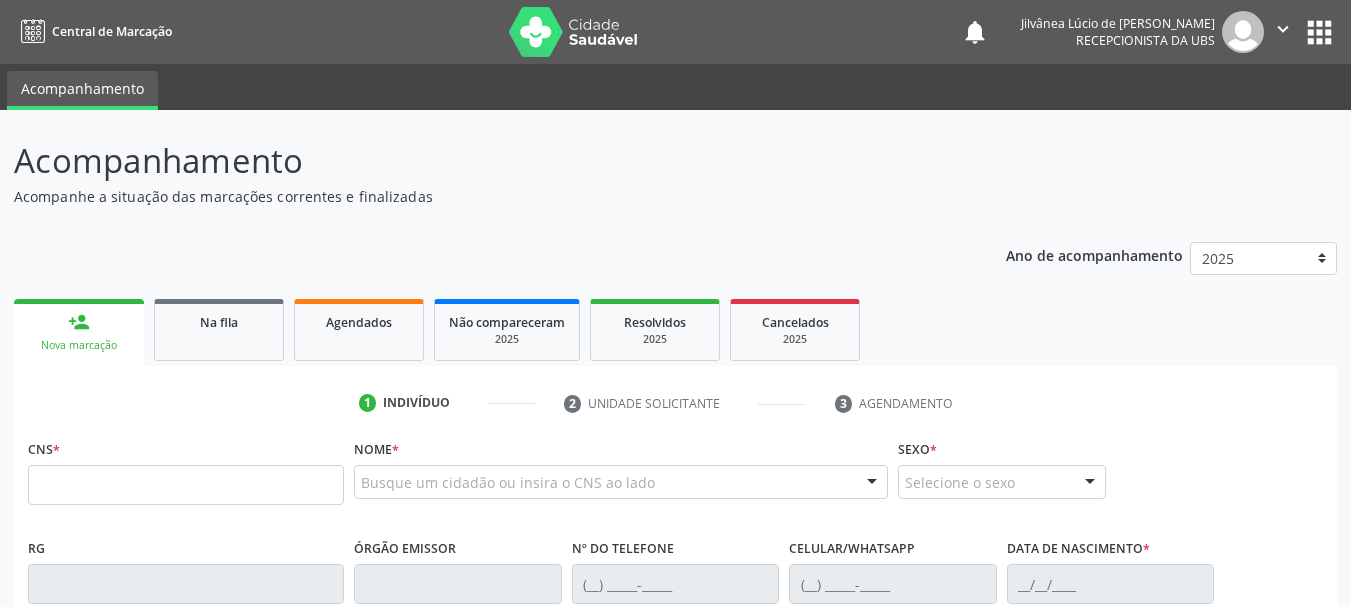 scroll, scrollTop: 0, scrollLeft: 0, axis: both 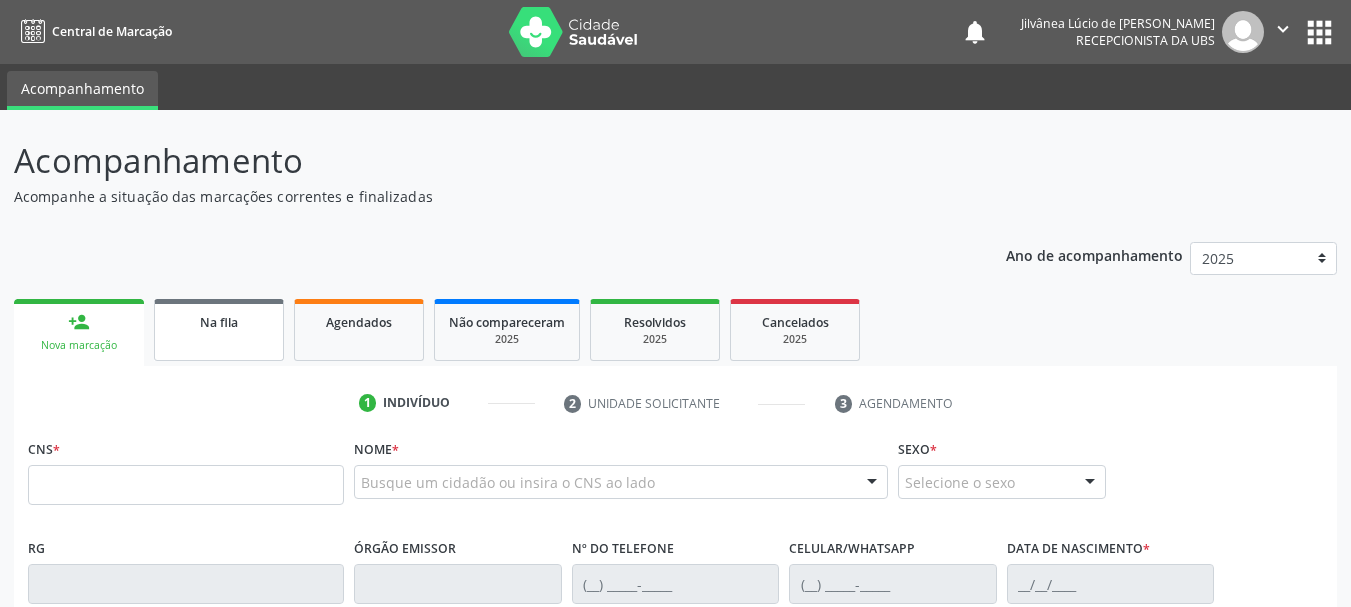 click on "Na fila" at bounding box center (219, 321) 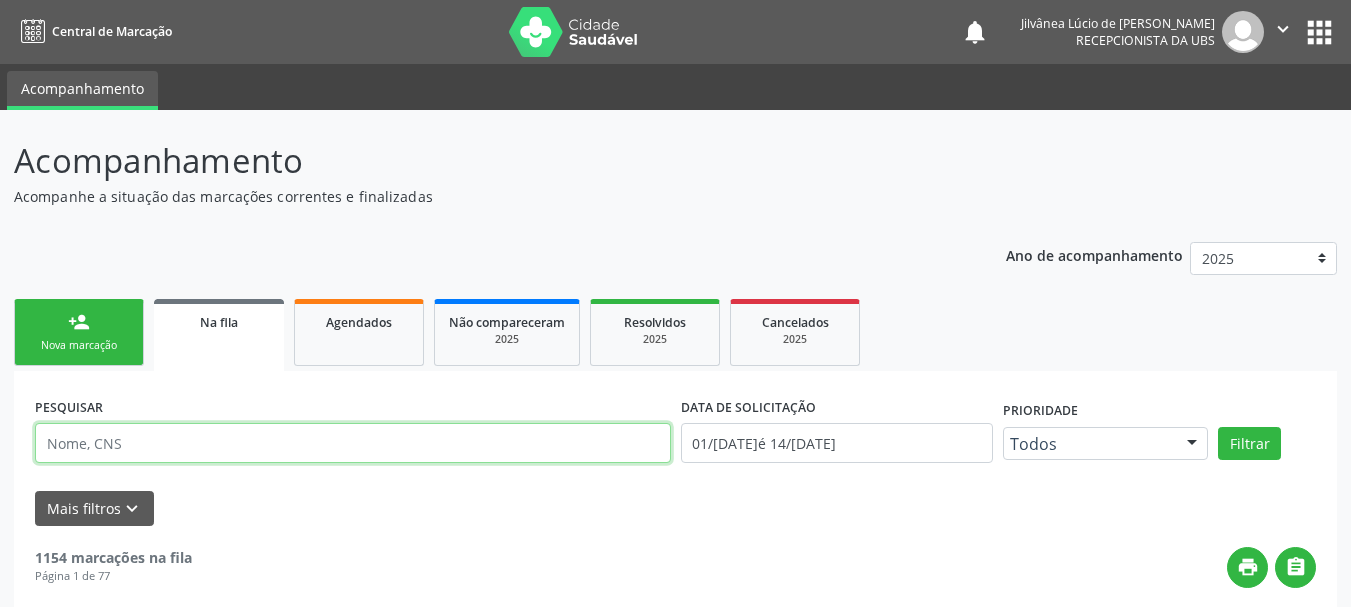 click at bounding box center (353, 443) 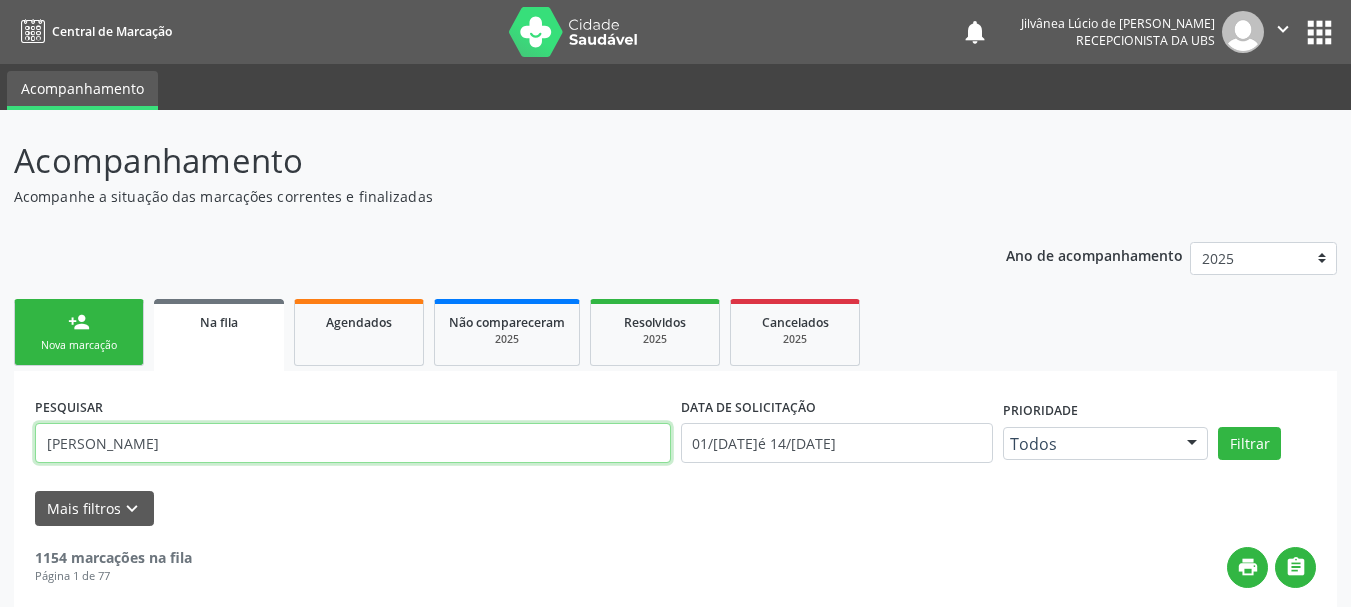 type on "adriele souza dos santos" 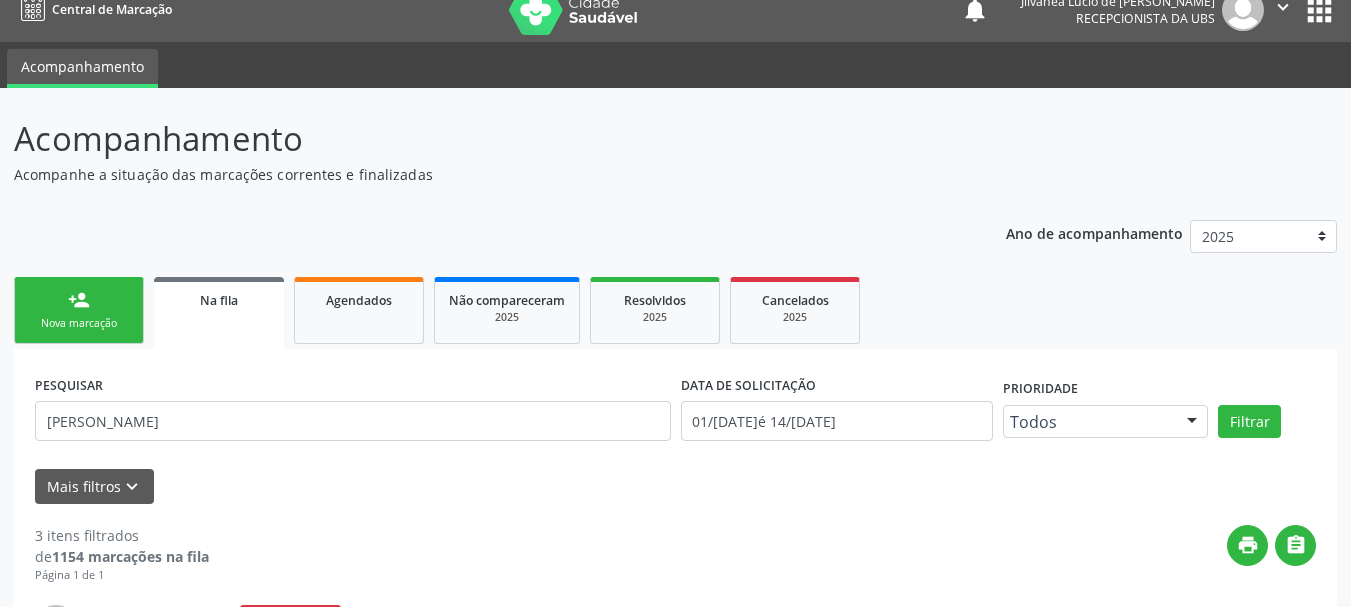 scroll, scrollTop: 0, scrollLeft: 0, axis: both 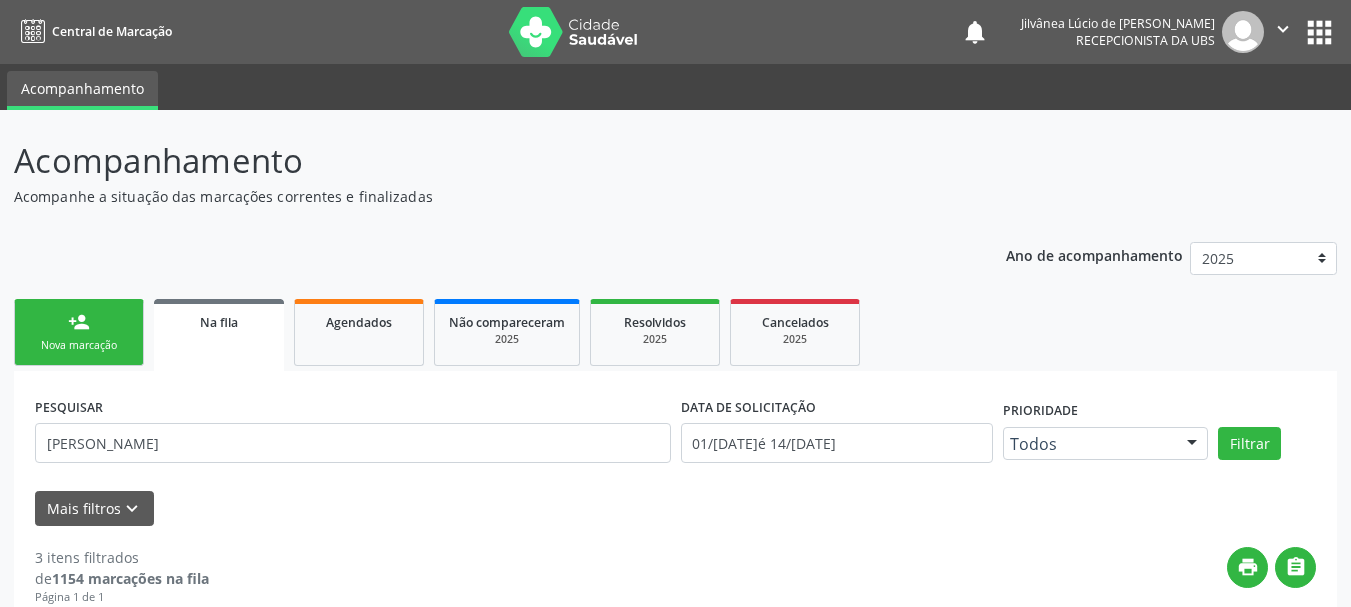 click on "person_add
Nova marcação" at bounding box center (79, 332) 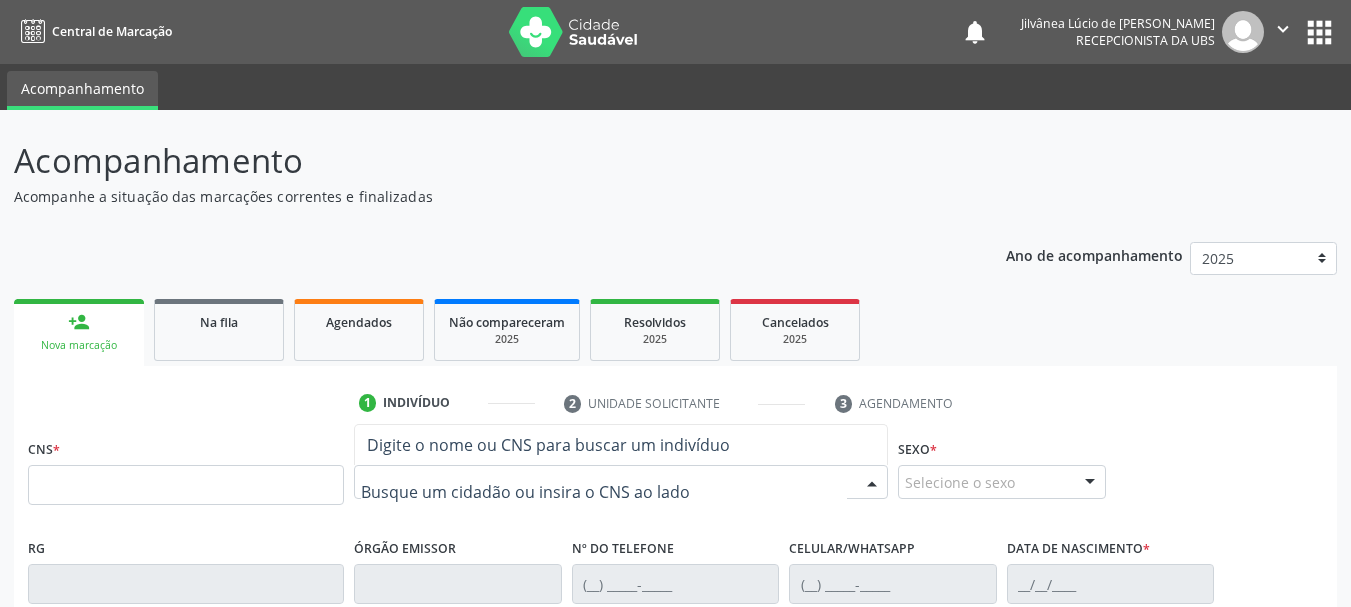 click at bounding box center (621, 482) 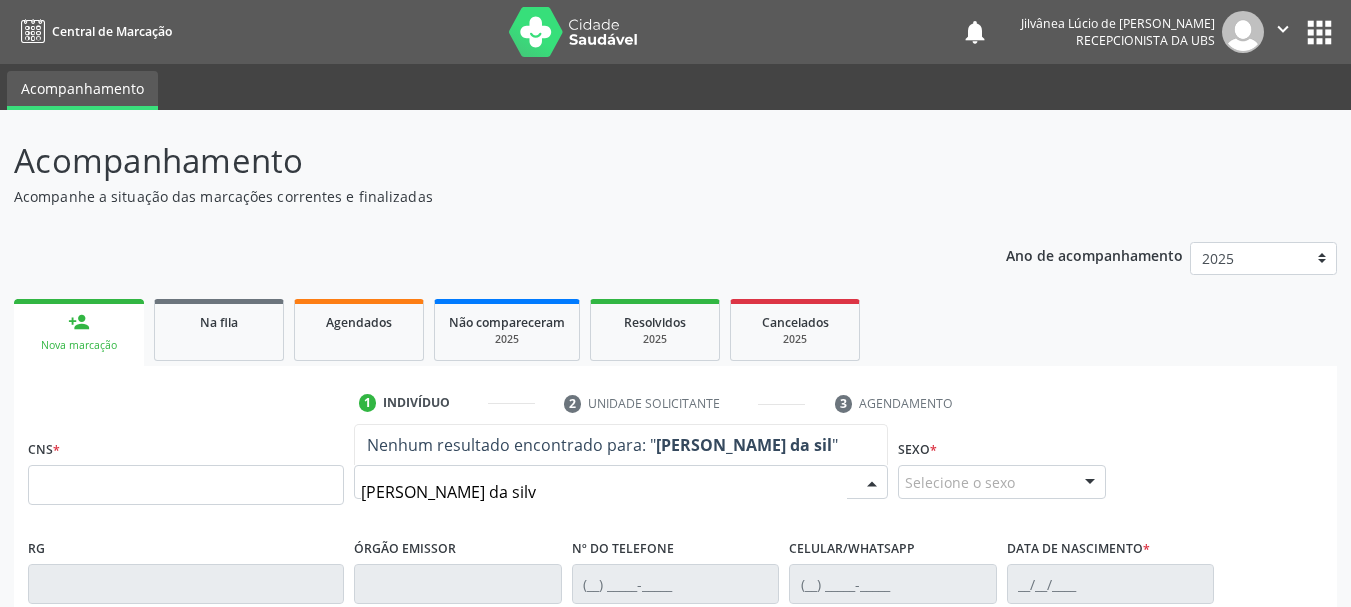 type on "celina rios da silva" 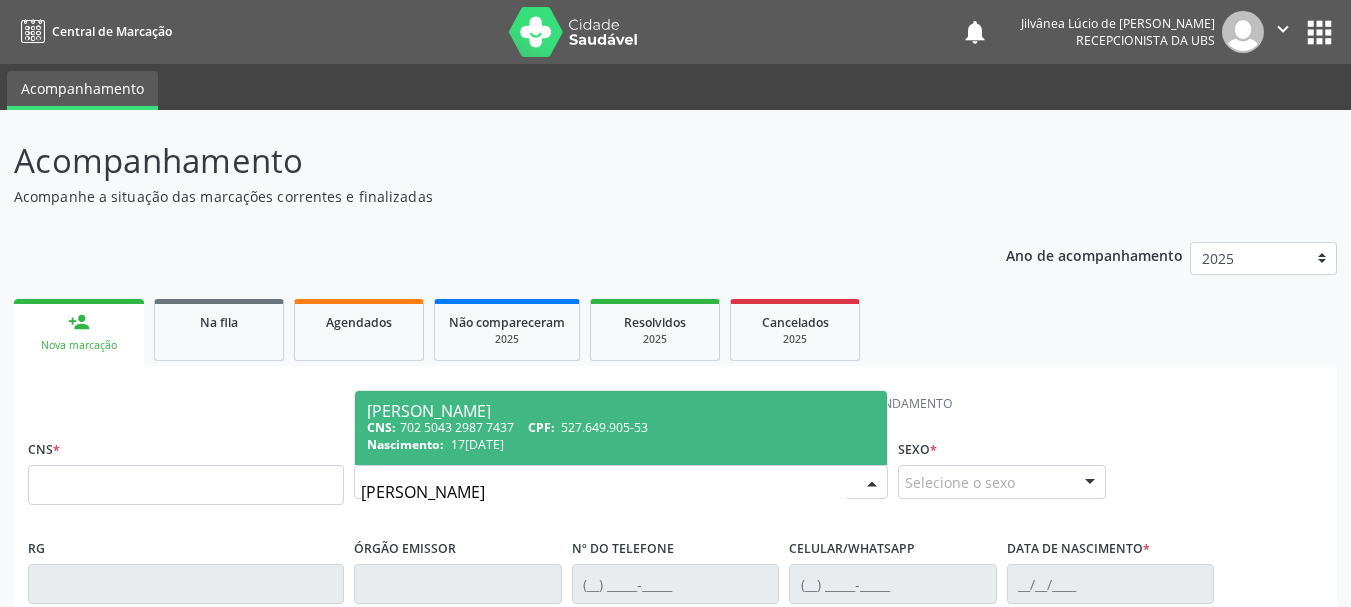 click on "527.649.905-53" at bounding box center (604, 427) 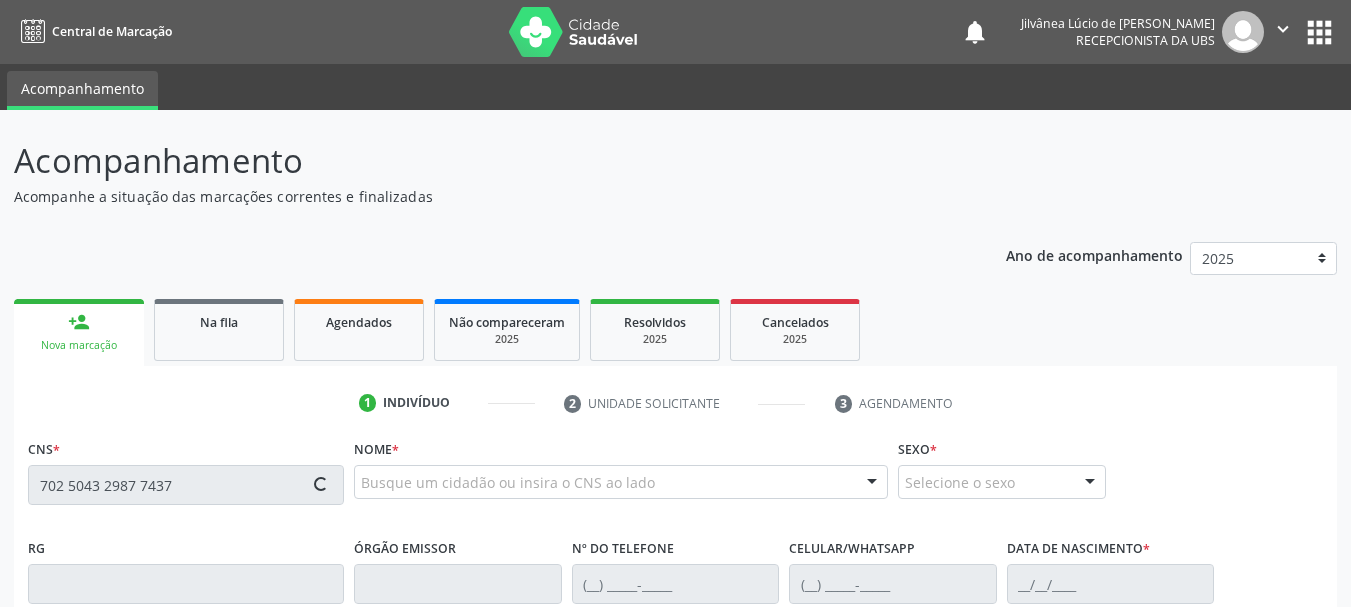 type on "702 5043 2987 7437" 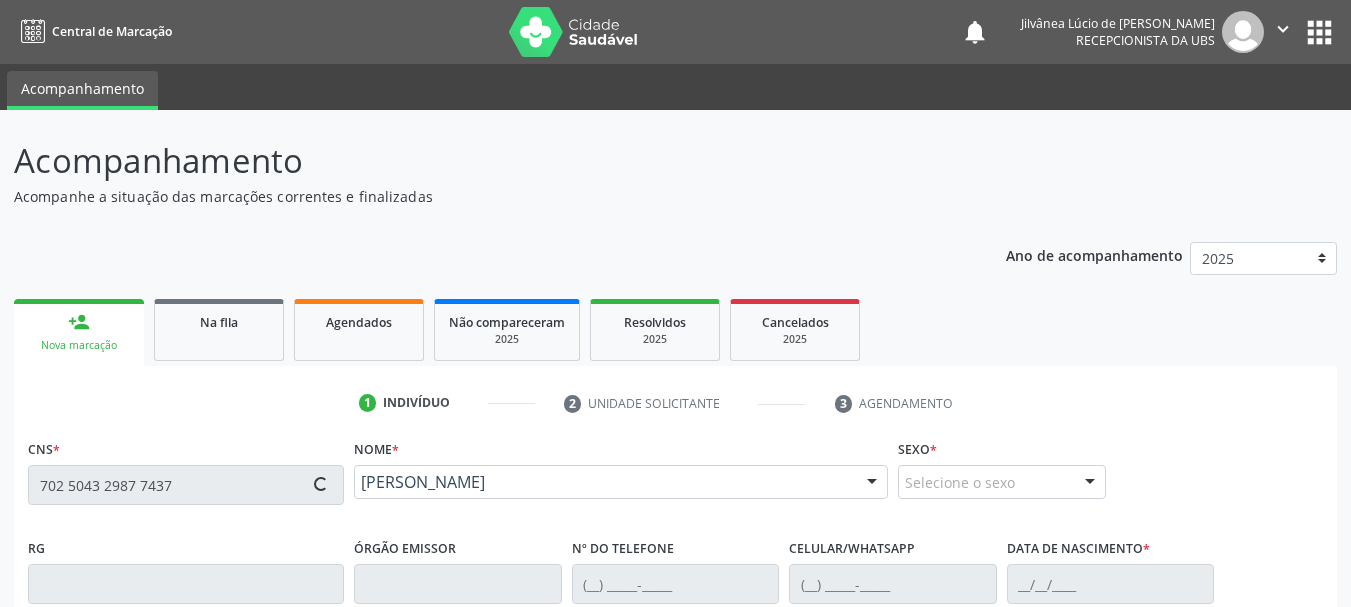 type on "(74) 99962-8684" 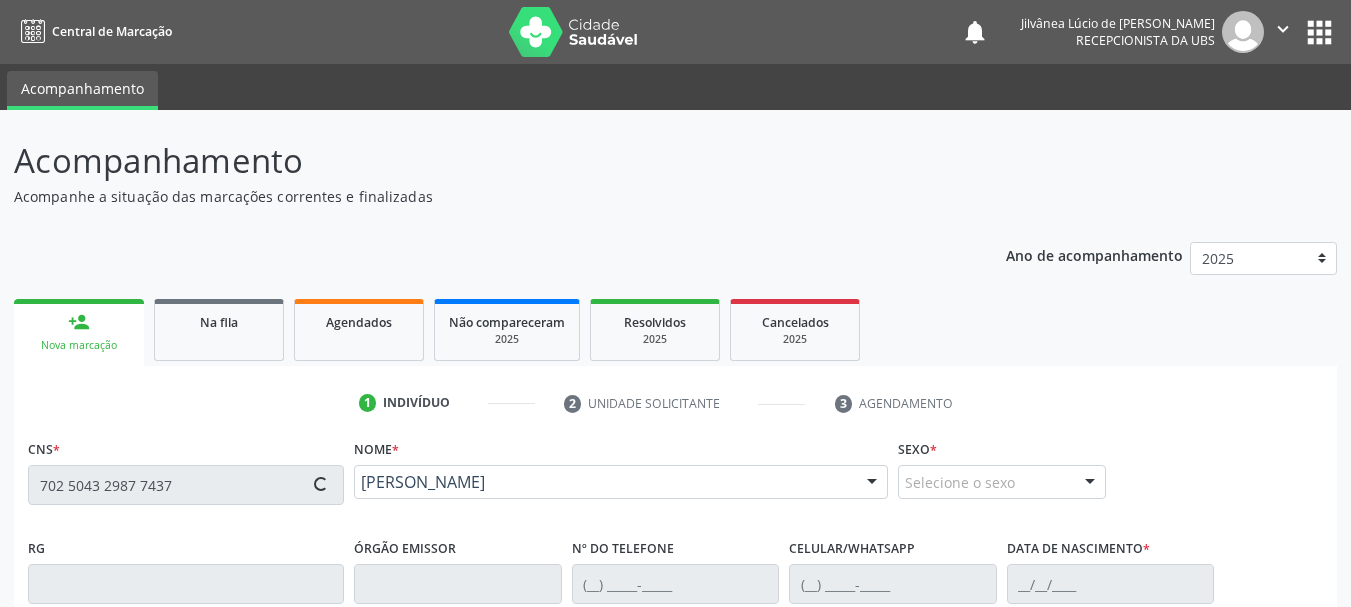 type on "17/07/1969" 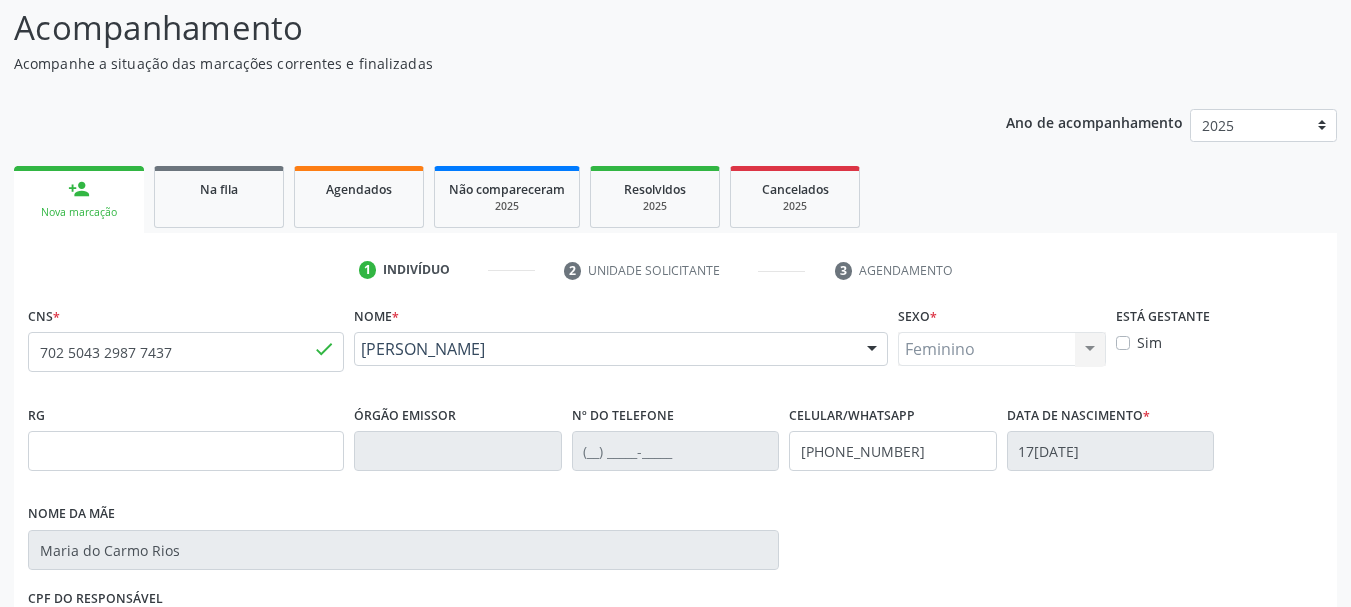 scroll, scrollTop: 463, scrollLeft: 0, axis: vertical 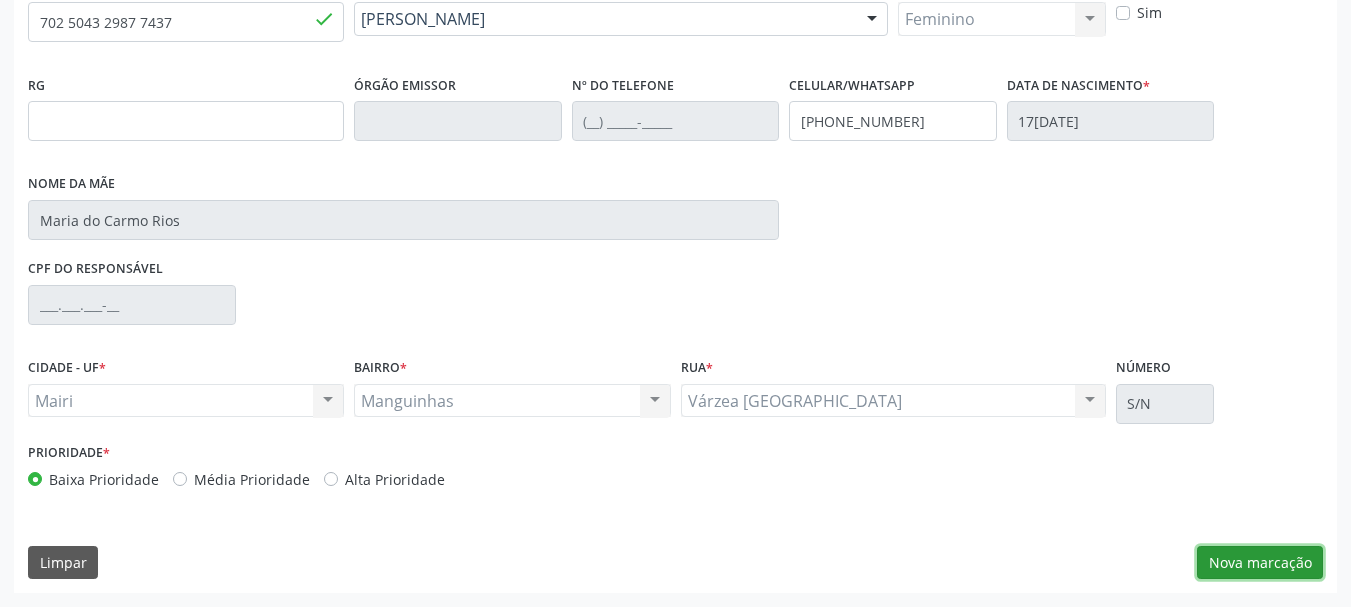 click on "Nova marcação" at bounding box center [1260, 563] 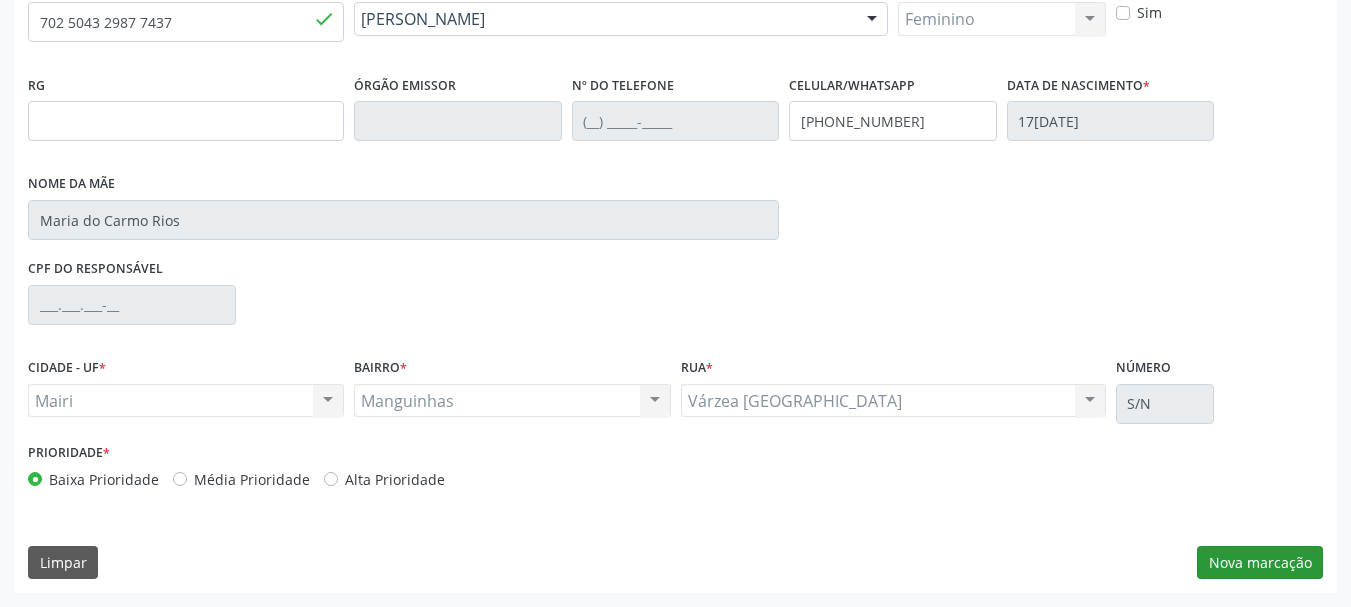 scroll, scrollTop: 299, scrollLeft: 0, axis: vertical 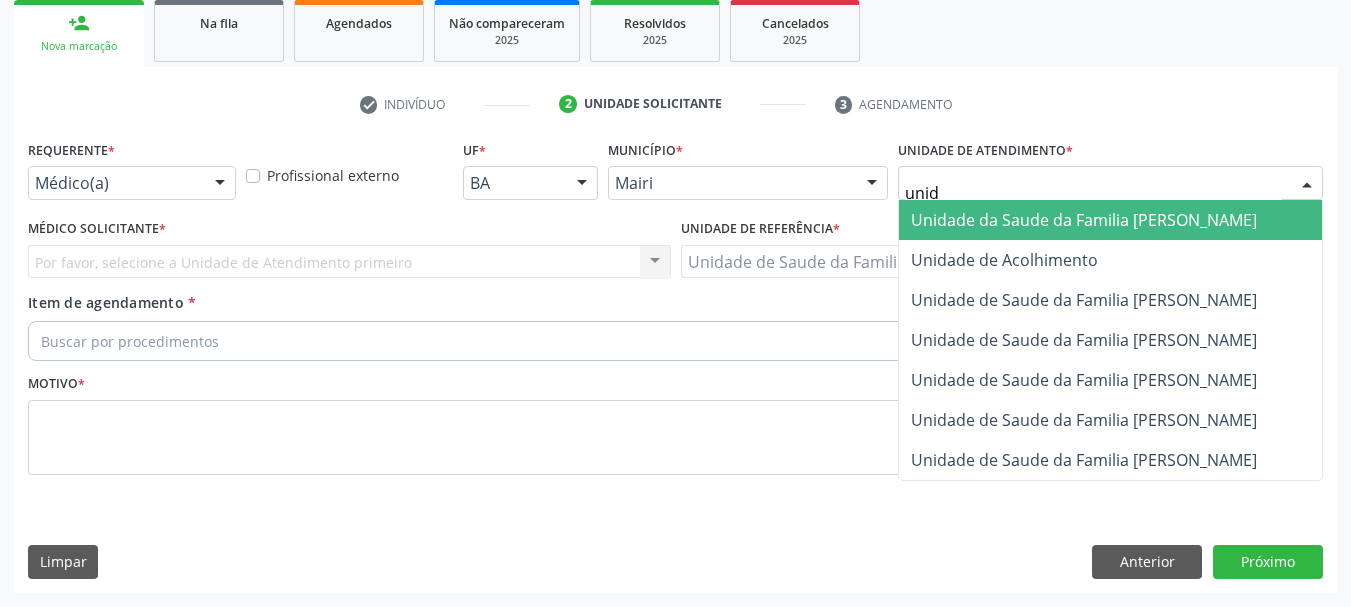 type on "unida" 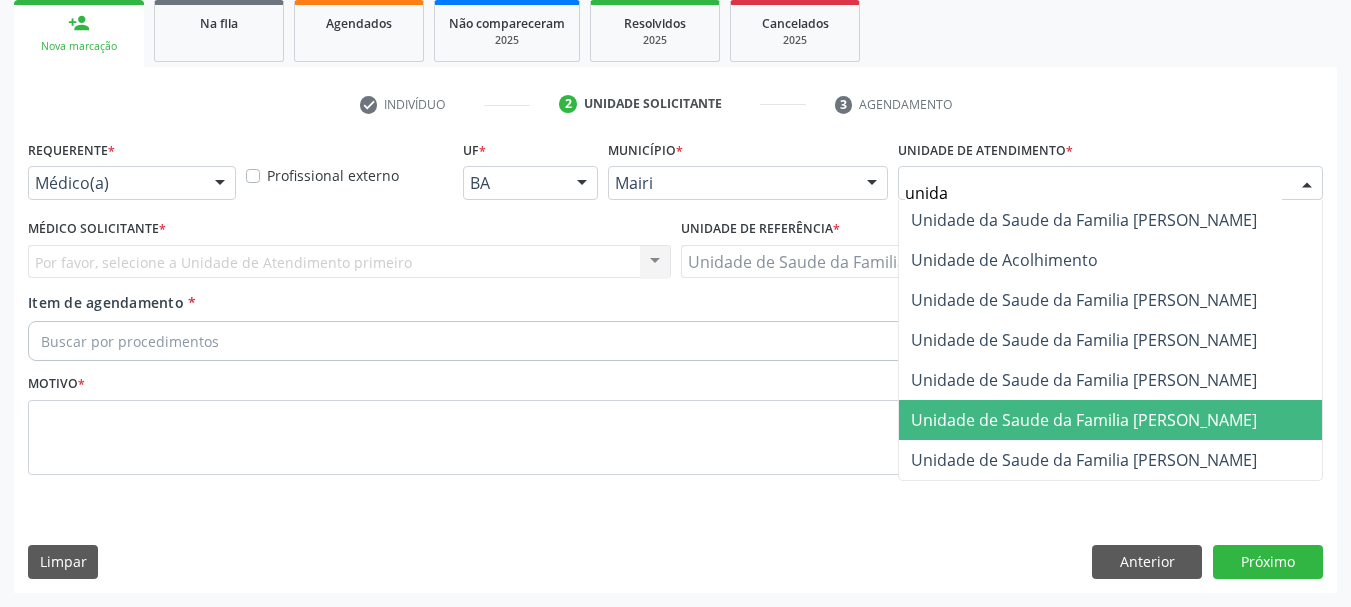 click on "Unidade de Saude da Familia [PERSON_NAME]" at bounding box center (1084, 420) 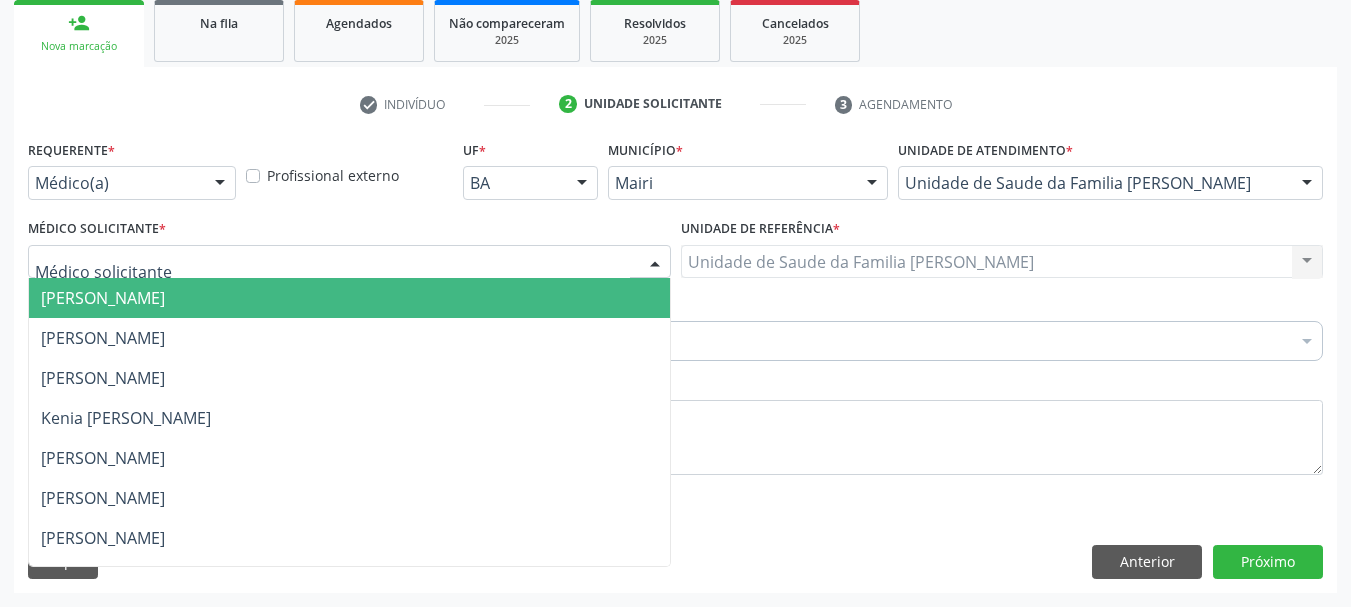 click at bounding box center [349, 262] 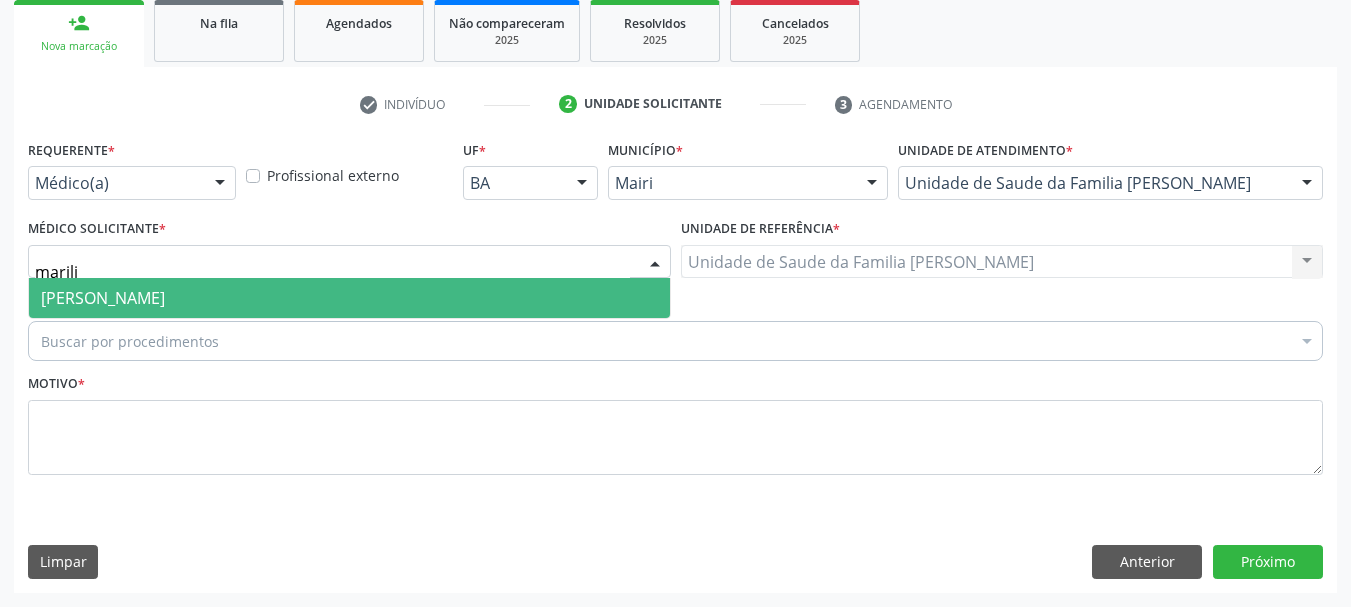 type on "marilia" 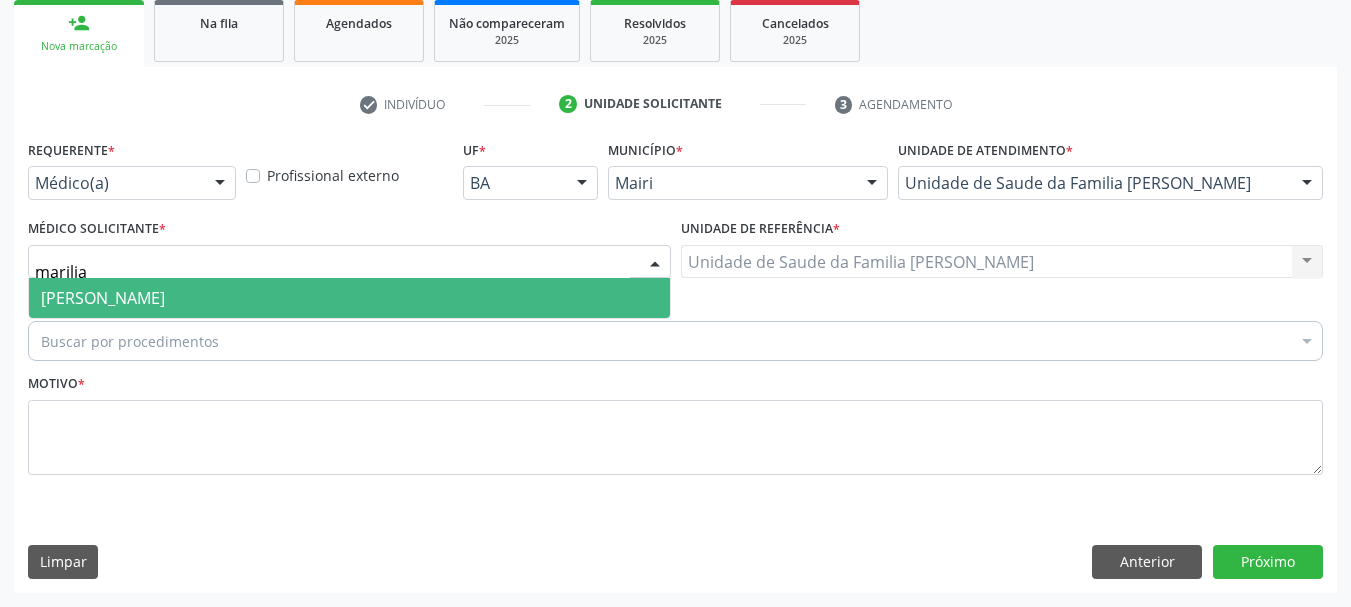 click on "[PERSON_NAME]" at bounding box center [349, 298] 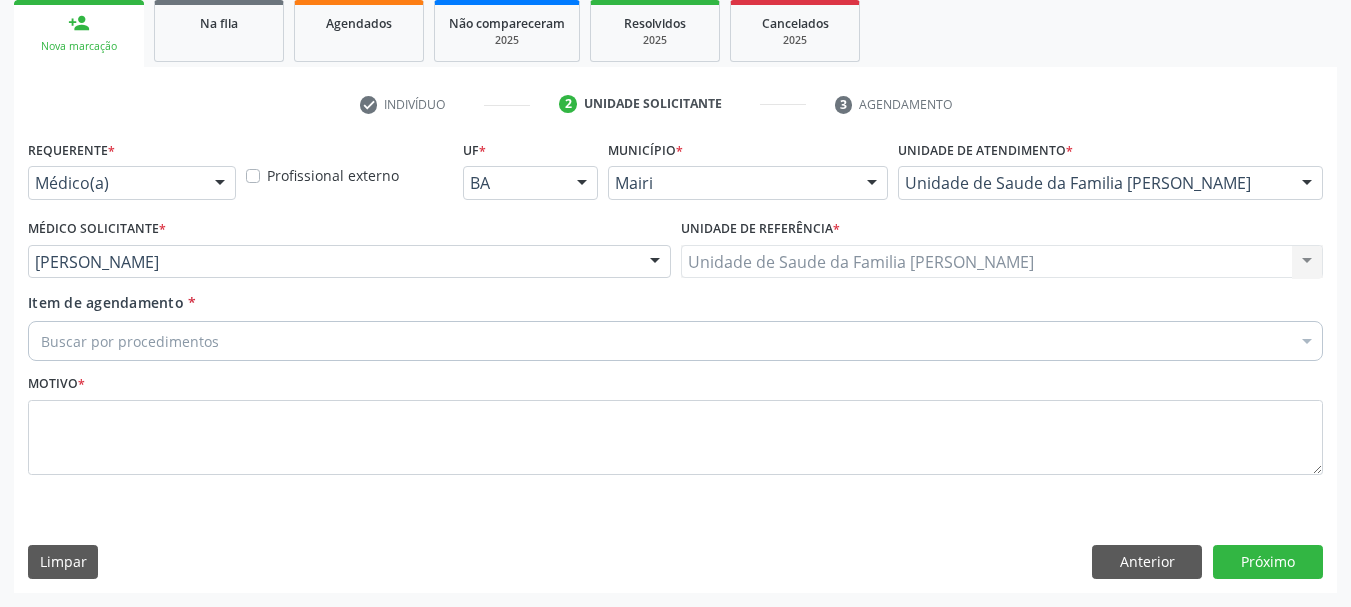 click on "Buscar por procedimentos" at bounding box center (675, 341) 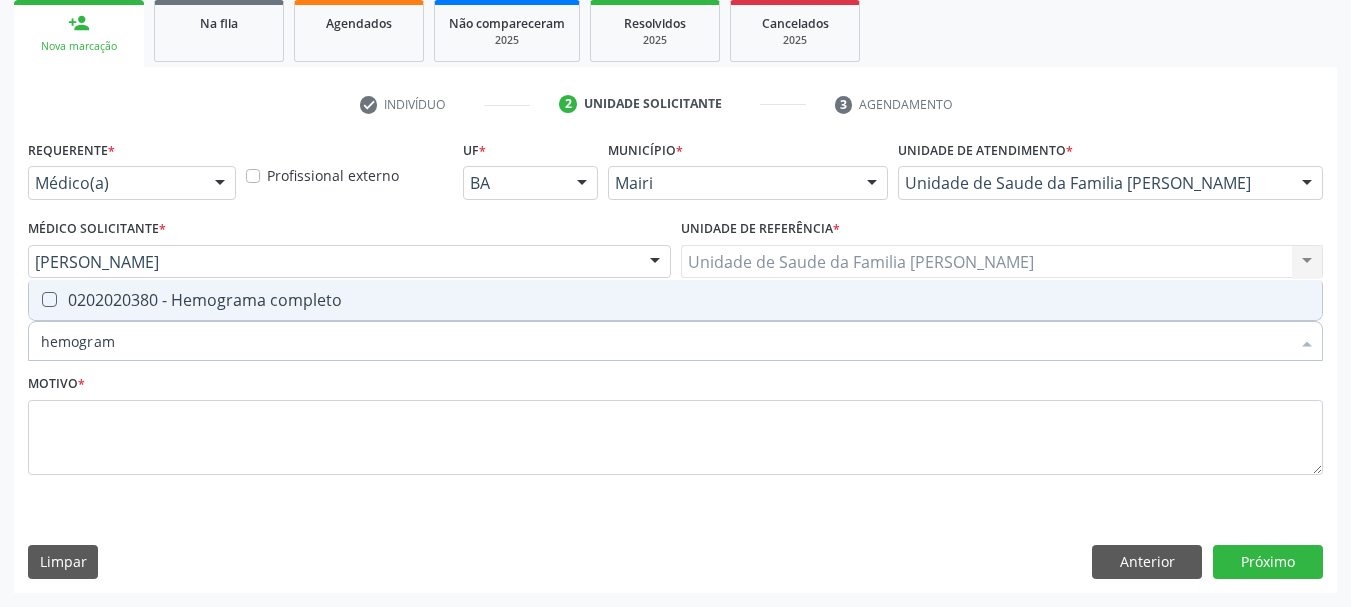 type on "hemograma" 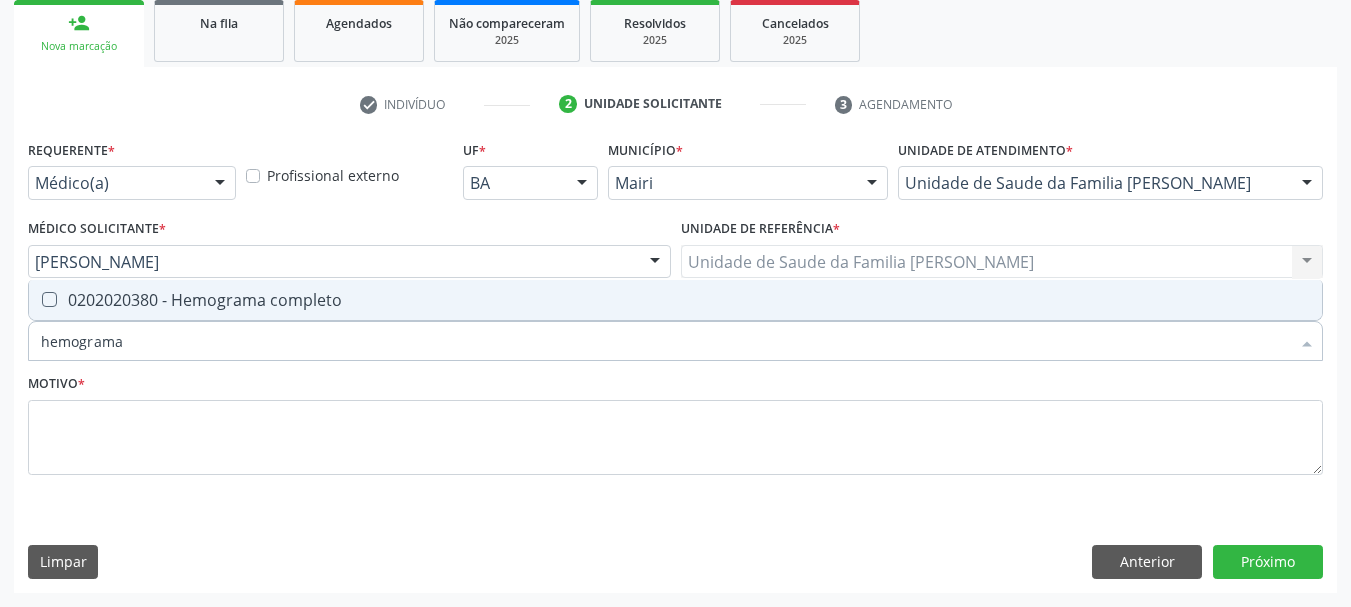 click on "0202020380 - Hemograma completo" at bounding box center (675, 300) 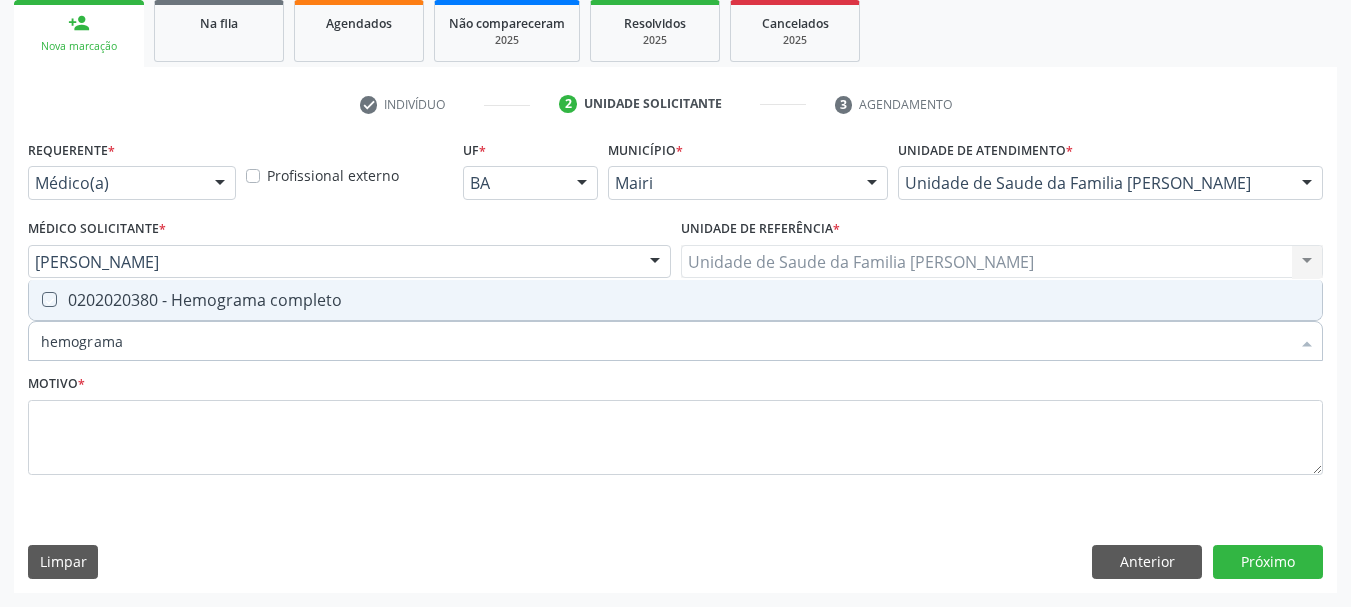 checkbox on "true" 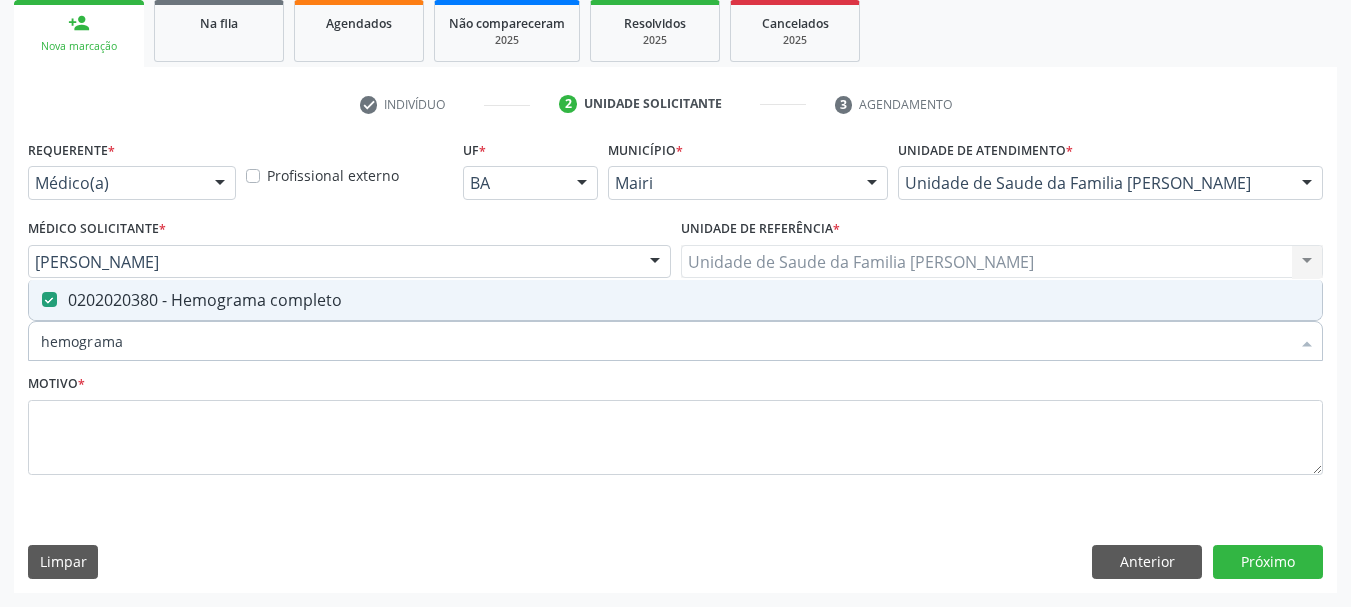 drag, startPoint x: 193, startPoint y: 331, endPoint x: 0, endPoint y: 328, distance: 193.02332 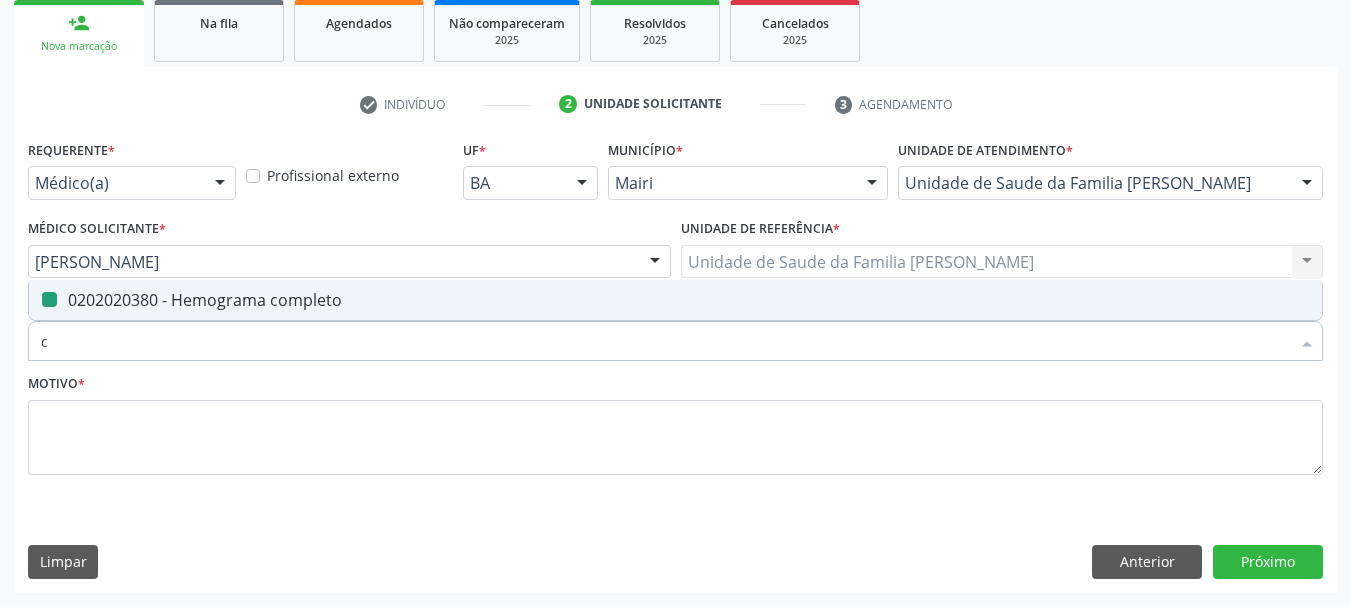 type on "ch" 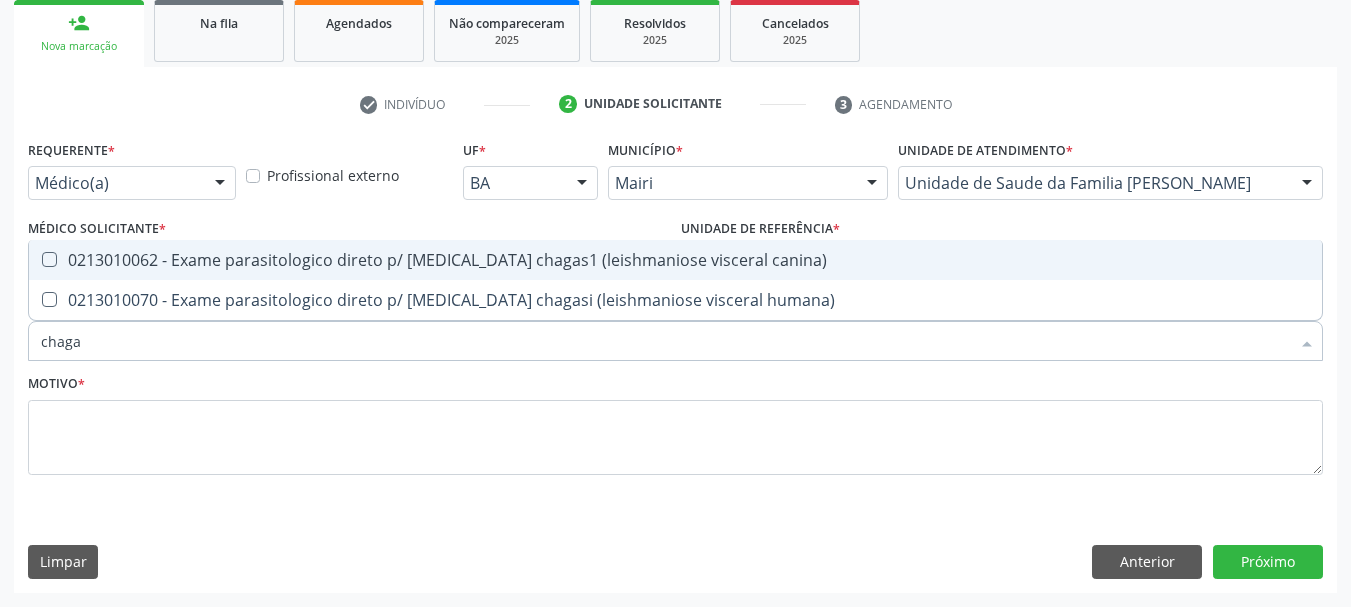 type on "chagas" 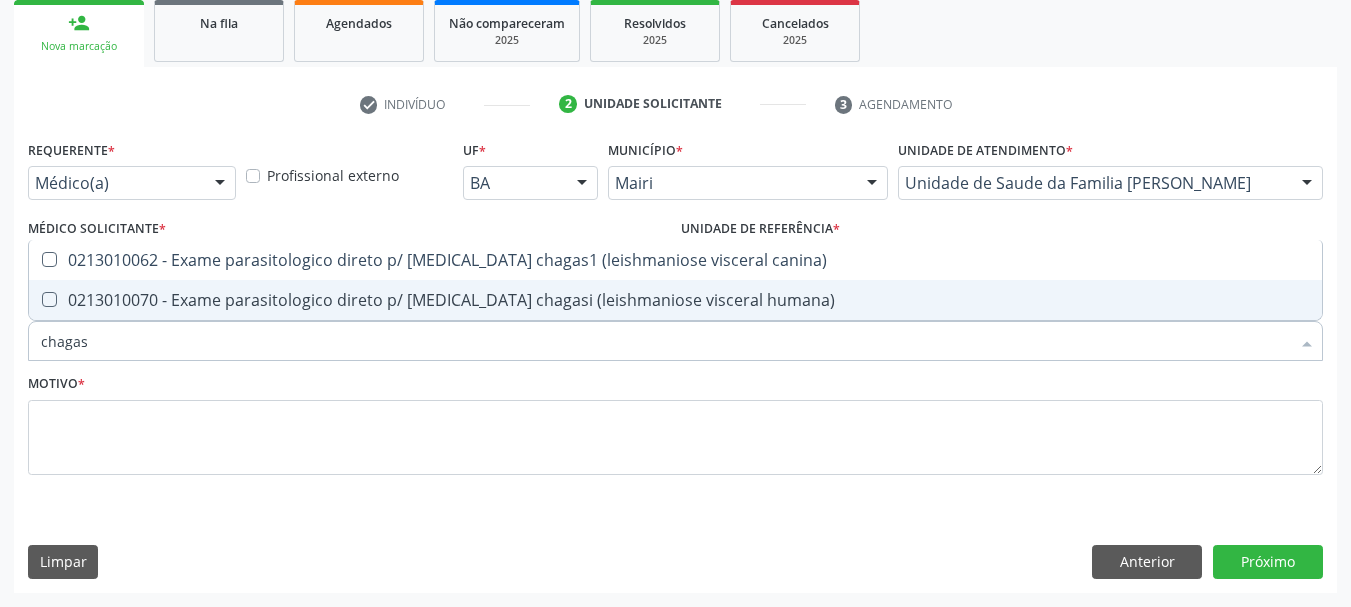 click on "0213010070 - Exame parasitologico direto p/ [MEDICAL_DATA] chagasi (leishmaniose visceral humana)" at bounding box center (675, 300) 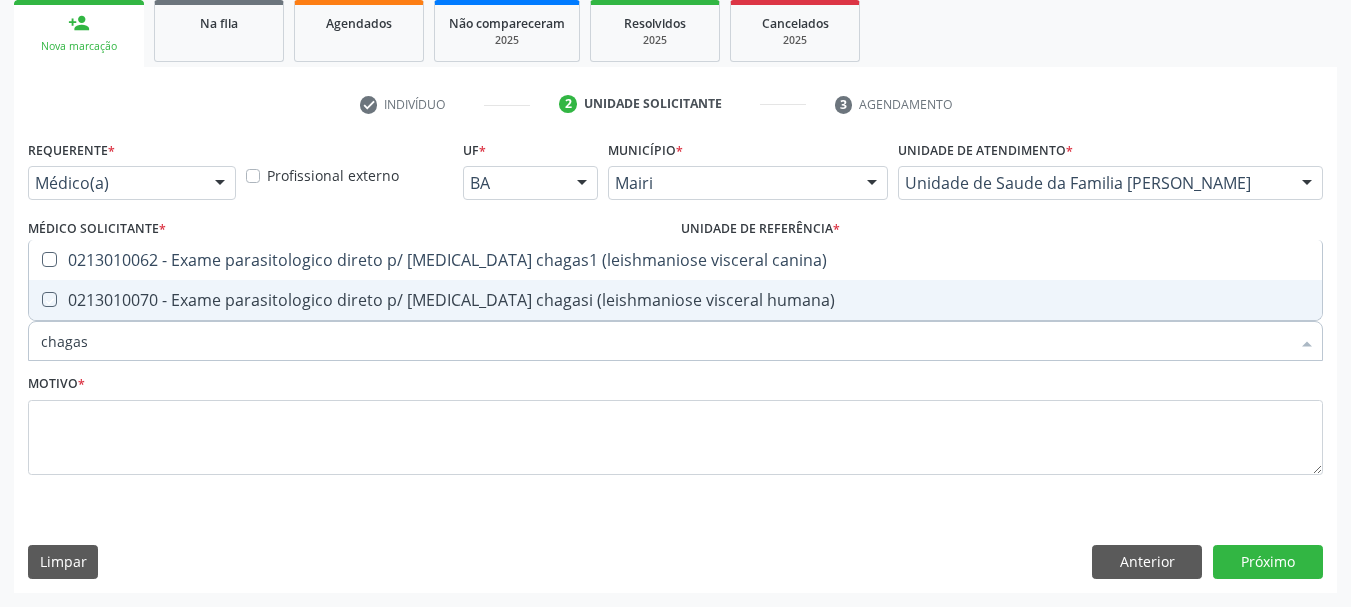 checkbox on "true" 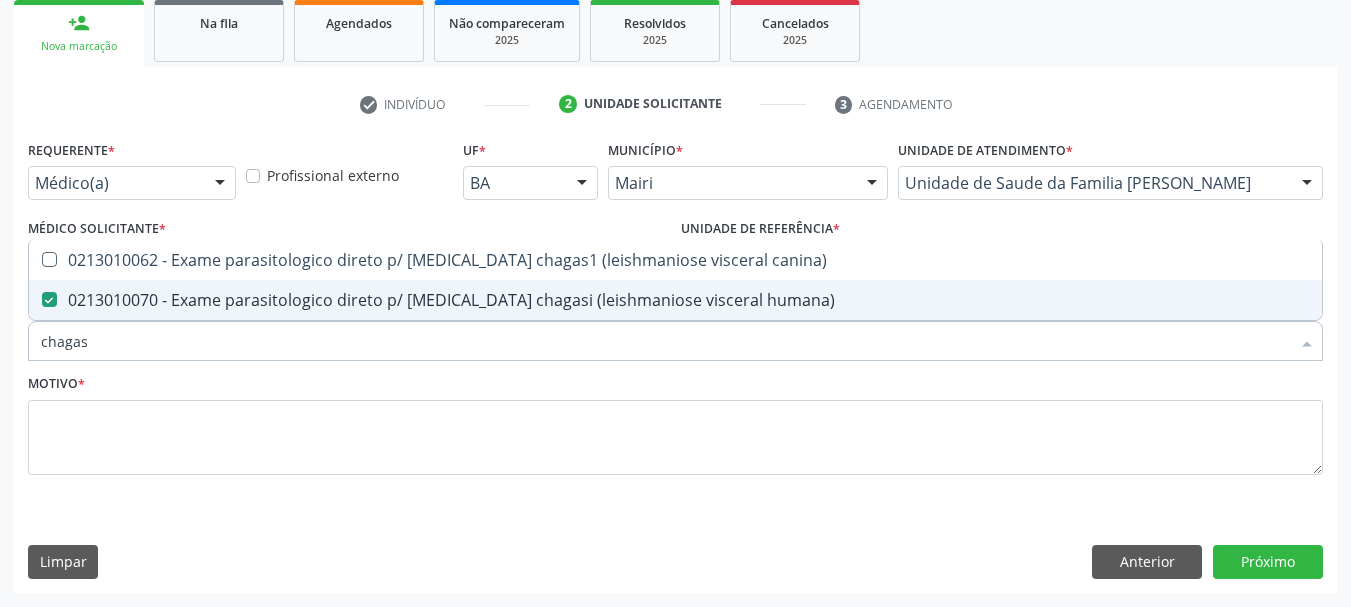 drag, startPoint x: 148, startPoint y: 341, endPoint x: 0, endPoint y: 349, distance: 148.21606 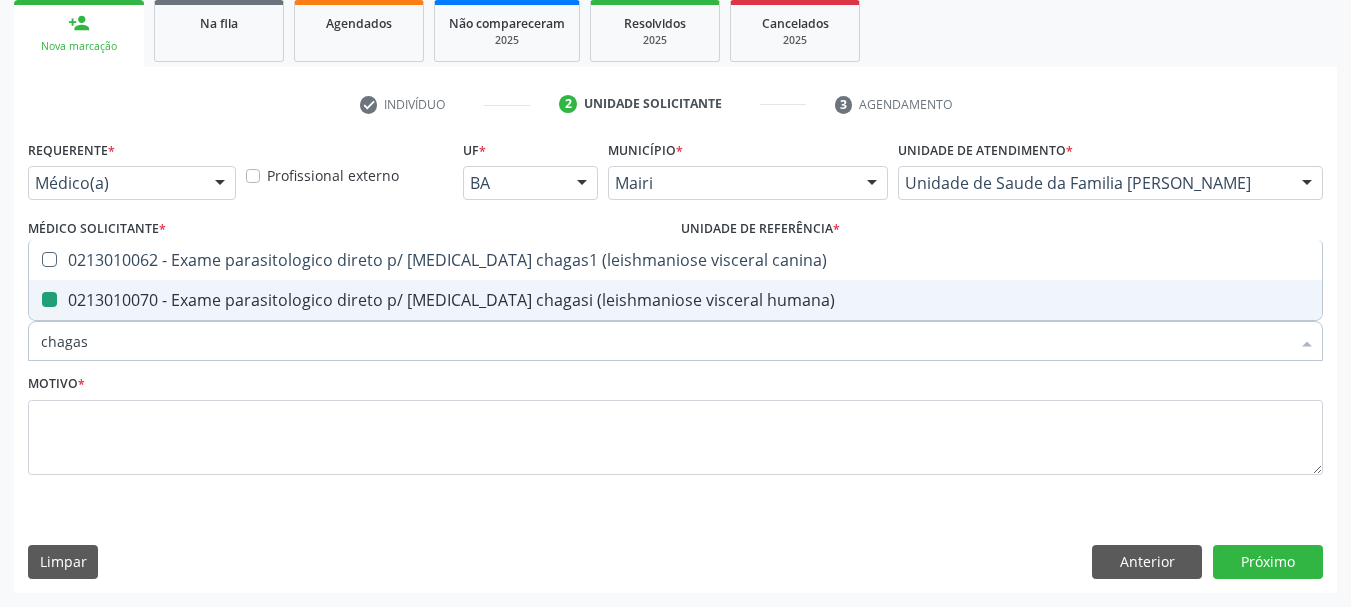 type 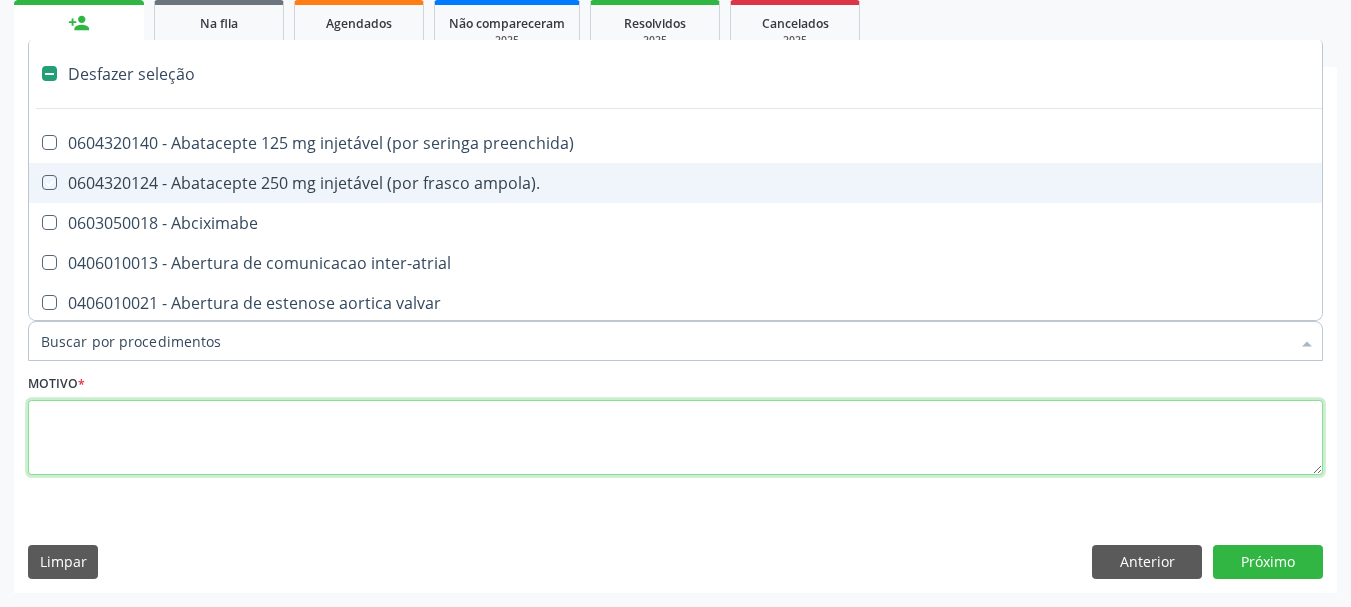 click at bounding box center [675, 438] 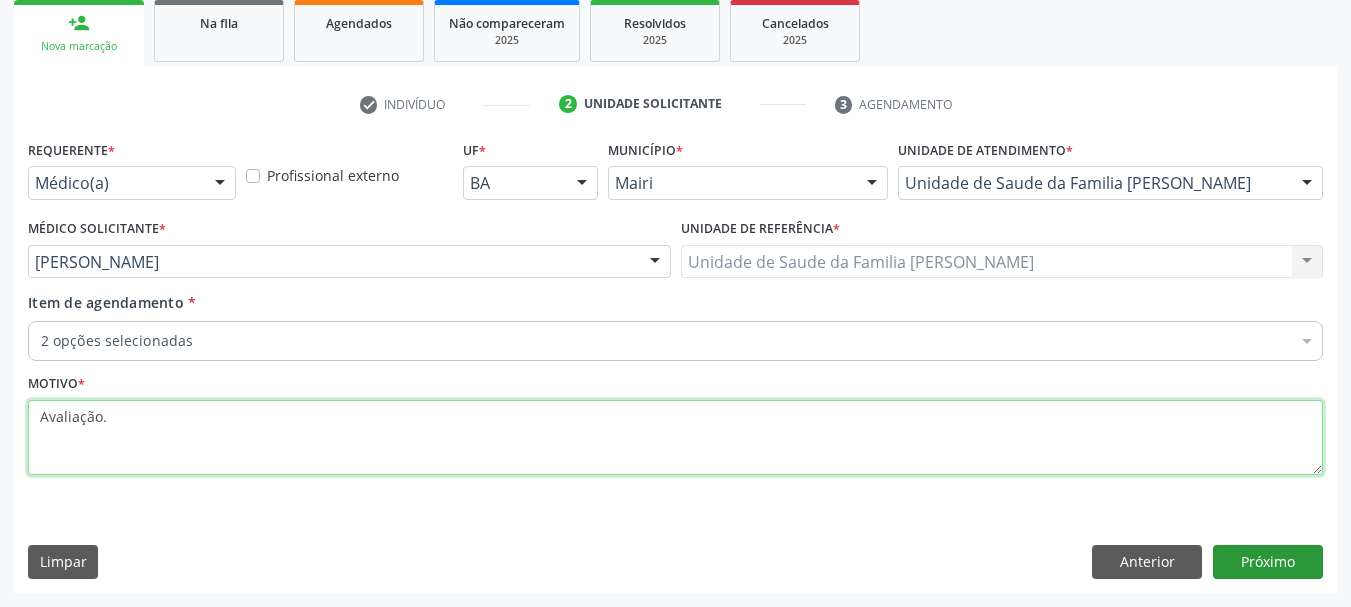 type on "Avaliação." 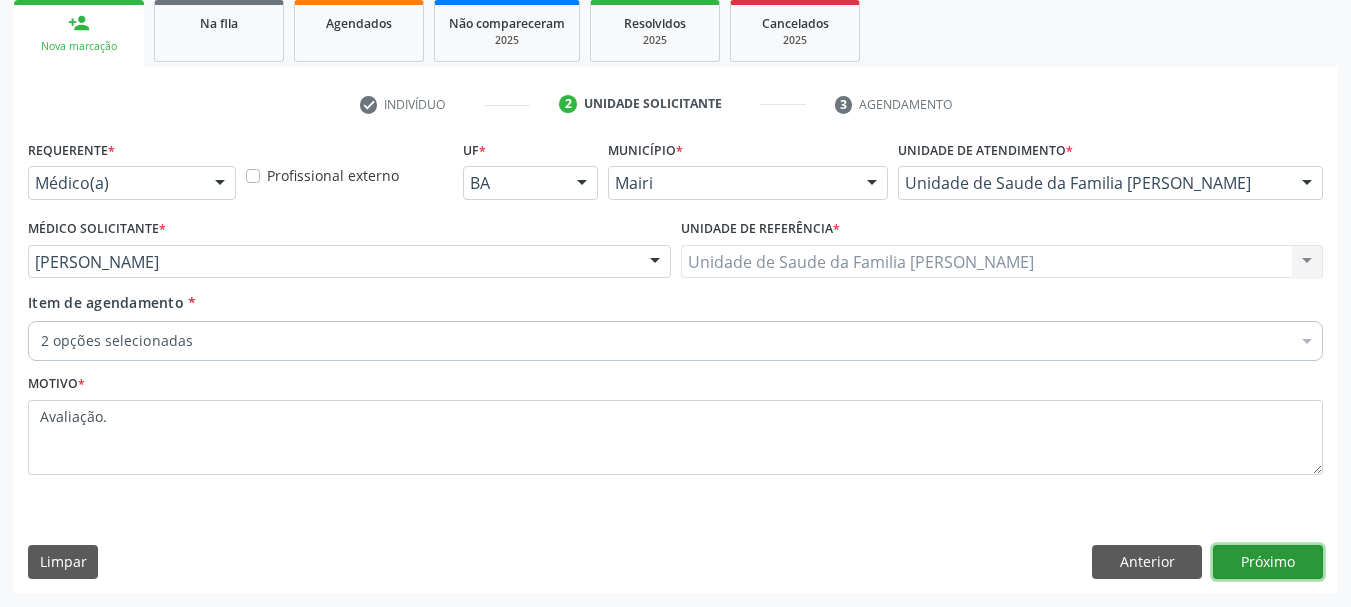 click on "Próximo" at bounding box center [1268, 562] 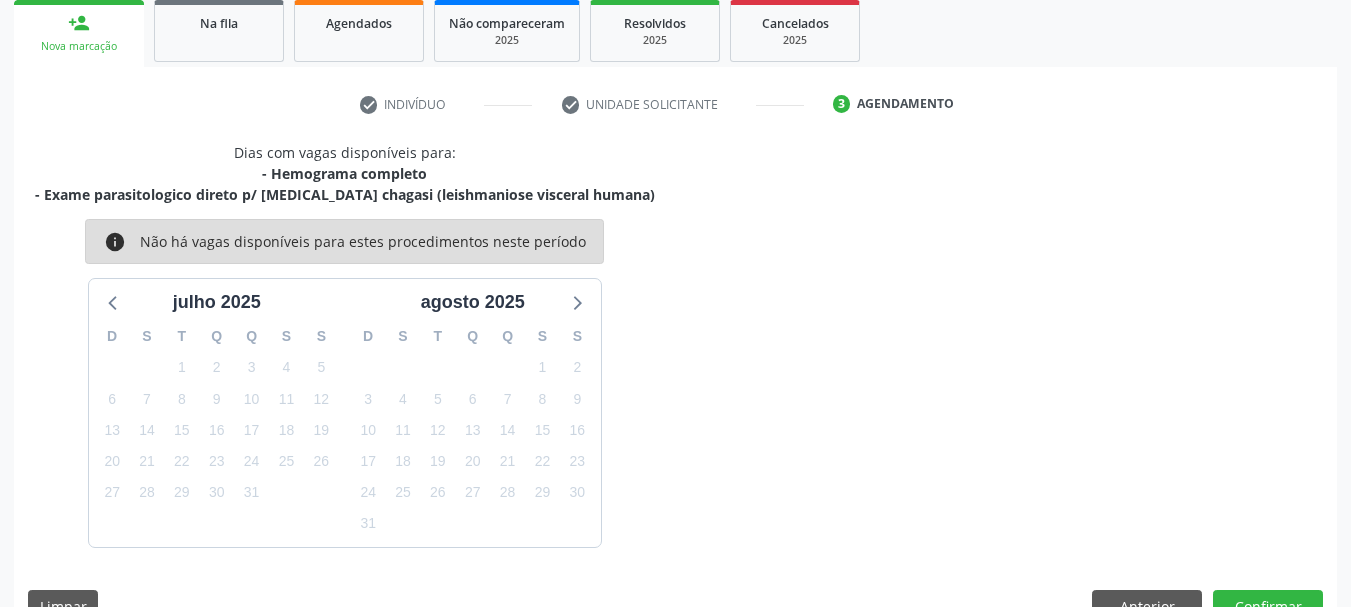 scroll, scrollTop: 343, scrollLeft: 0, axis: vertical 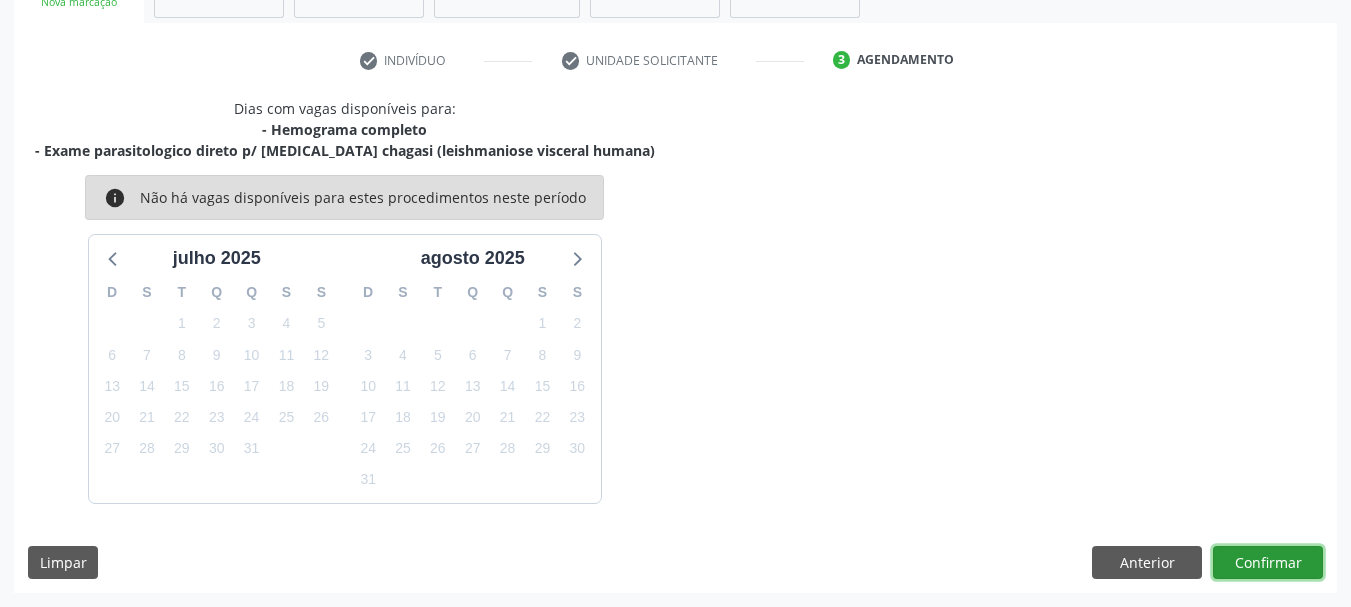 click on "Confirmar" at bounding box center (1268, 563) 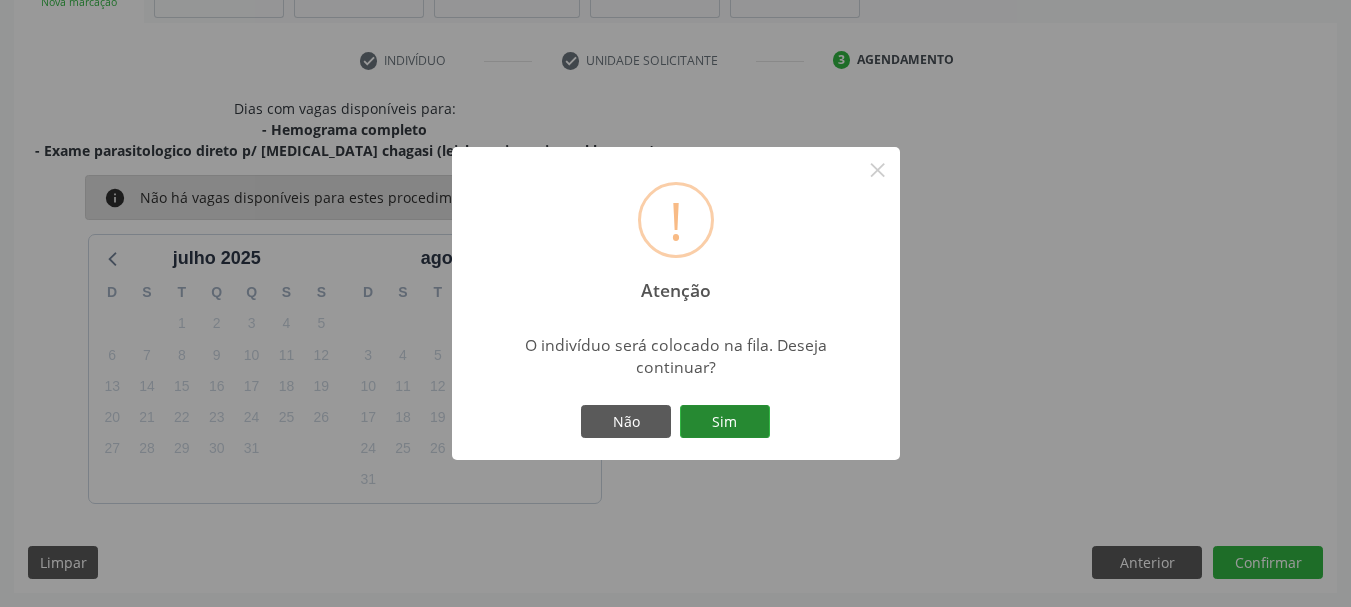 click on "Sim" at bounding box center [725, 422] 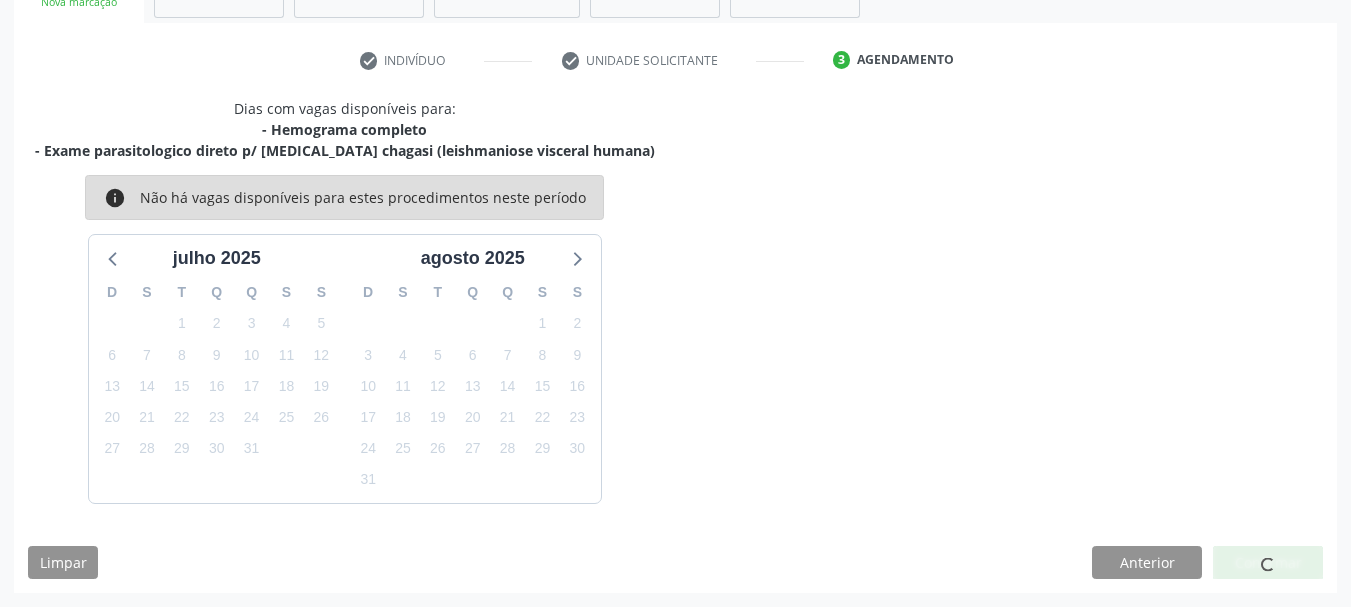 scroll, scrollTop: 60, scrollLeft: 0, axis: vertical 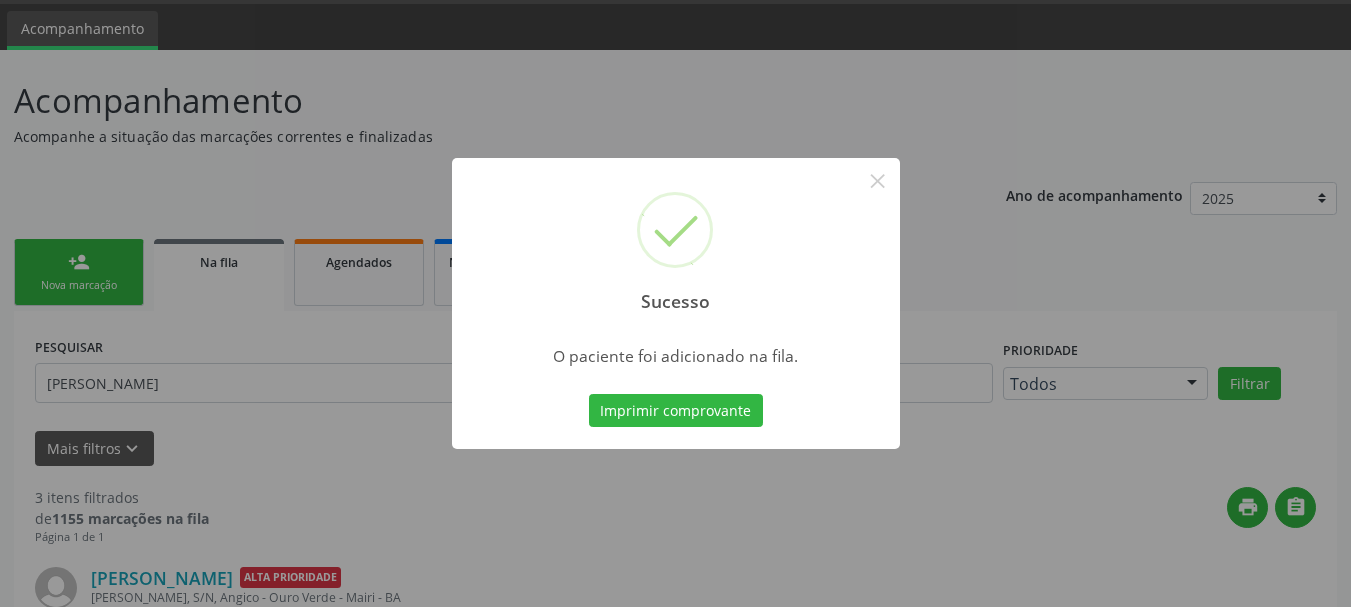 click on "Imprimir comprovante" at bounding box center (676, 411) 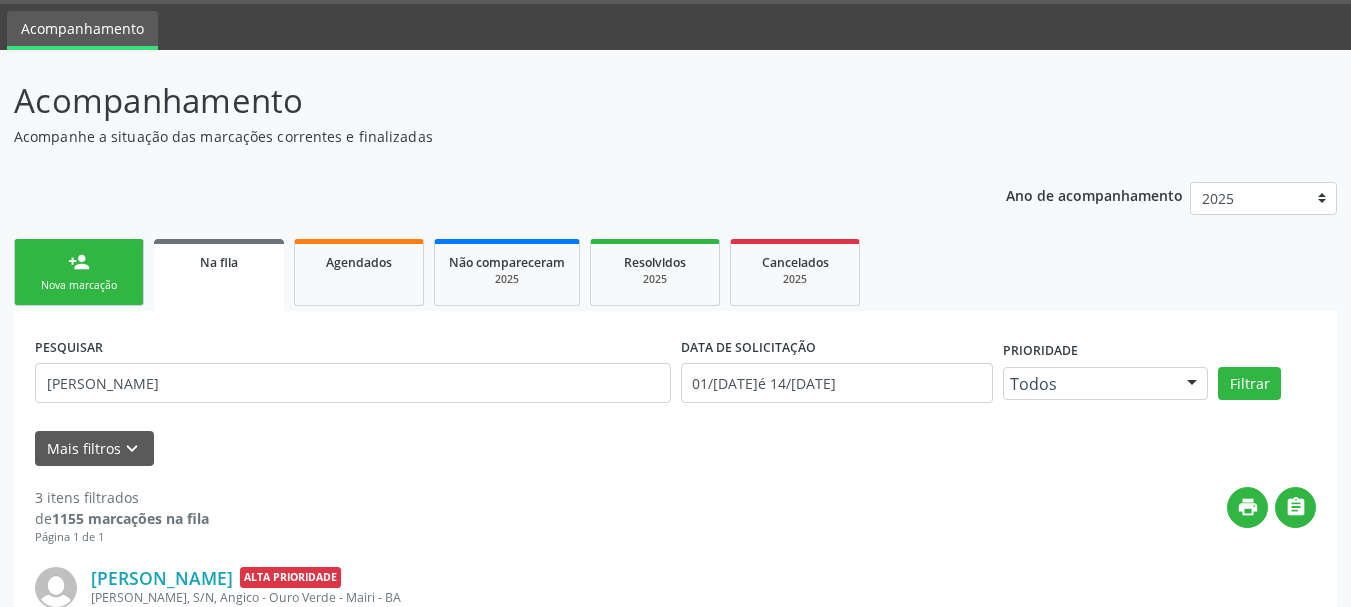 click on "Nova marcação" at bounding box center (79, 285) 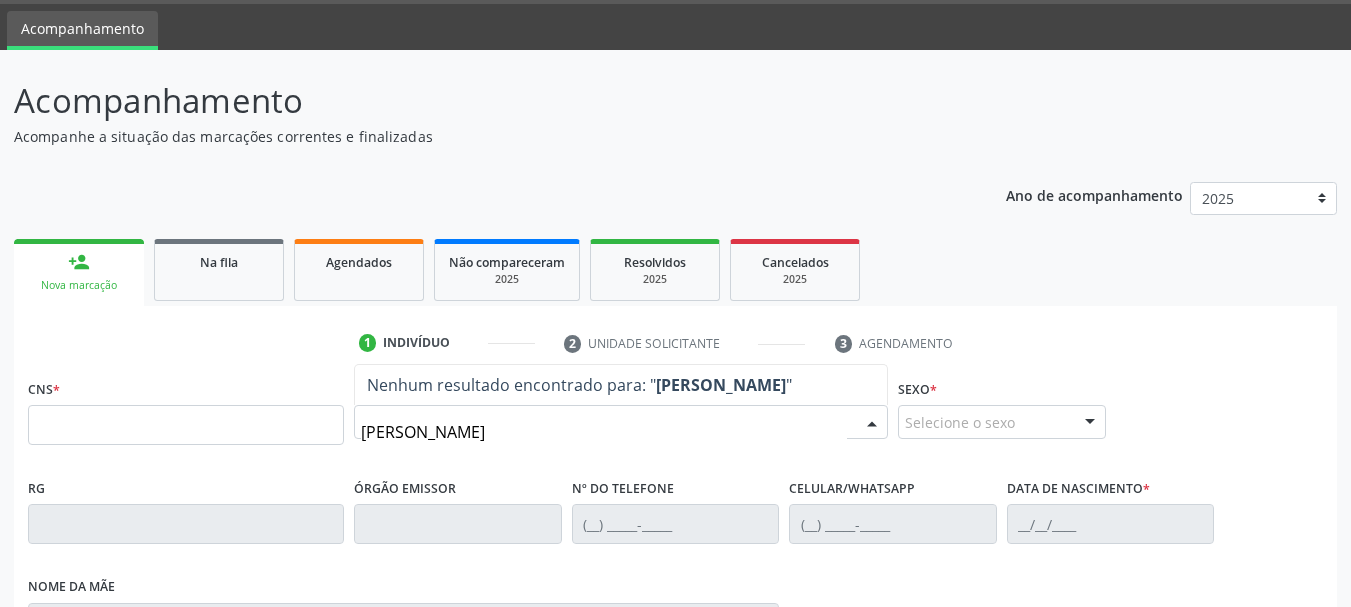 type on "celina rios d" 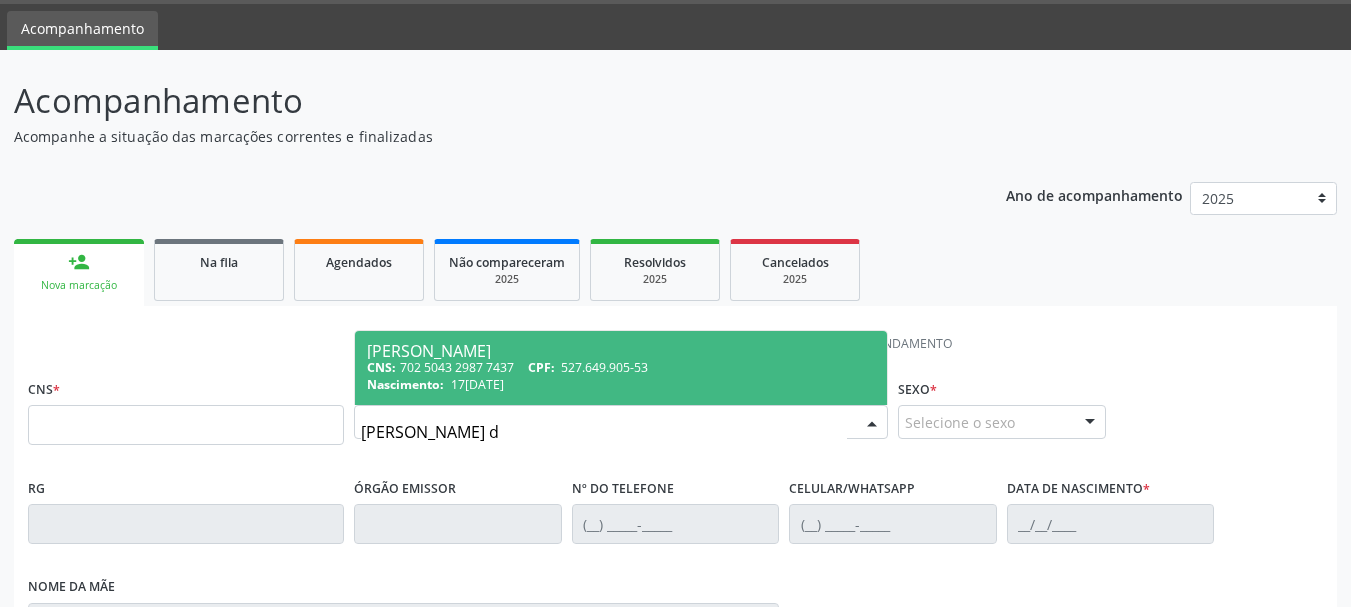 click on "CNS:
702 5043 2987 7437
CPF:
527.649.905-53" at bounding box center (621, 367) 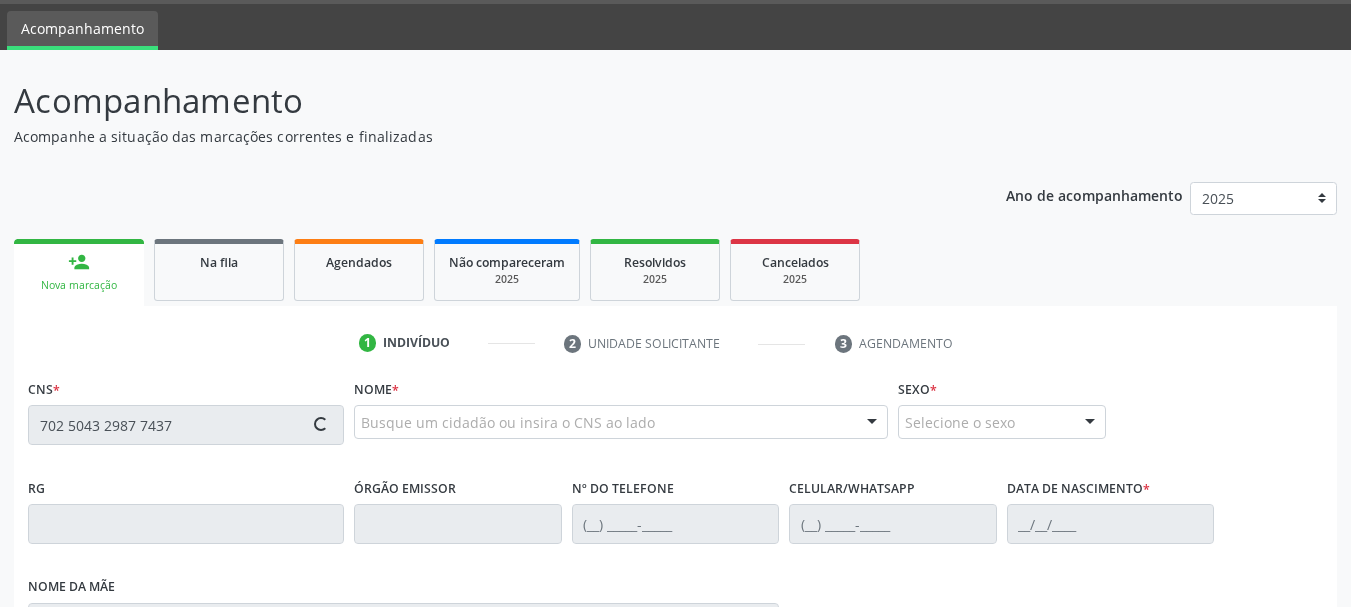 type on "702 5043 2987 7437" 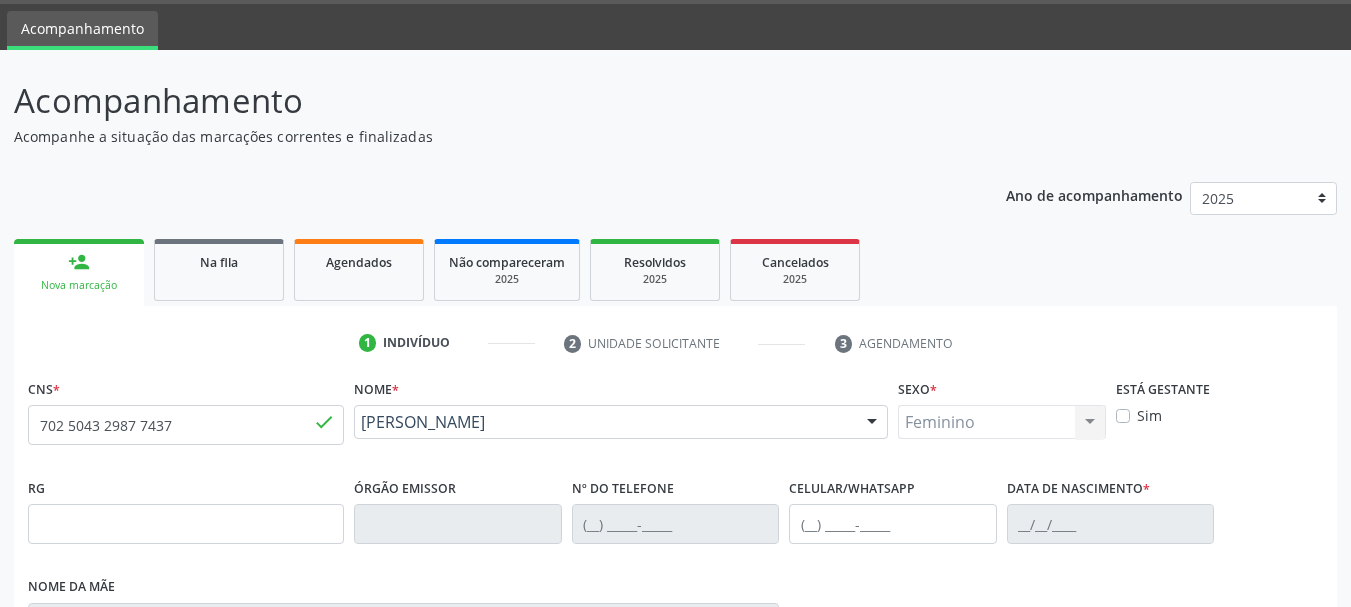 type on "(74) 99962-8684" 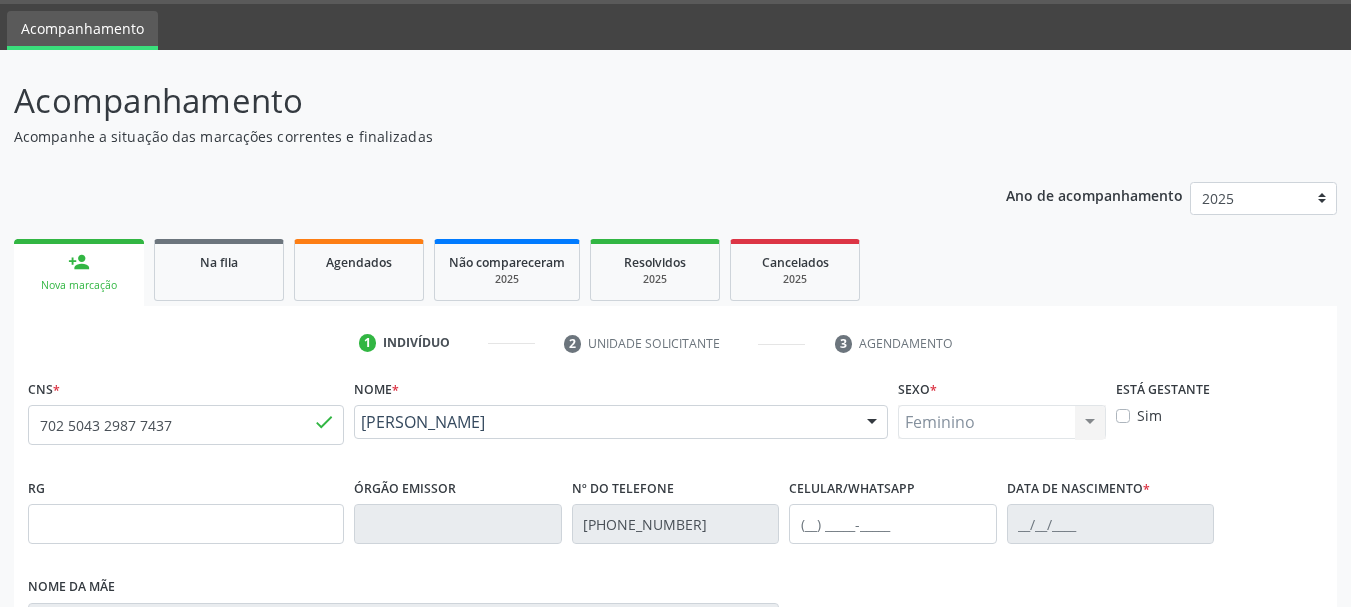 type on "(74) 99962-8684" 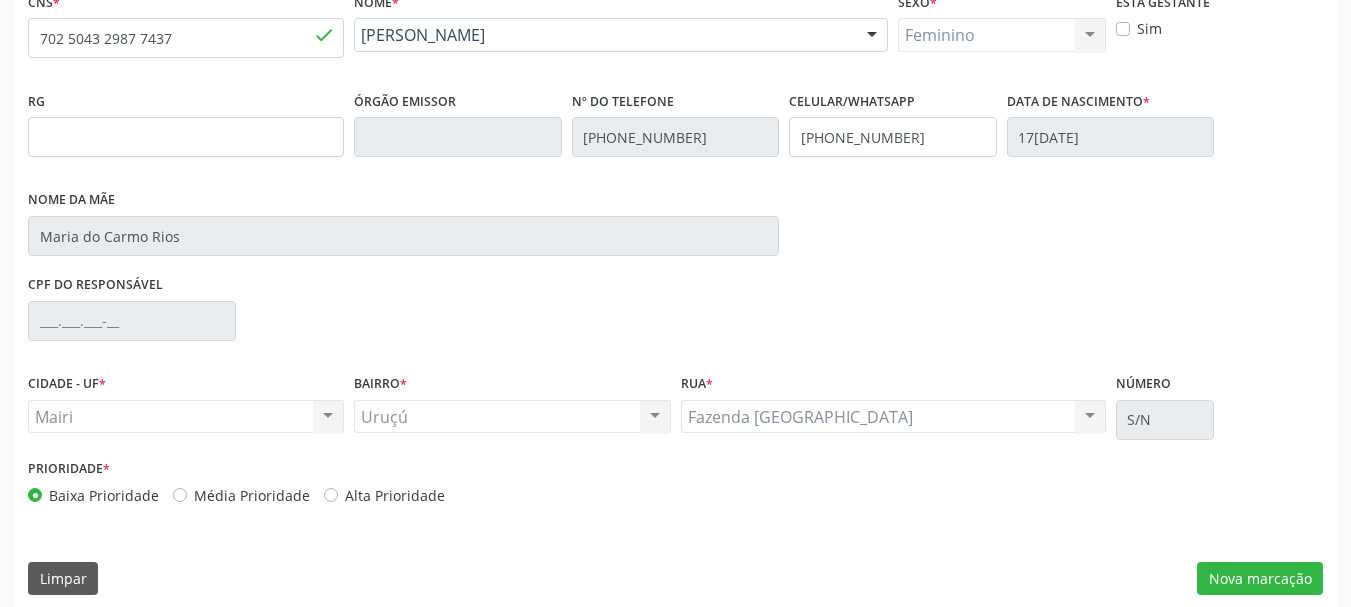 scroll, scrollTop: 463, scrollLeft: 0, axis: vertical 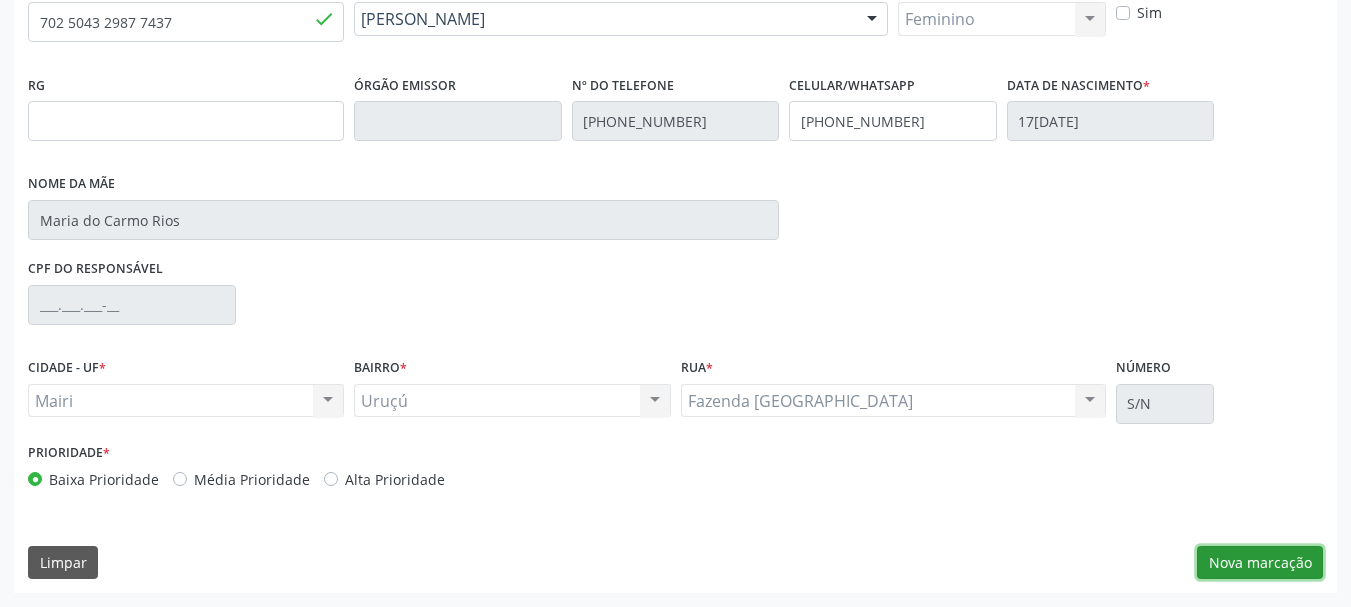 click on "Nova marcação" at bounding box center [1260, 563] 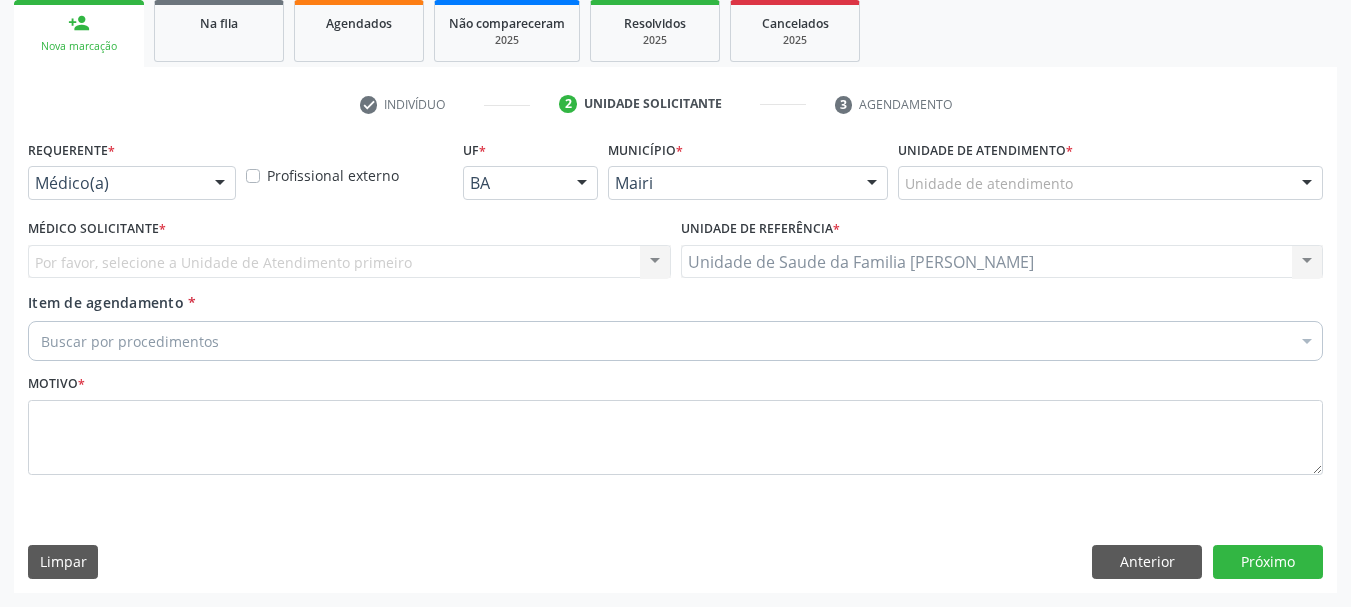 scroll, scrollTop: 299, scrollLeft: 0, axis: vertical 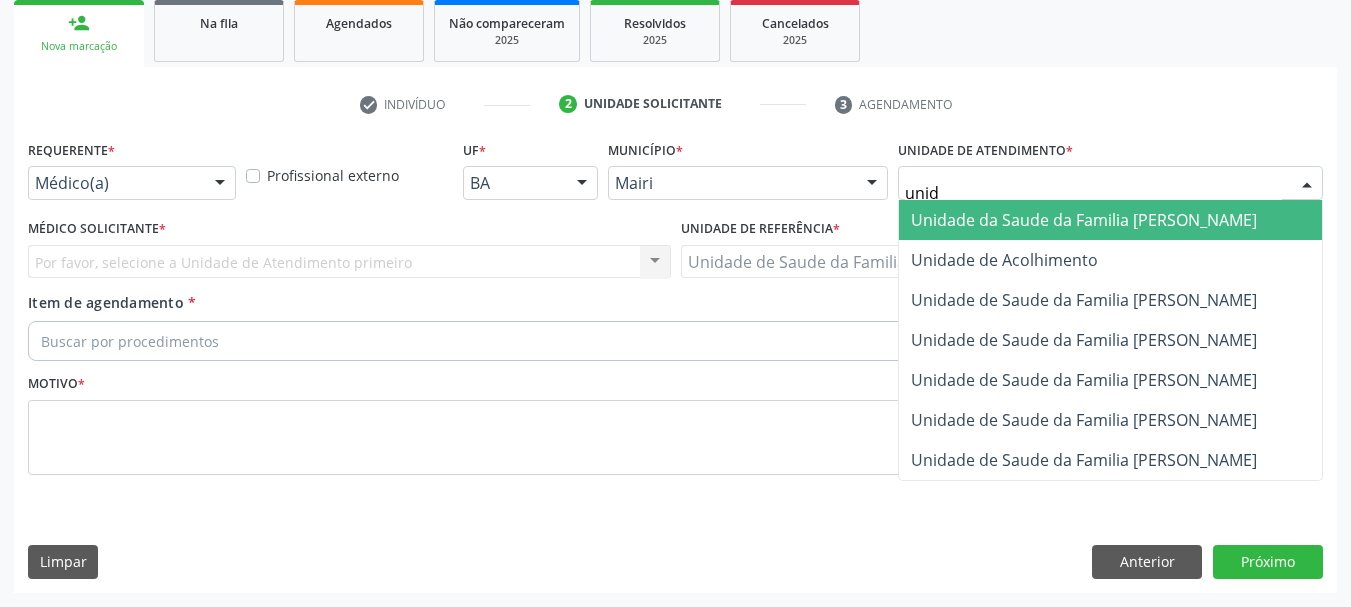 type on "unida" 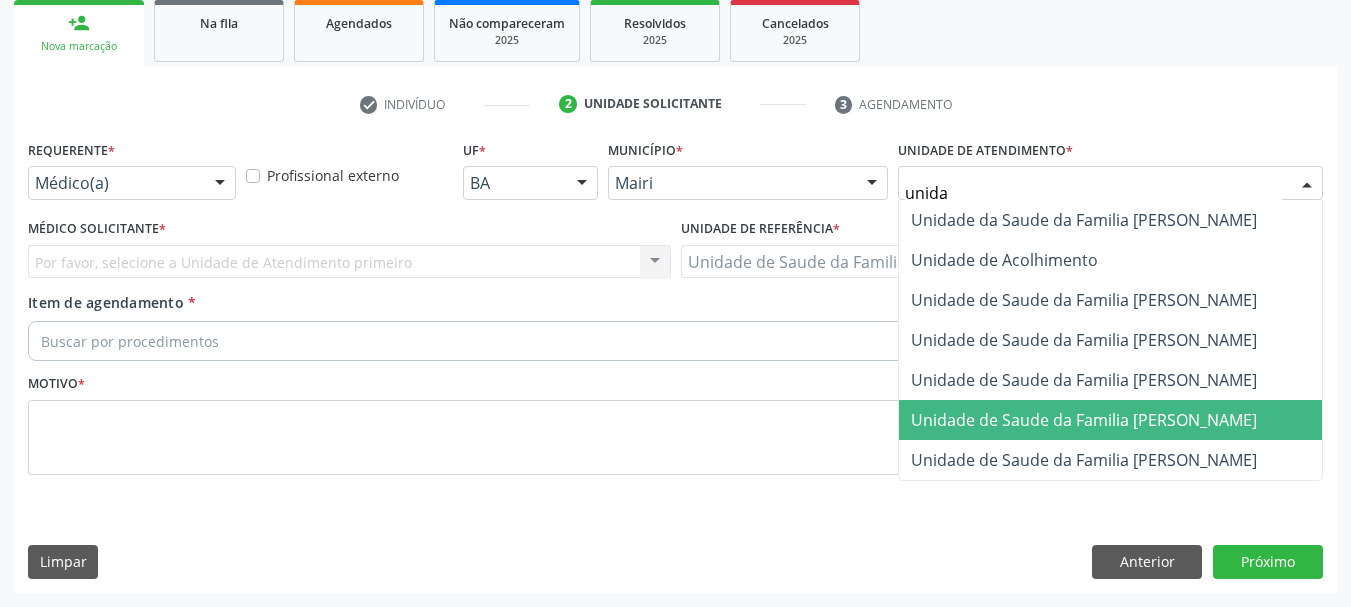 click on "Unidade de Saude da Familia [PERSON_NAME]" at bounding box center [1084, 420] 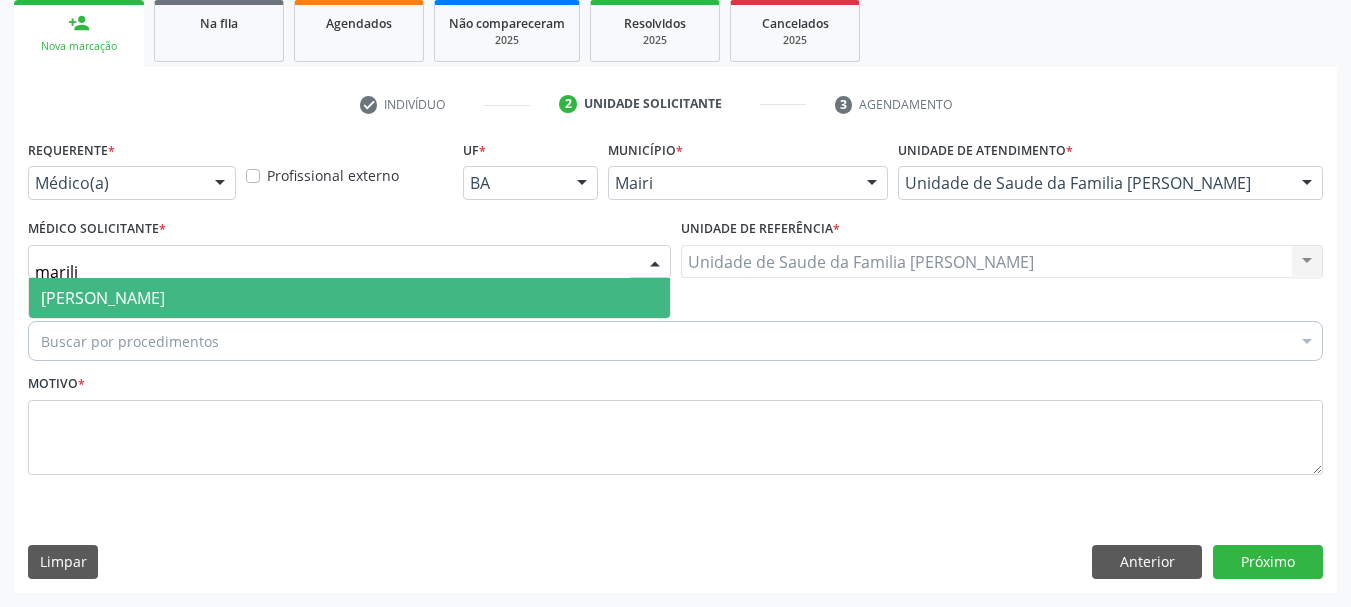 type on "marilia" 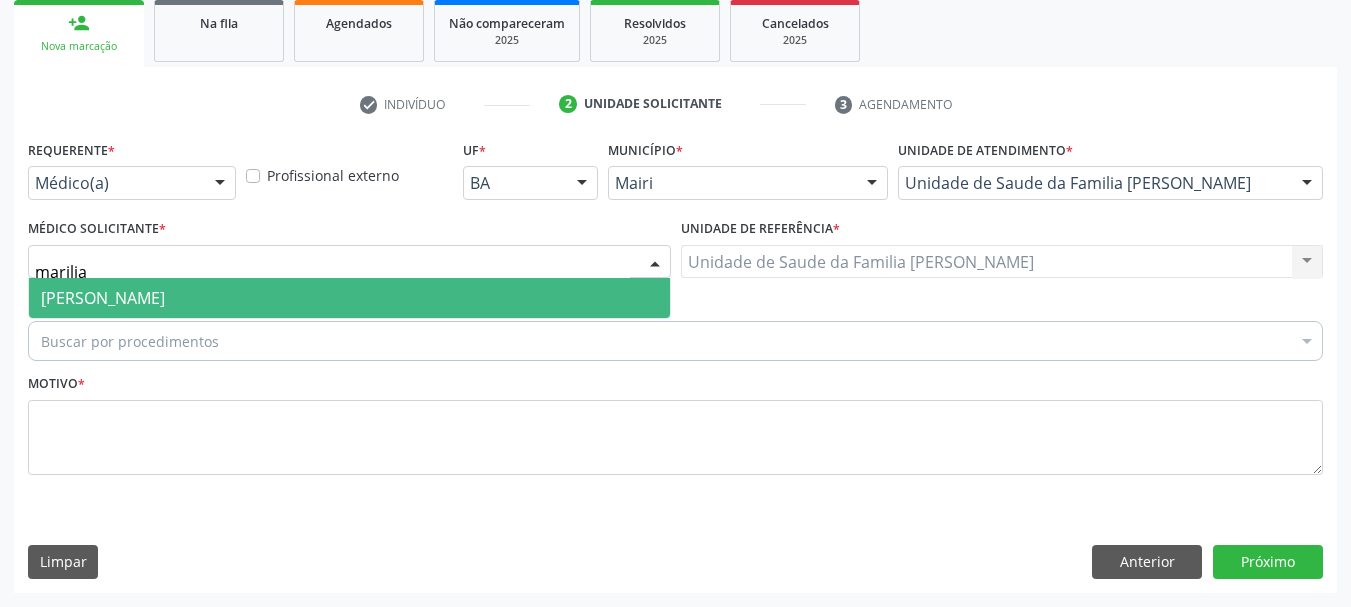 click on "[PERSON_NAME]" at bounding box center (349, 298) 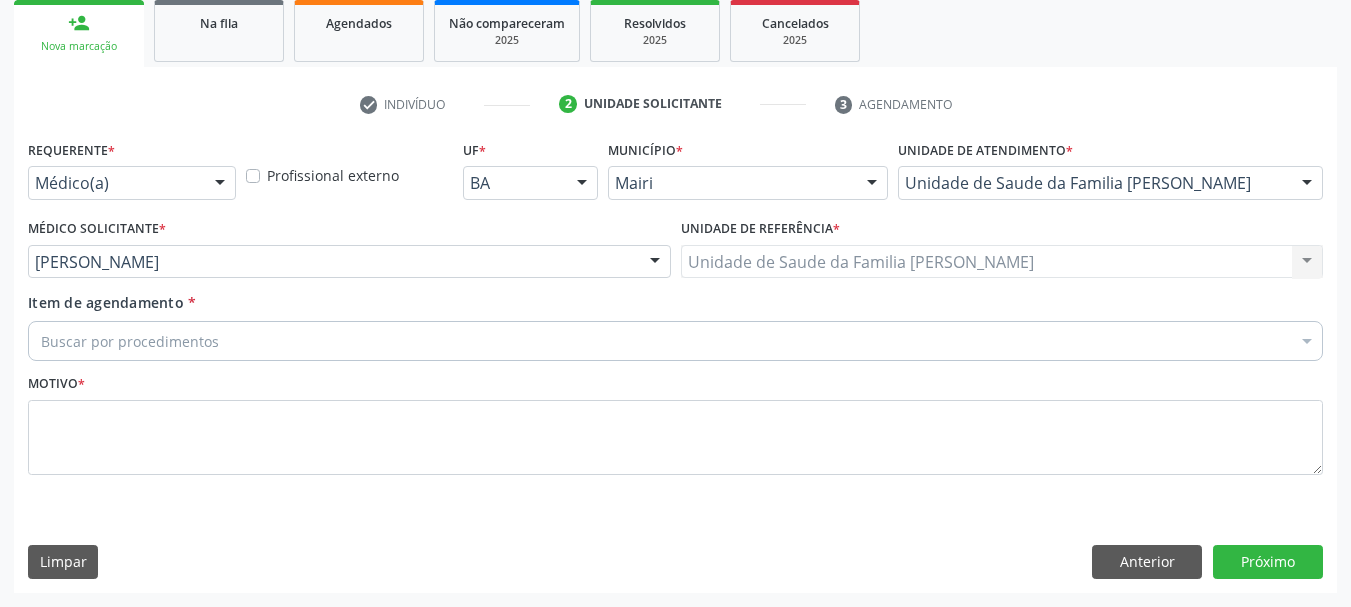 click on "Buscar por procedimentos" at bounding box center [675, 341] 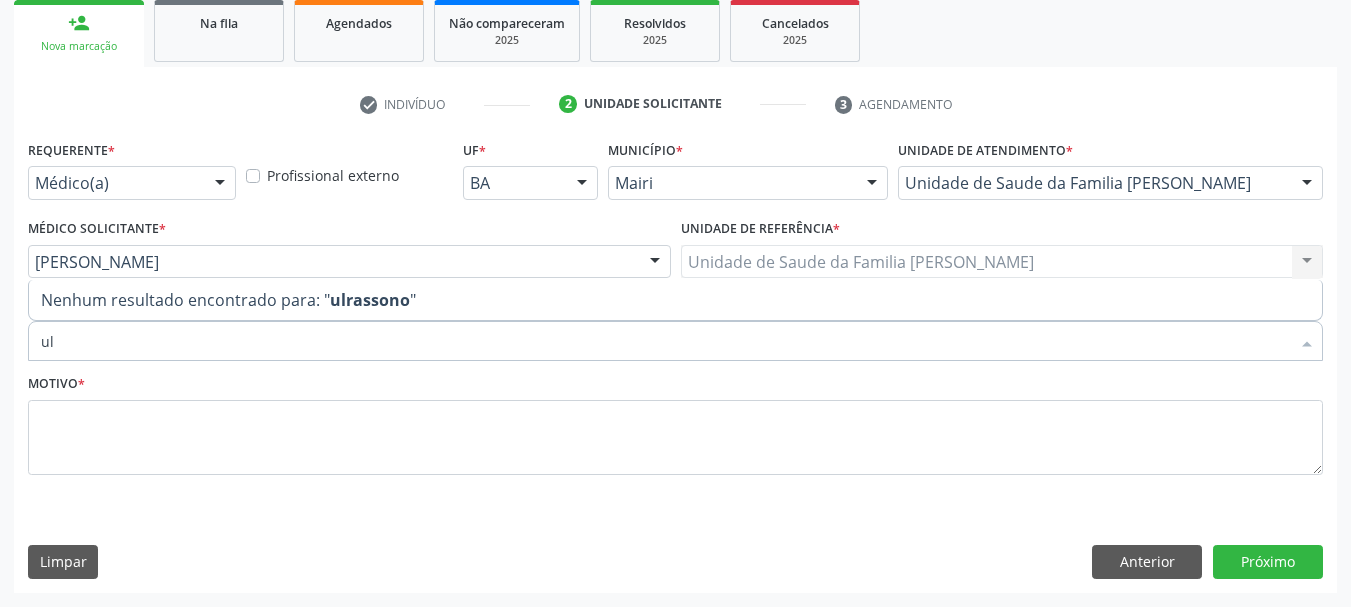 type on "u" 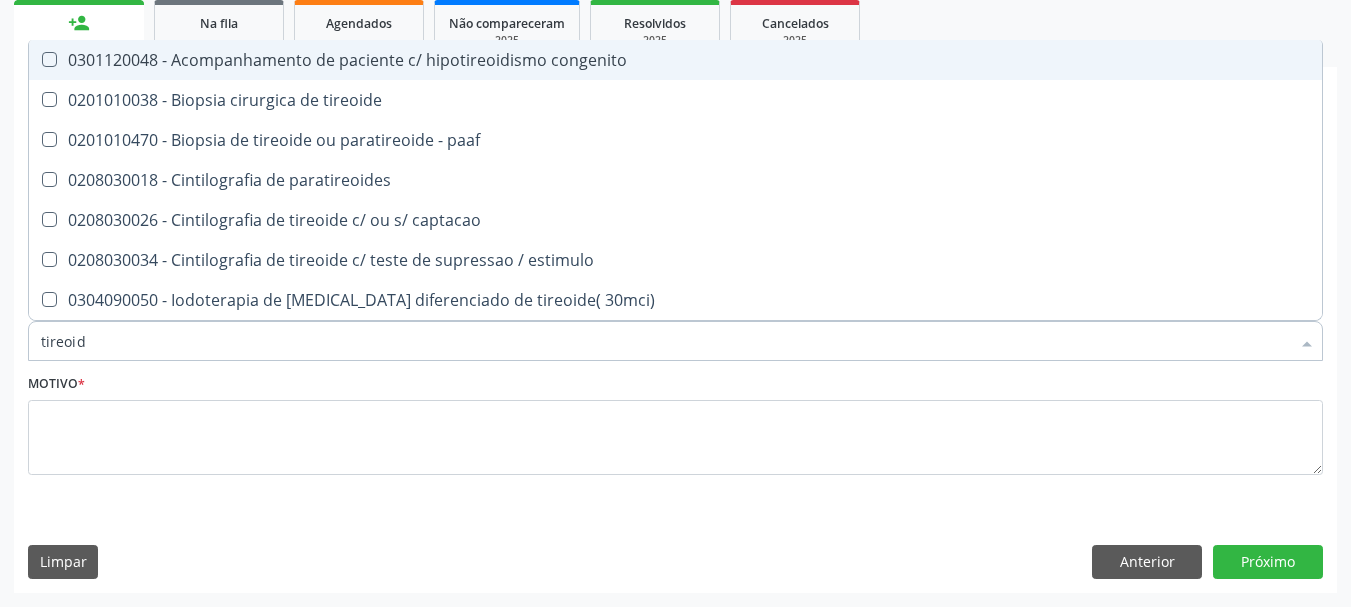 type on "tireoide" 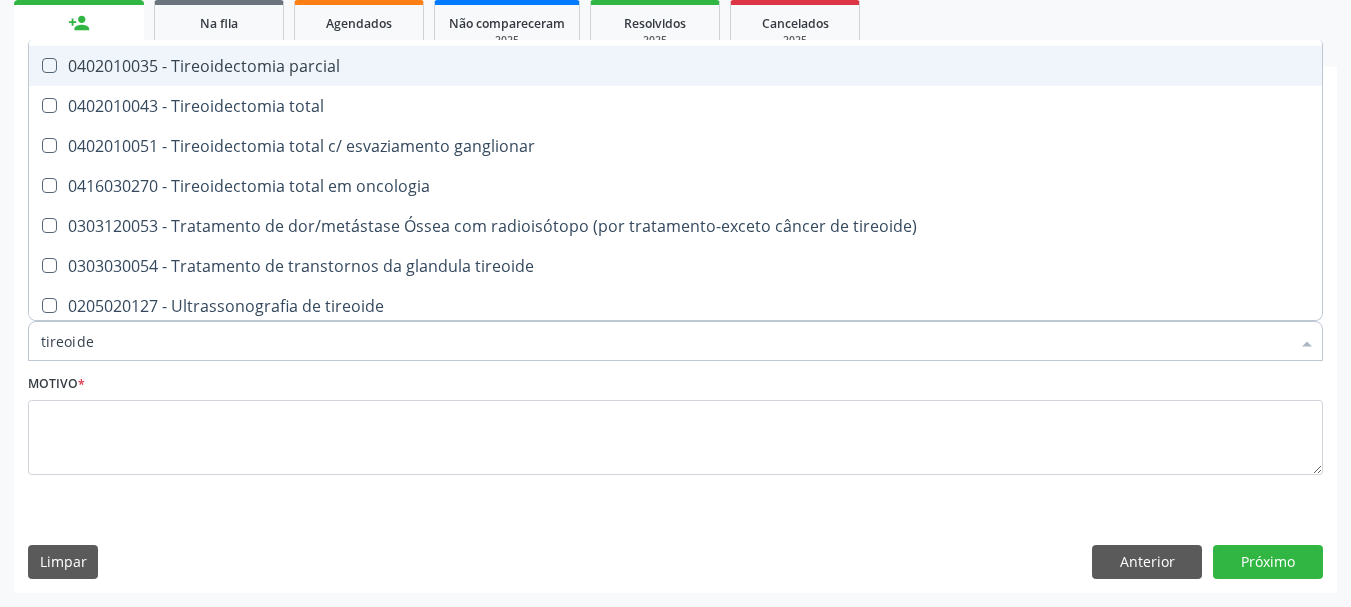 scroll, scrollTop: 400, scrollLeft: 0, axis: vertical 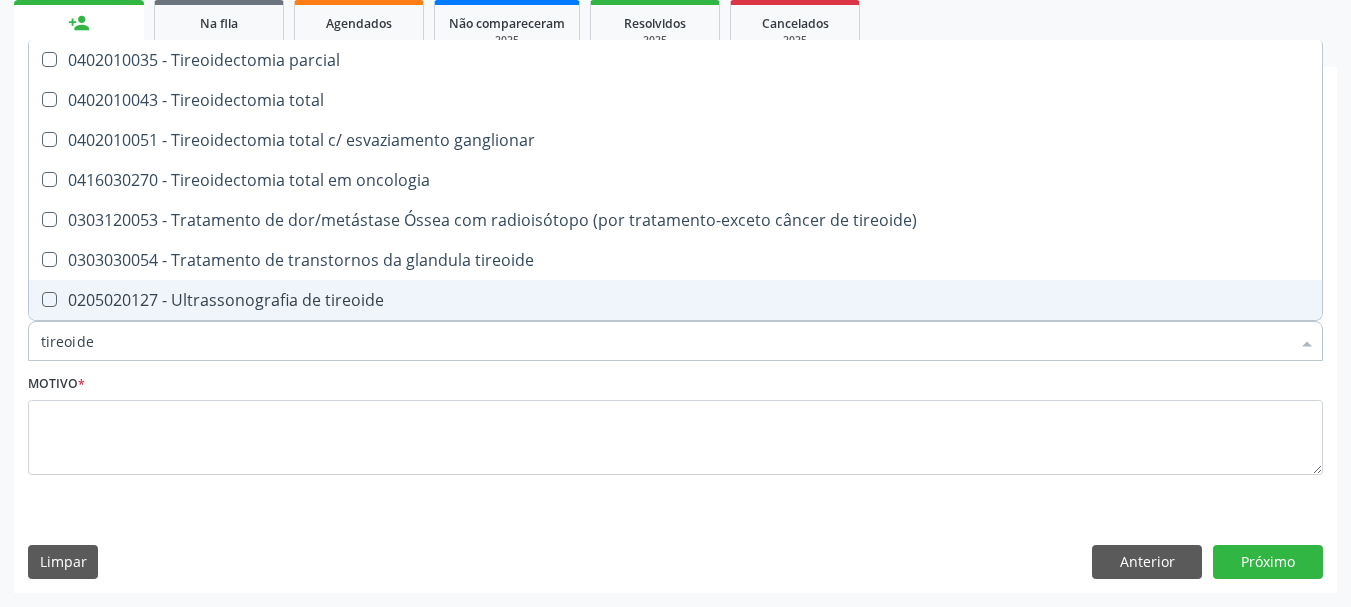 click on "0205020127 - Ultrassonografia de tireoide" at bounding box center (675, 300) 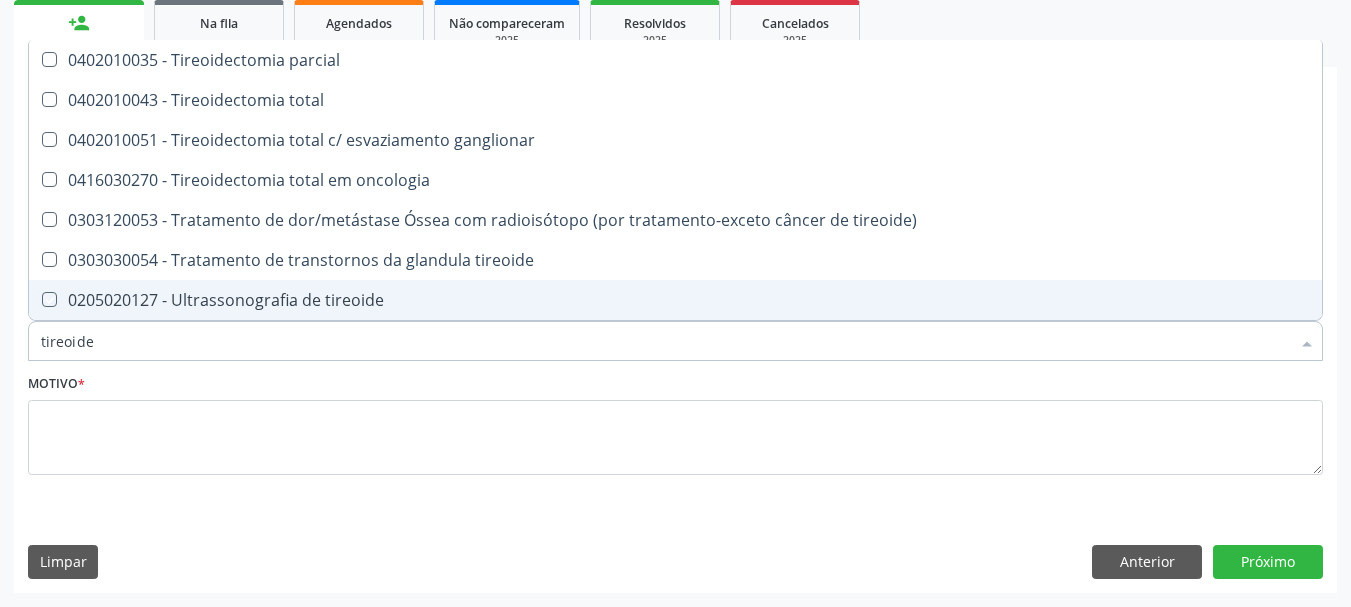 checkbox on "true" 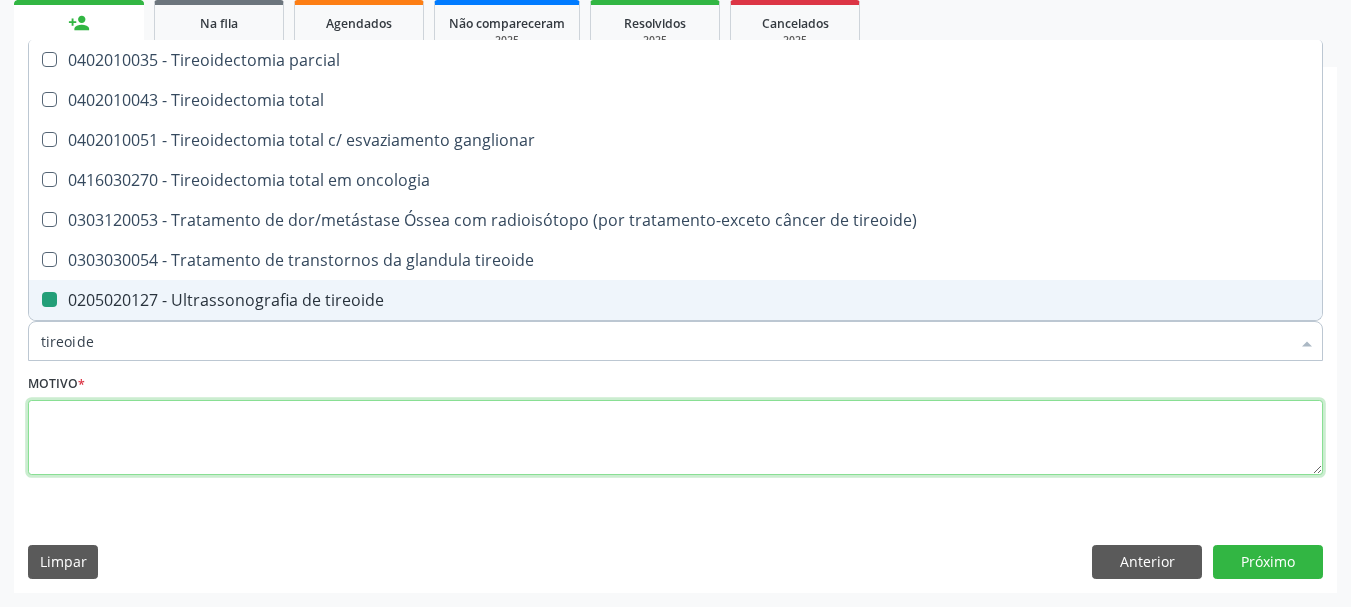 click at bounding box center [675, 438] 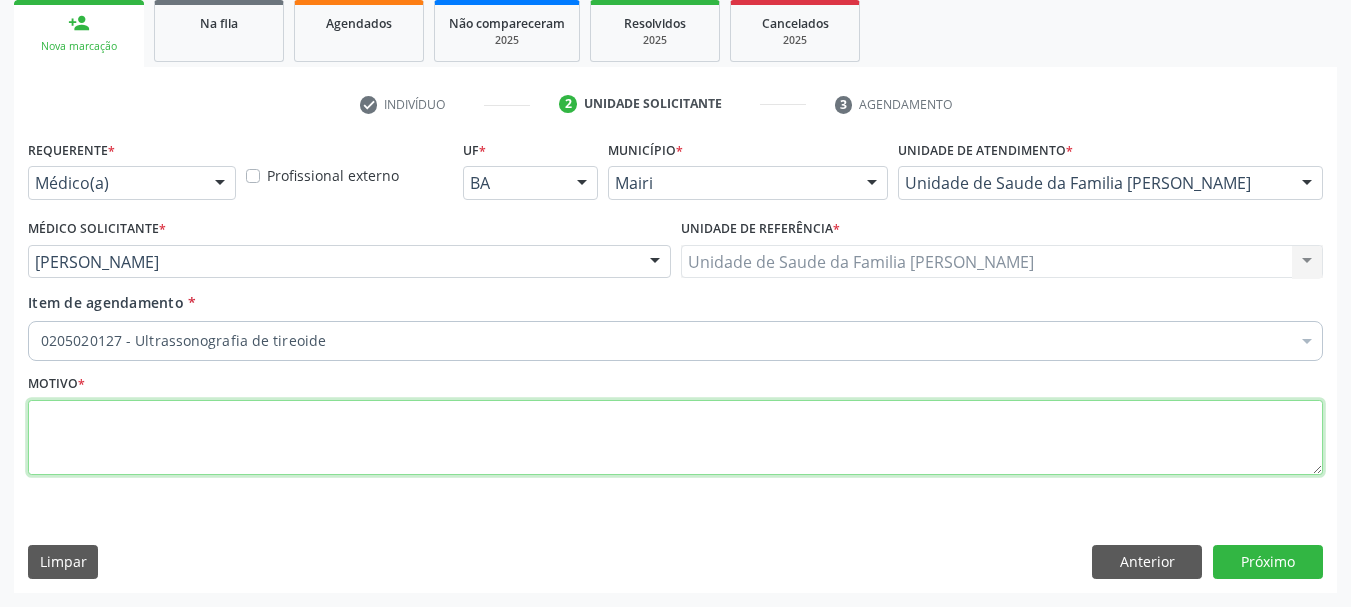 scroll, scrollTop: 0, scrollLeft: 0, axis: both 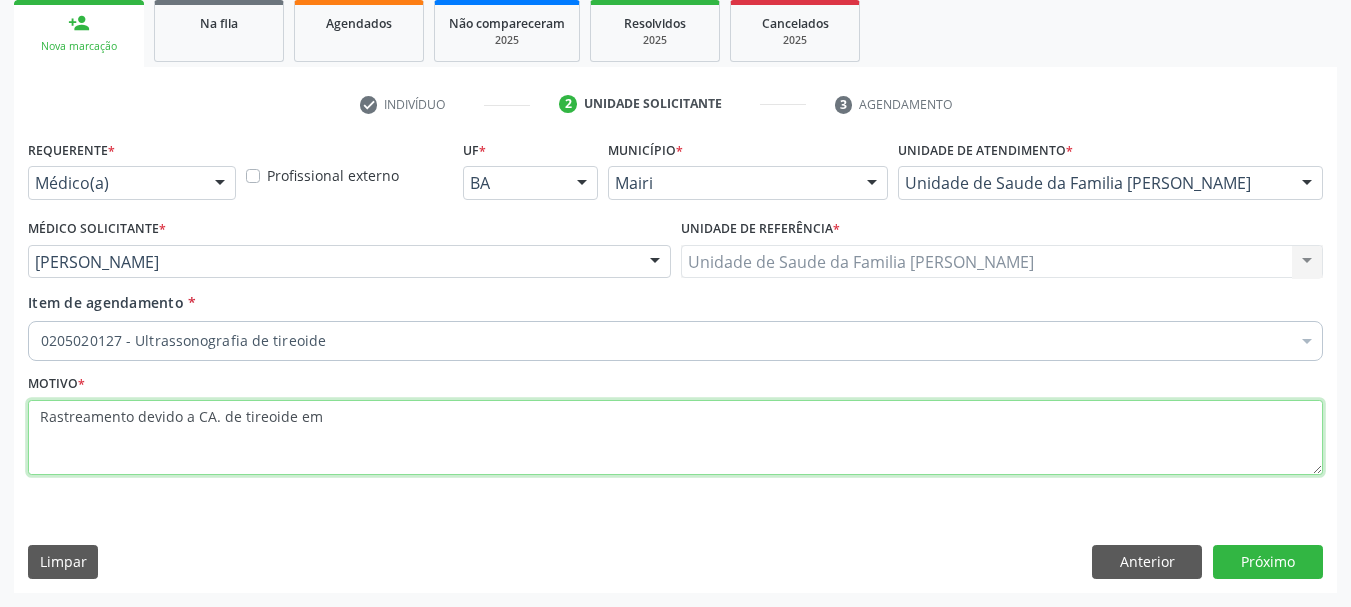 click on "Rastreamento devido a CA. de tireoide em" at bounding box center (675, 438) 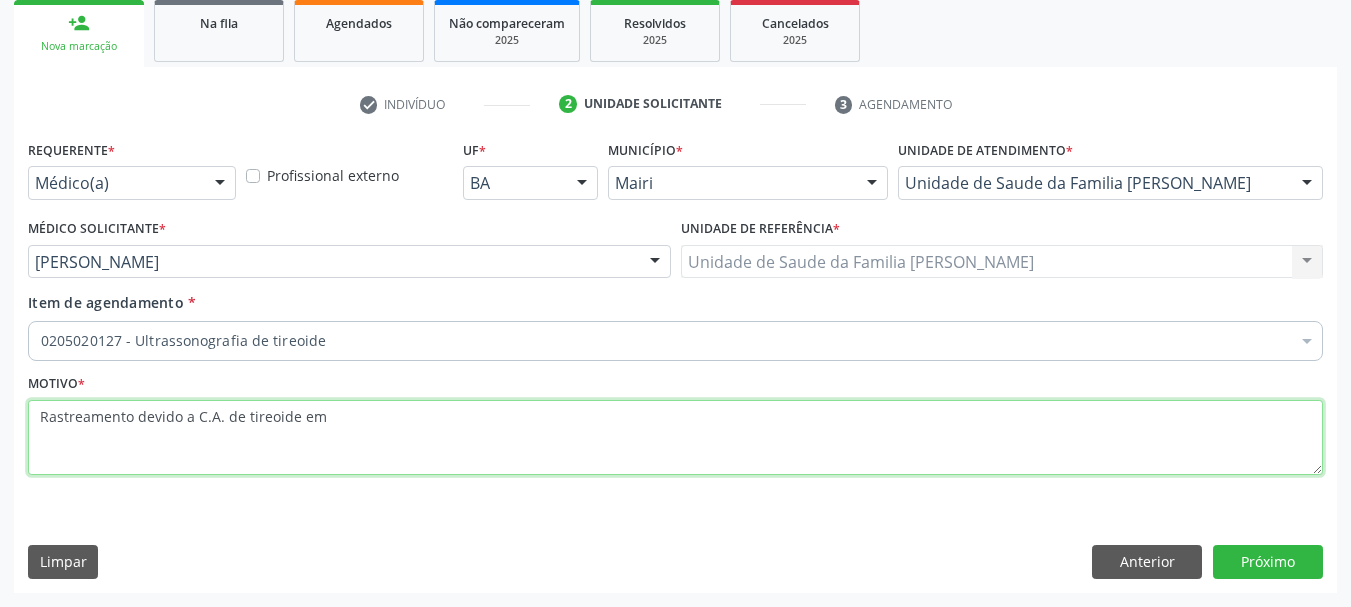drag, startPoint x: 335, startPoint y: 433, endPoint x: 46, endPoint y: 409, distance: 289.99484 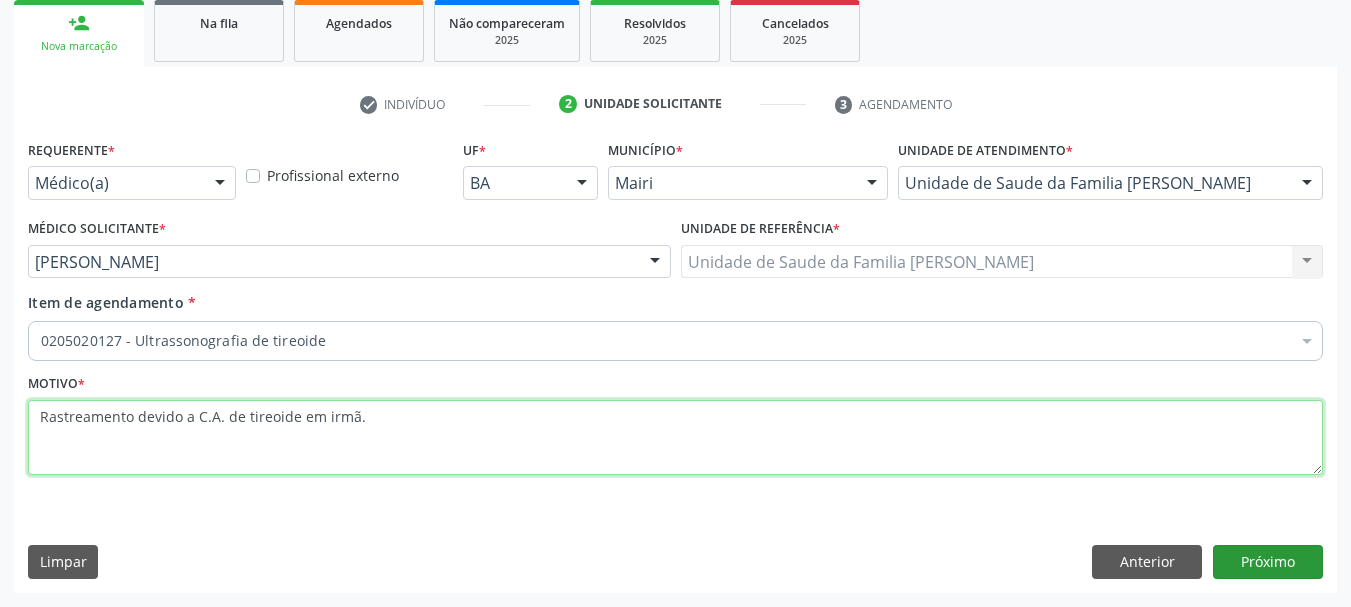 type on "Rastreamento devido a C.A. de tireoide em irmã." 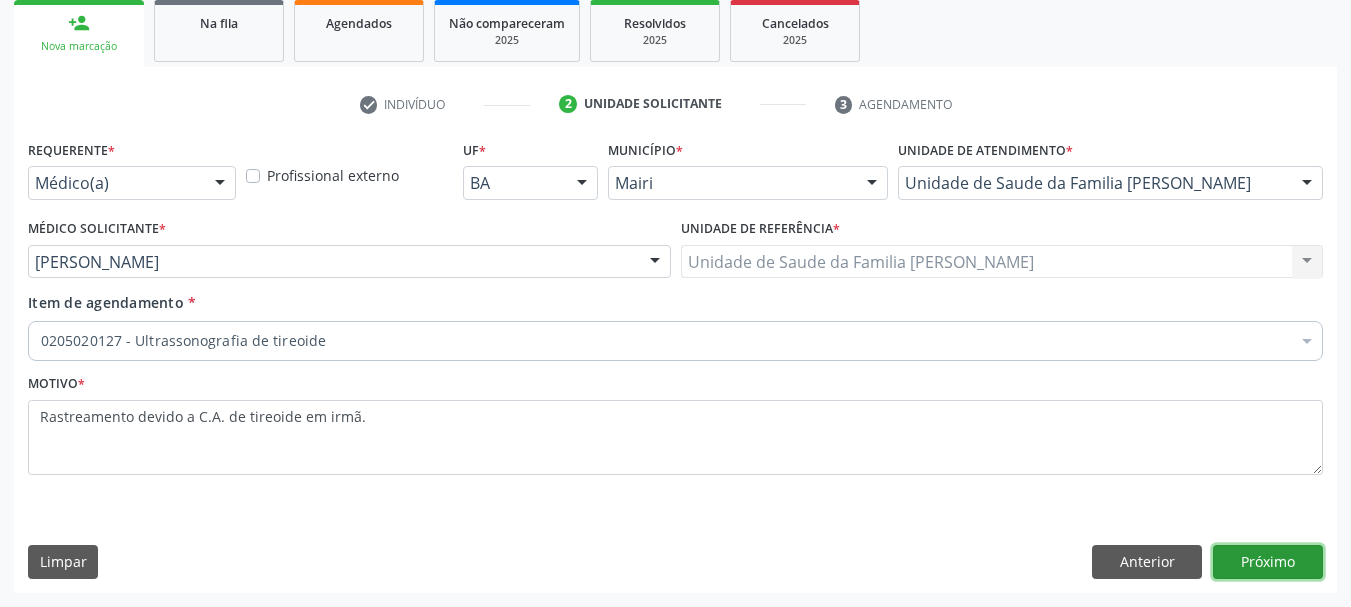click on "Próximo" at bounding box center [1268, 562] 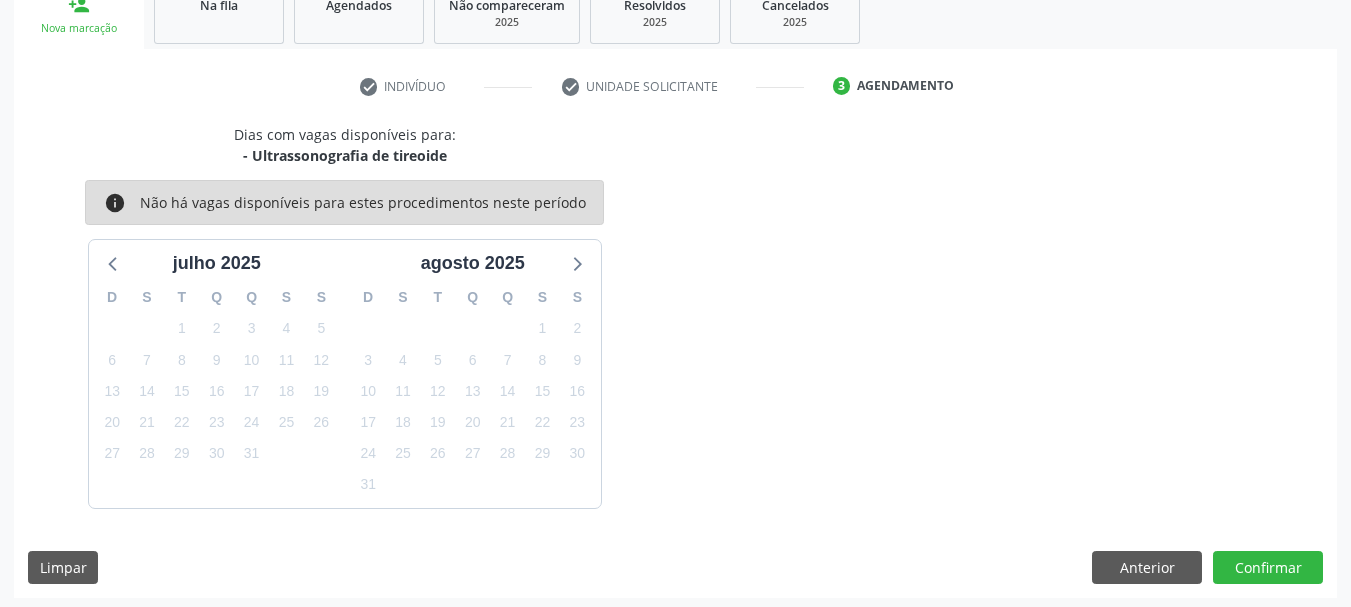 scroll, scrollTop: 322, scrollLeft: 0, axis: vertical 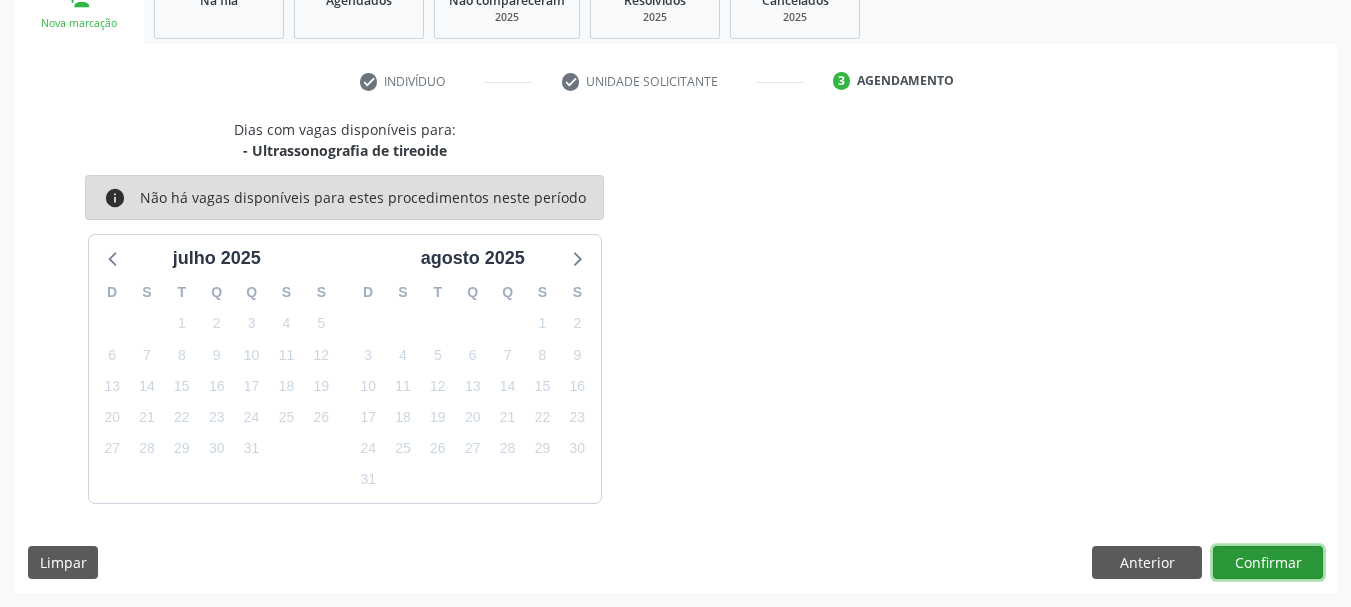 click on "Confirmar" at bounding box center (1268, 563) 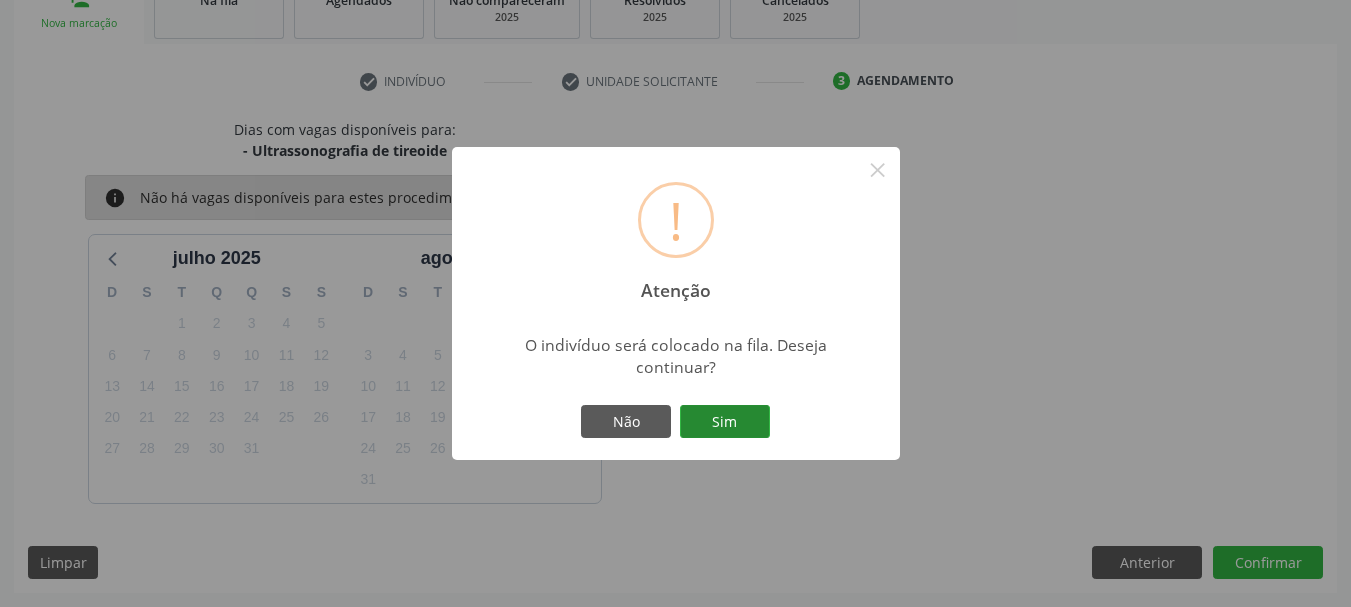 click on "Sim" at bounding box center [725, 422] 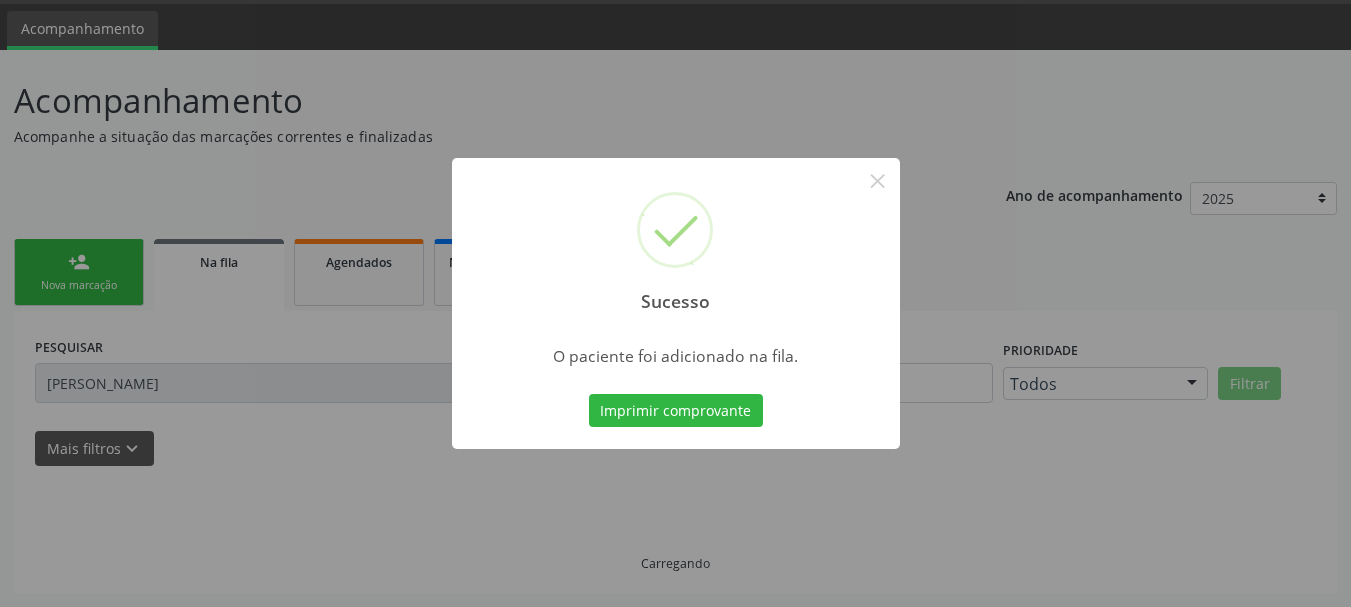 scroll, scrollTop: 60, scrollLeft: 0, axis: vertical 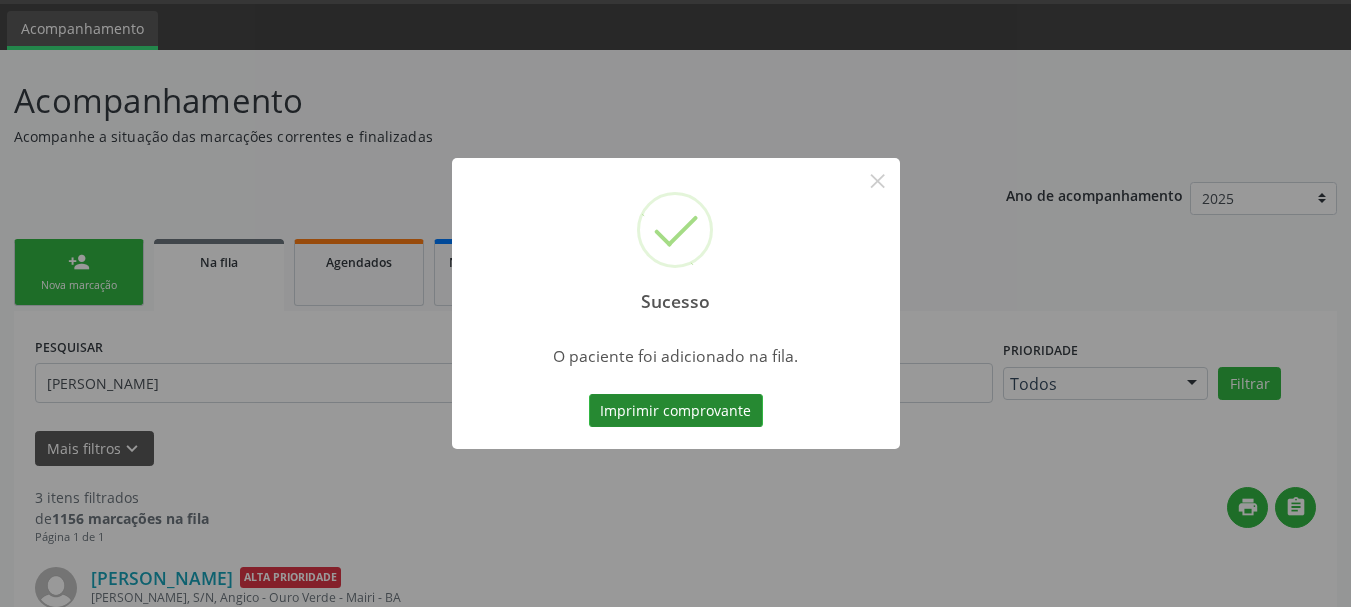 click on "Imprimir comprovante" at bounding box center [676, 411] 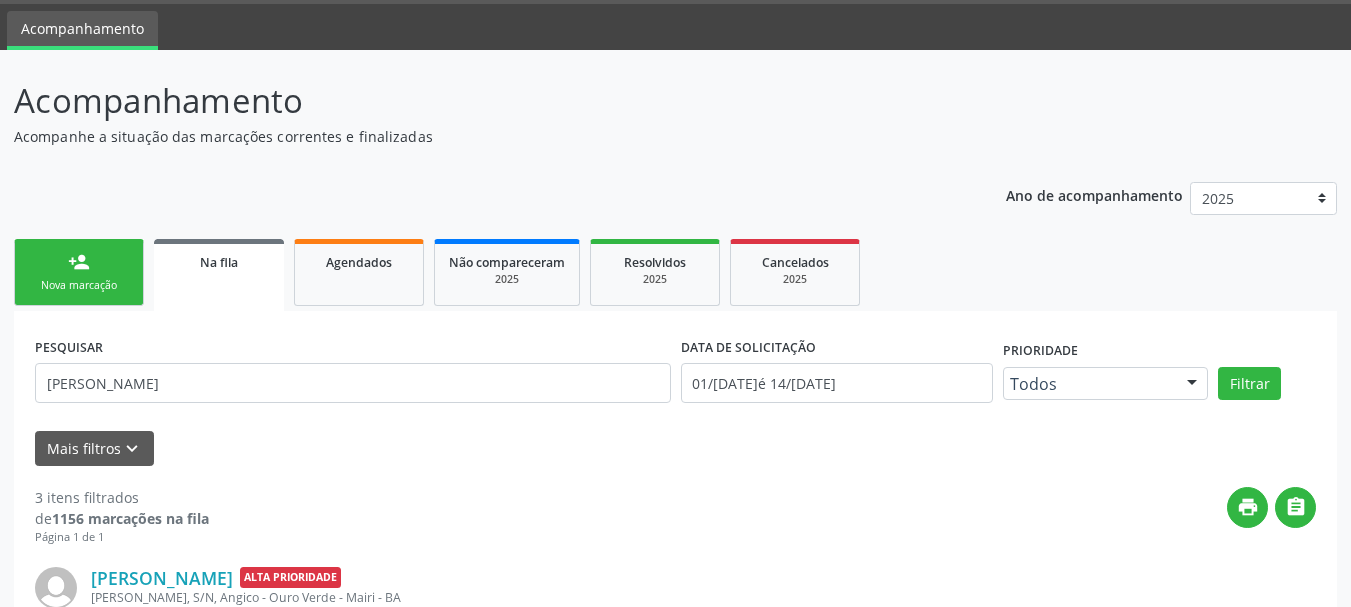 click on "person_add
Nova marcação" at bounding box center [79, 272] 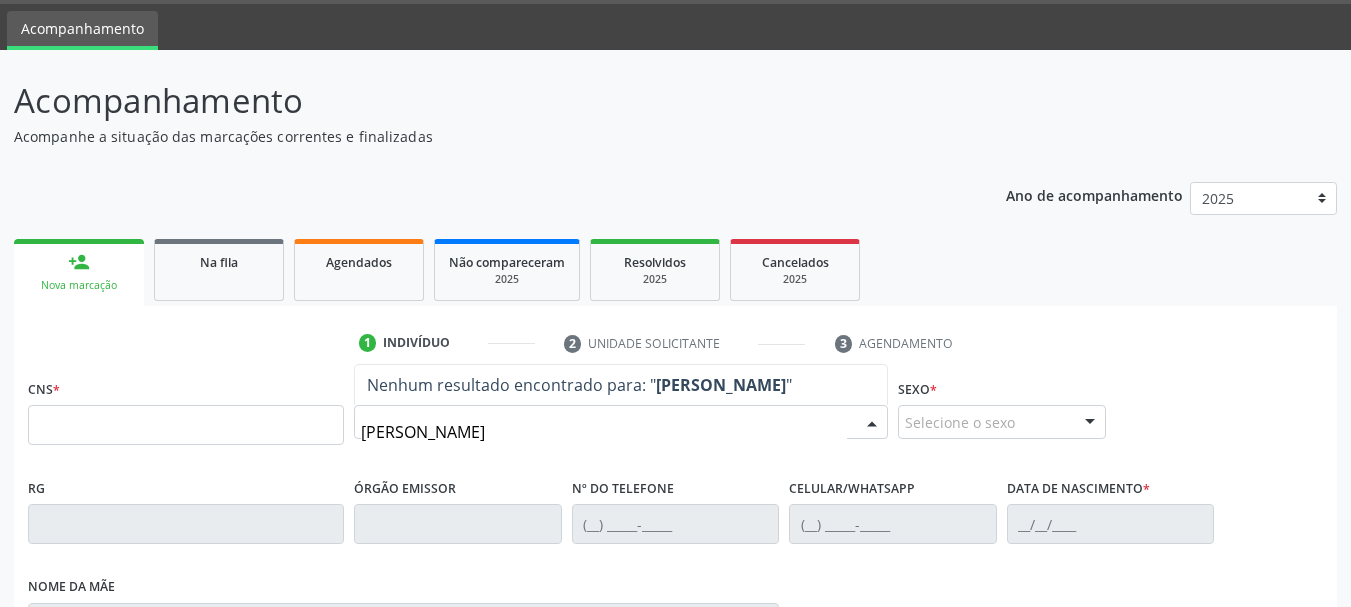 click on "adriele sousa dos santos" at bounding box center (604, 432) 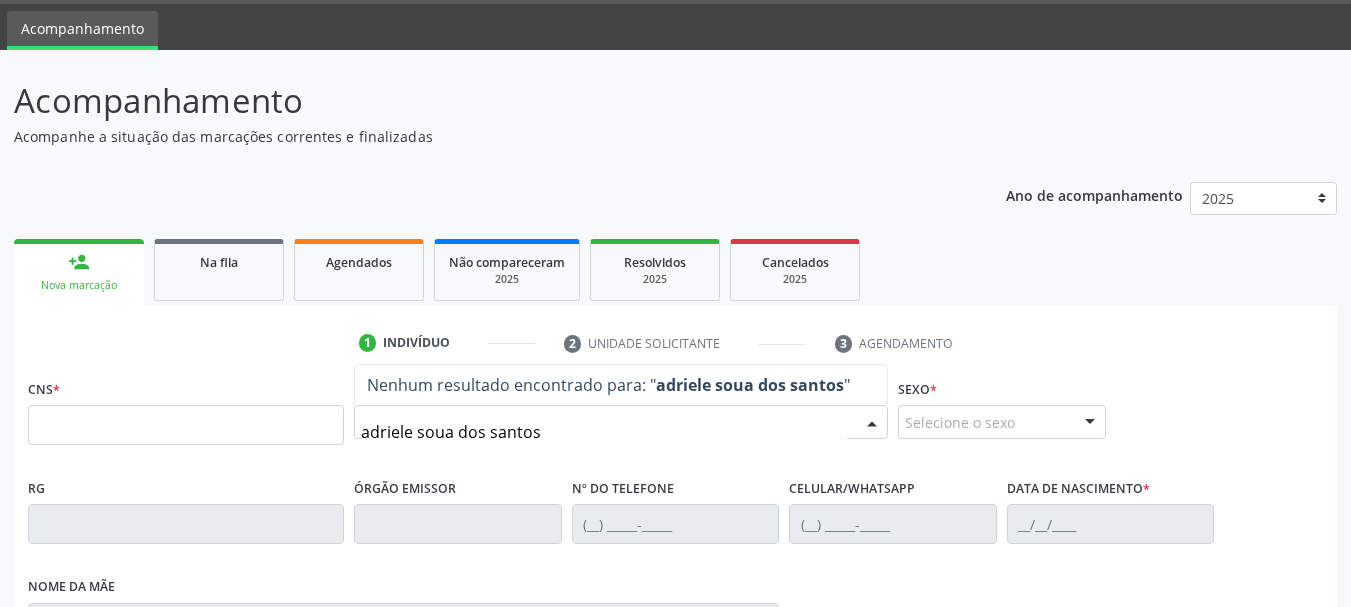 type on "adriele souza dos santos" 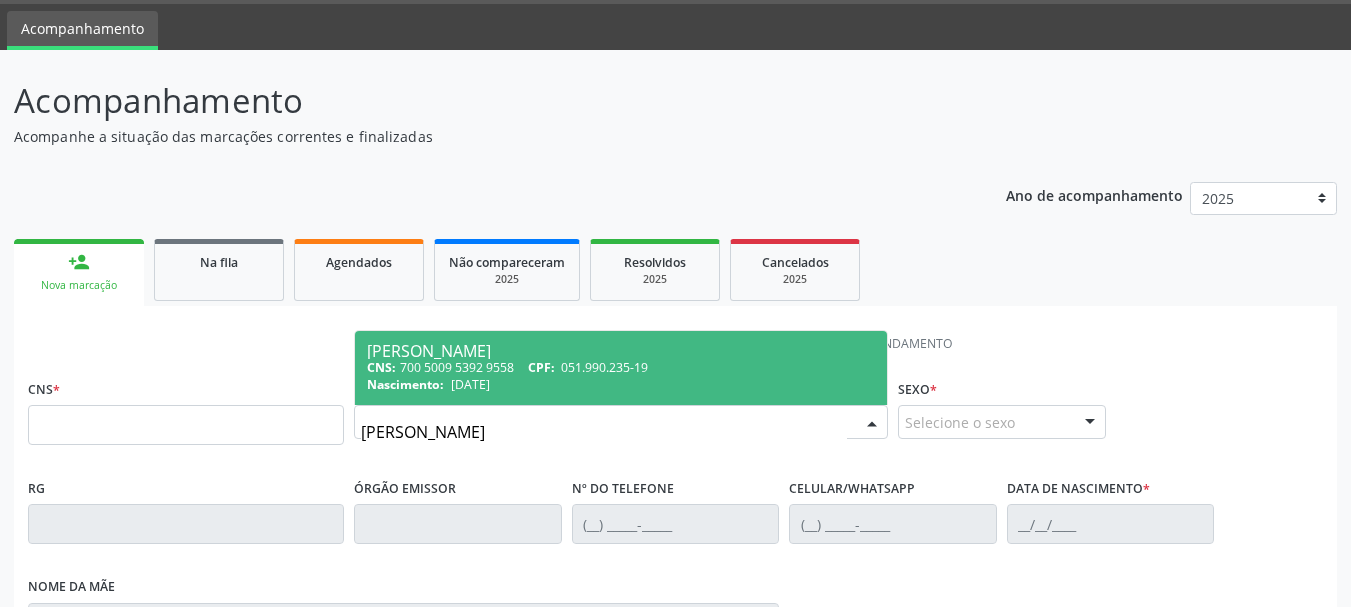 click on "13/11/1997" at bounding box center [470, 384] 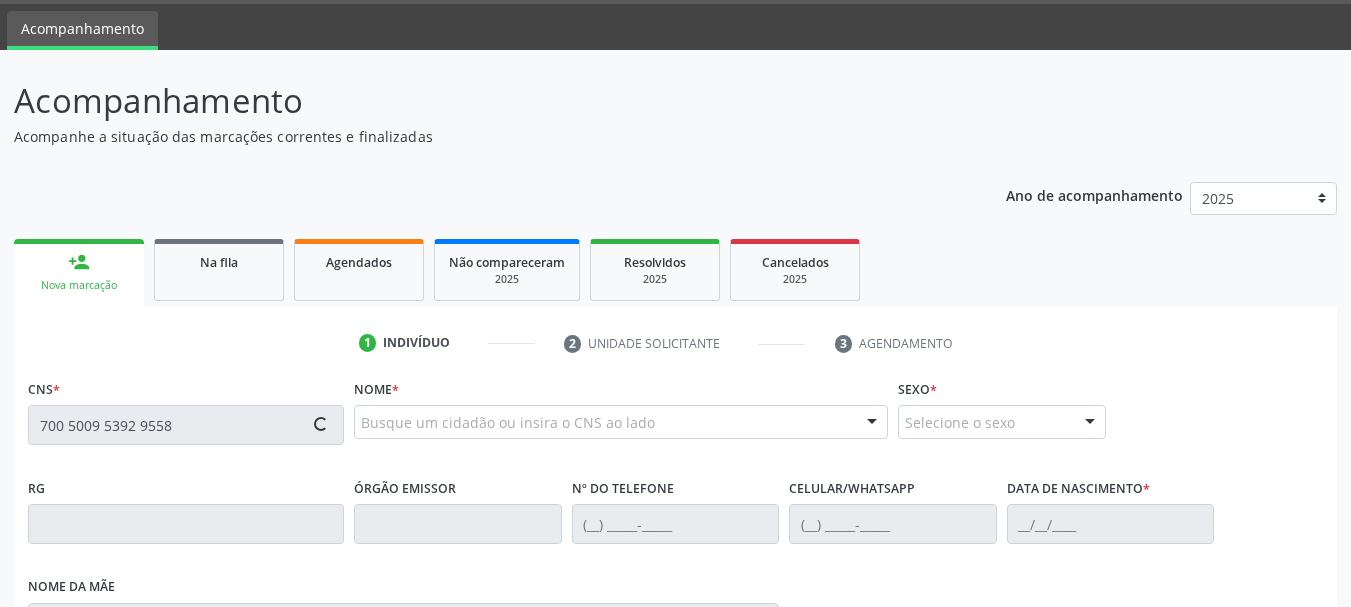 type on "700 5009 5392 9558" 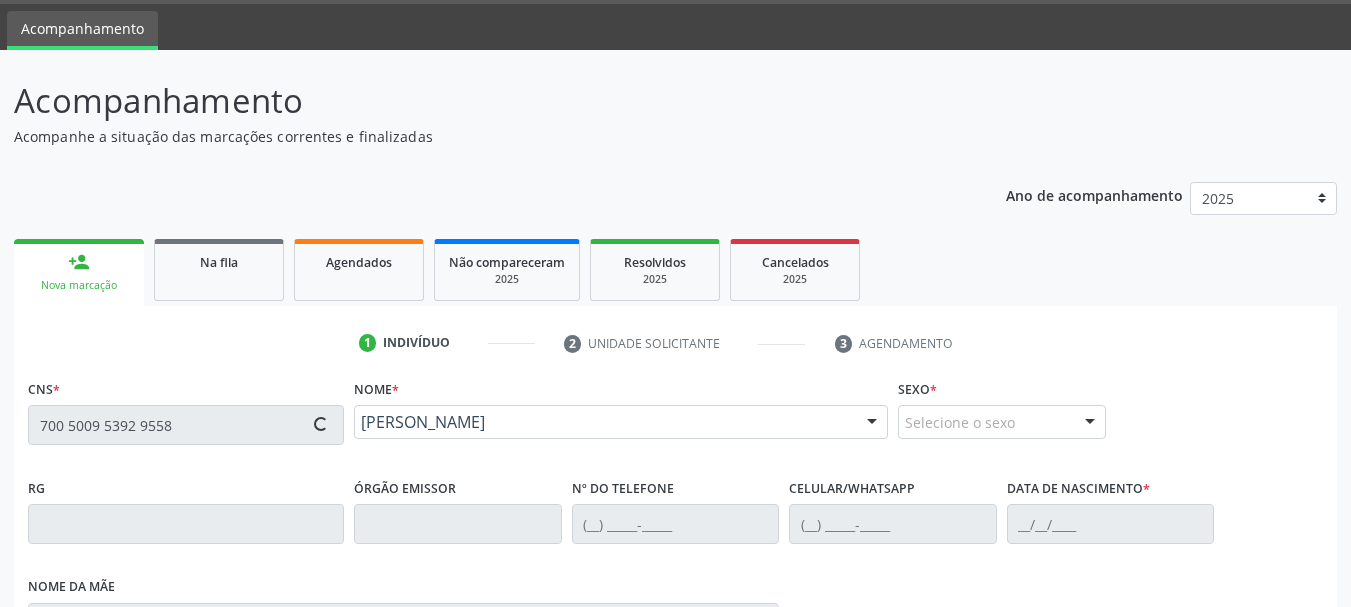 type on "(75) 99995-3576" 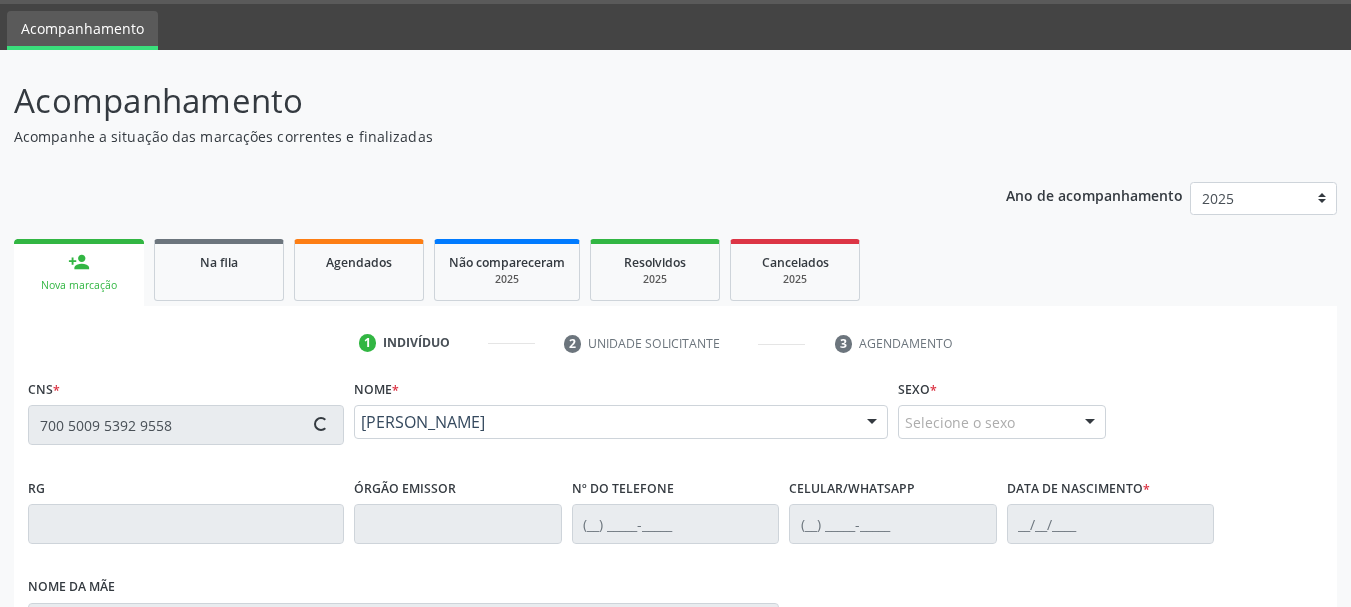 type on "(75) 99995-3576" 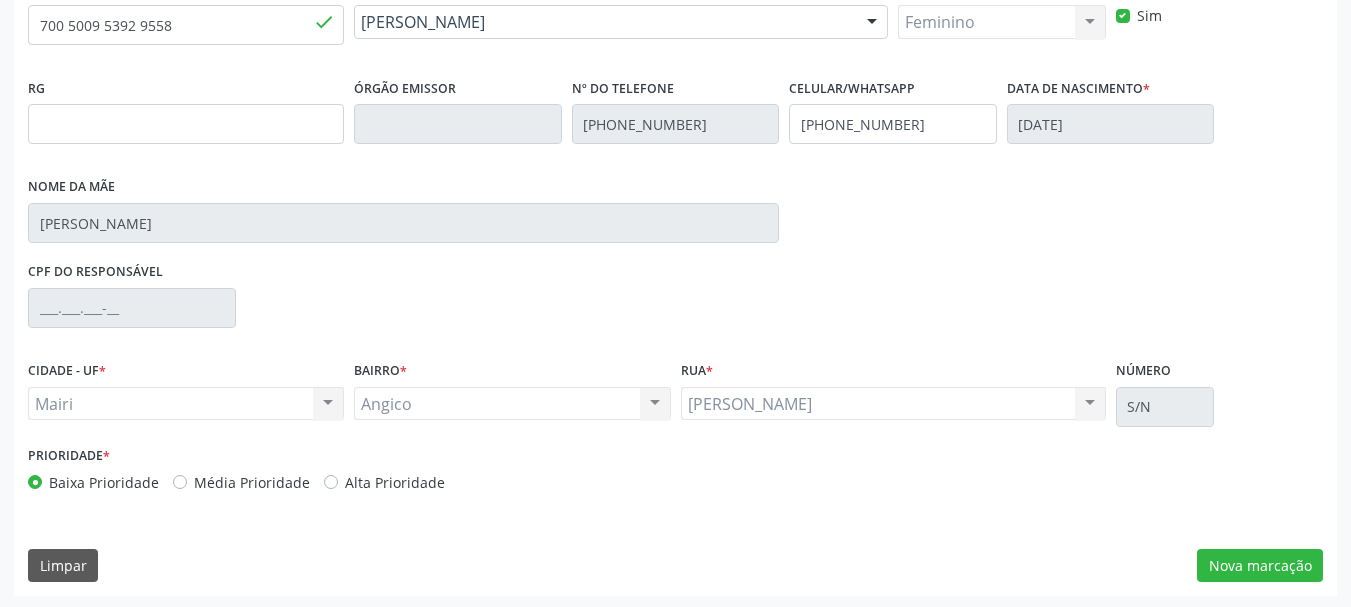 scroll, scrollTop: 463, scrollLeft: 0, axis: vertical 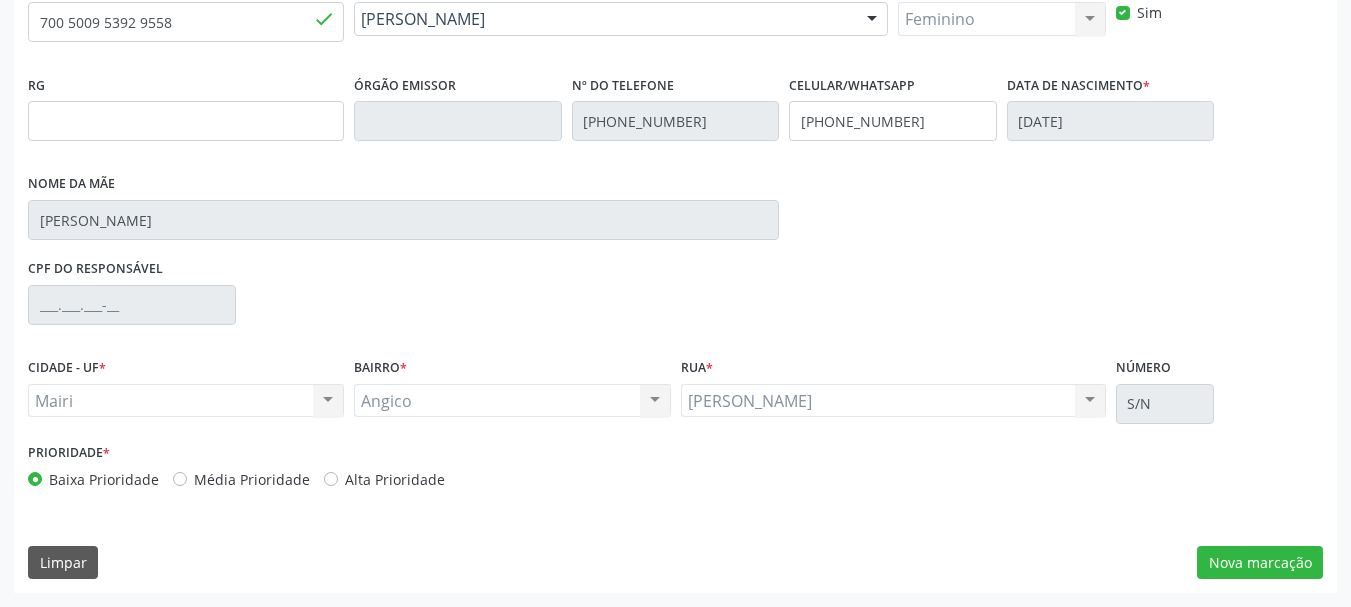 click on "Alta Prioridade" at bounding box center (395, 479) 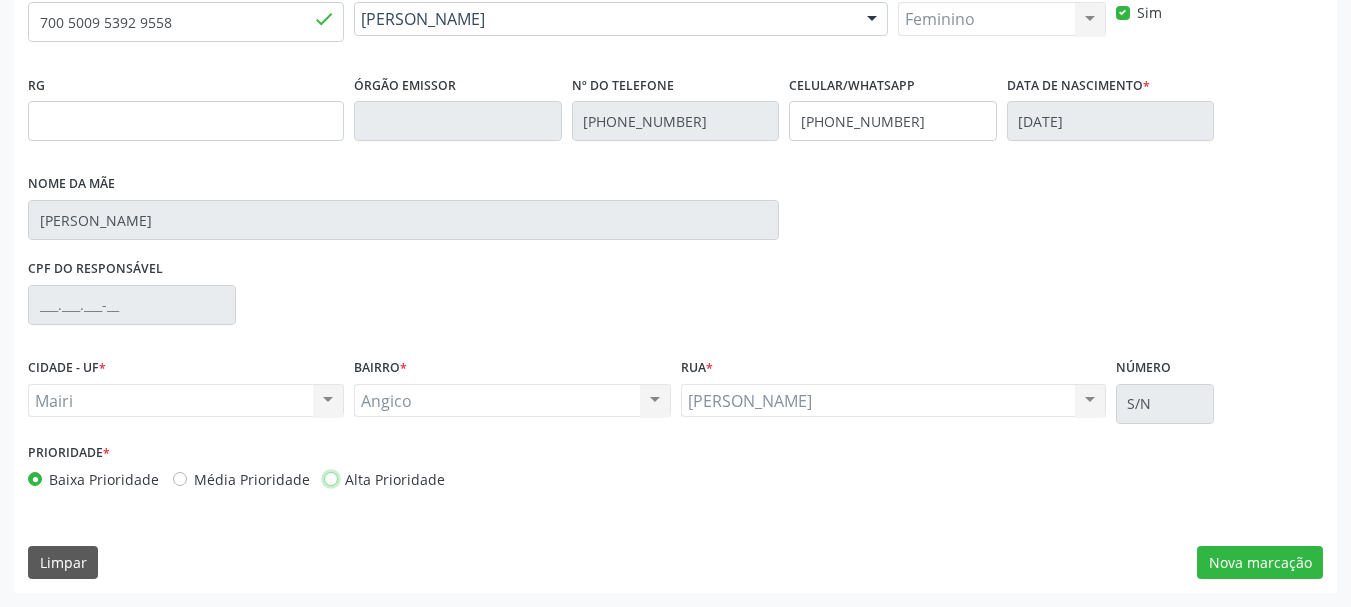 click on "Alta Prioridade" at bounding box center (331, 478) 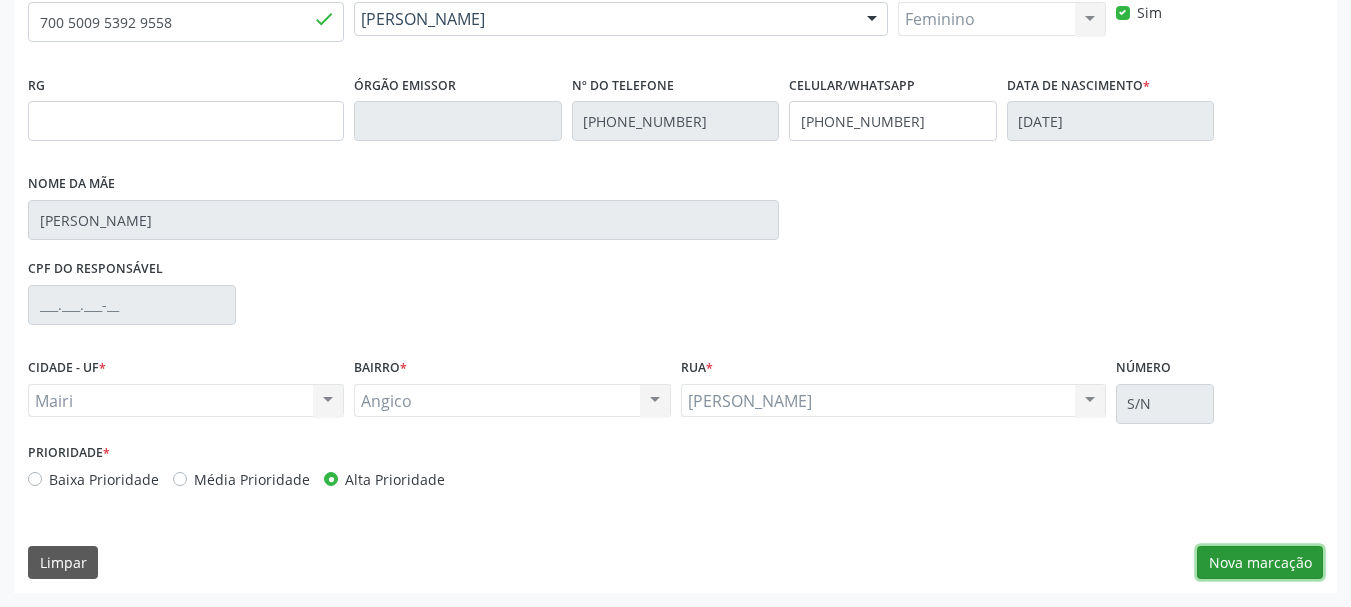 click on "Nova marcação" at bounding box center [1260, 563] 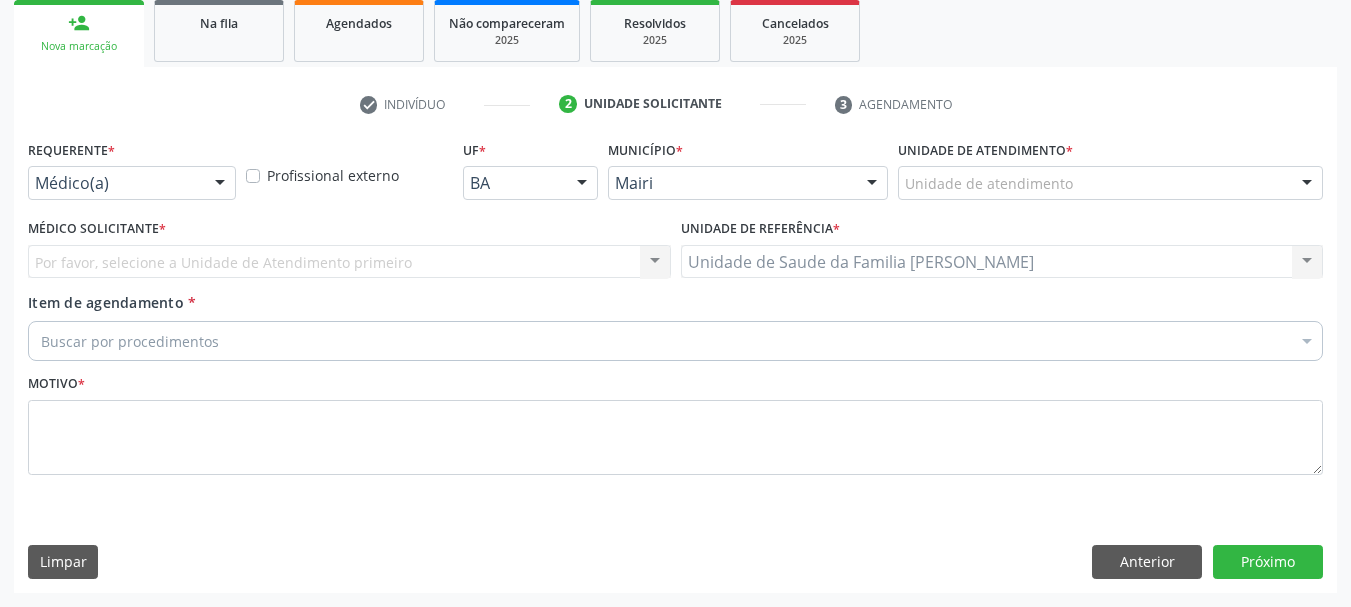 scroll, scrollTop: 299, scrollLeft: 0, axis: vertical 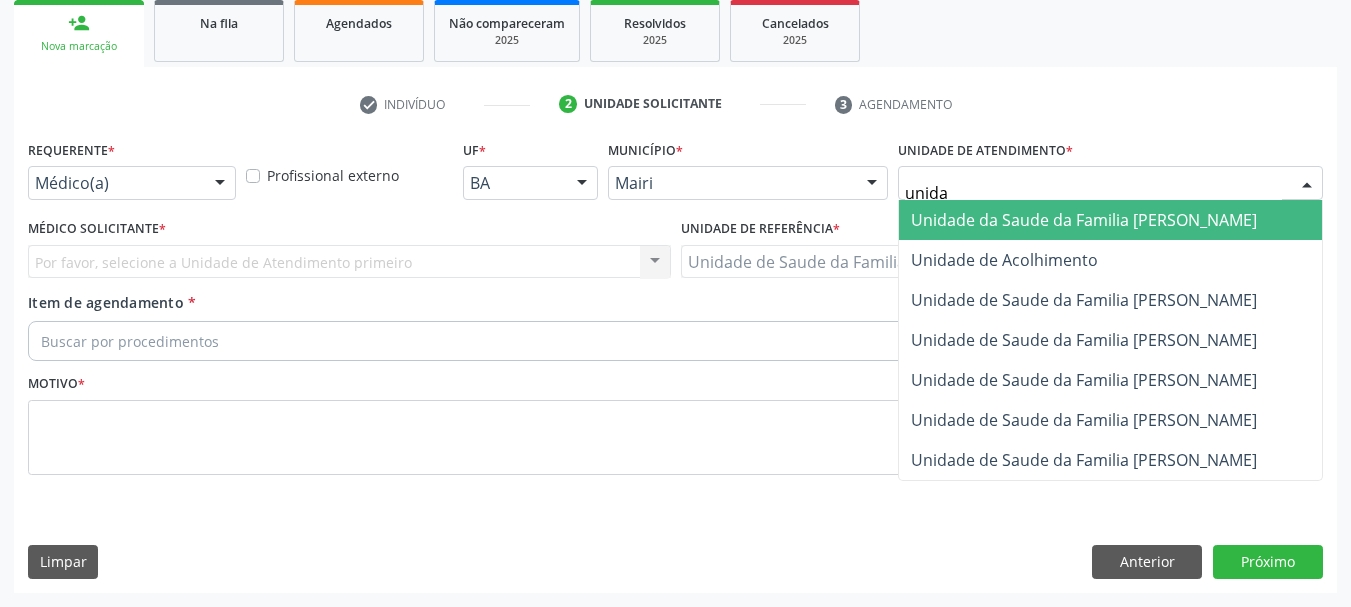 type on "unidad" 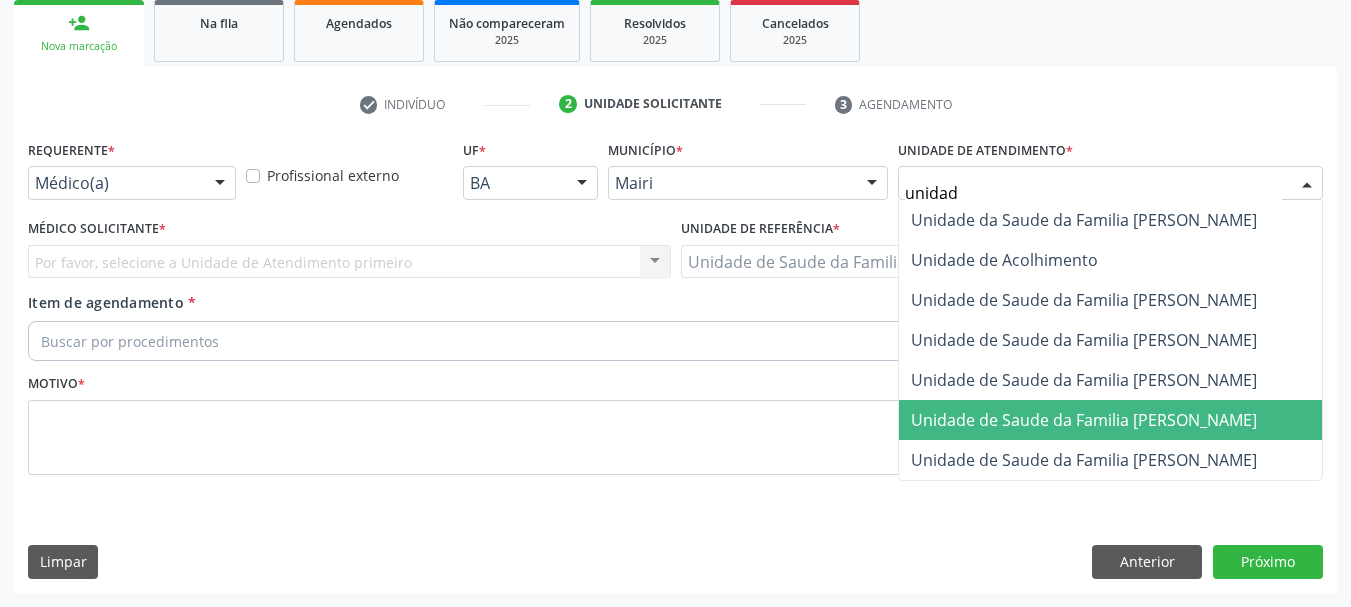 click on "Unidade de Saude da Familia [PERSON_NAME]" at bounding box center (1084, 420) 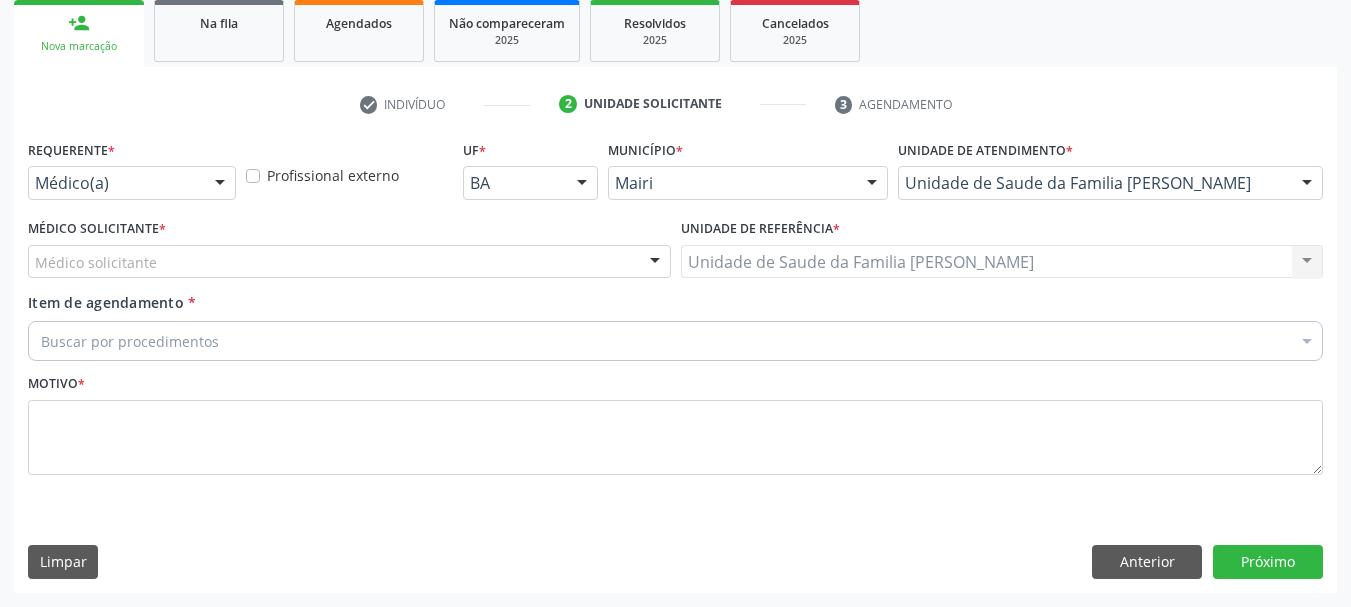 click on "Médico solicitante" at bounding box center (349, 262) 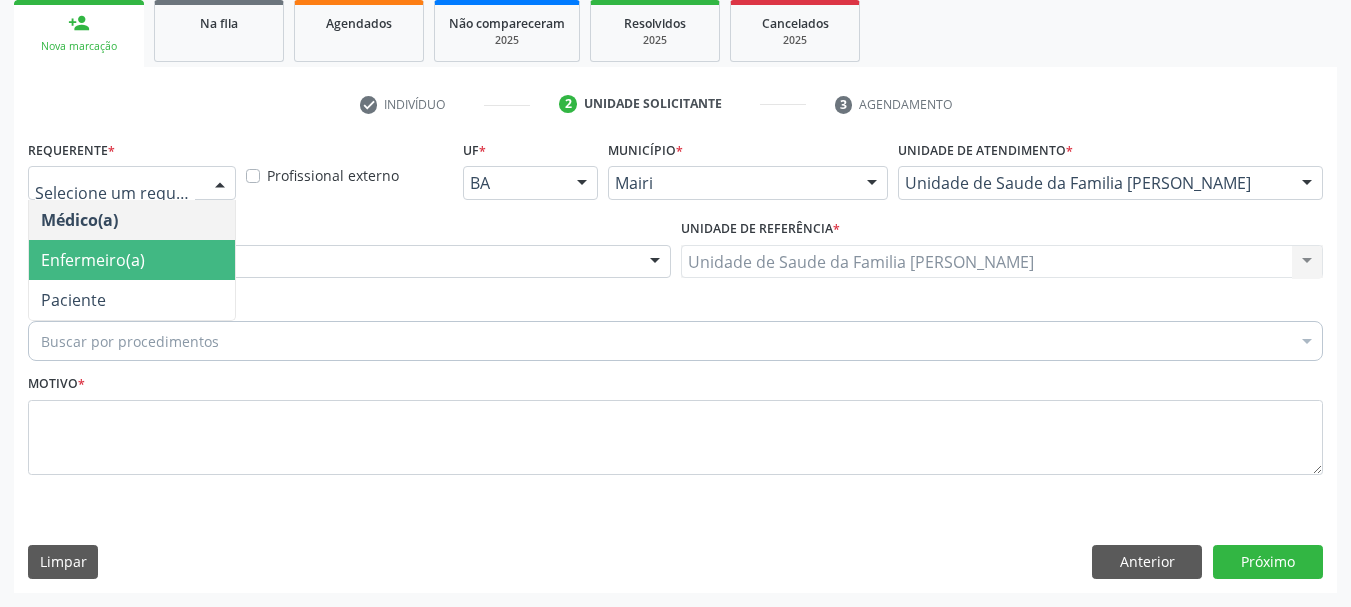 click on "Enfermeiro(a)" at bounding box center (93, 260) 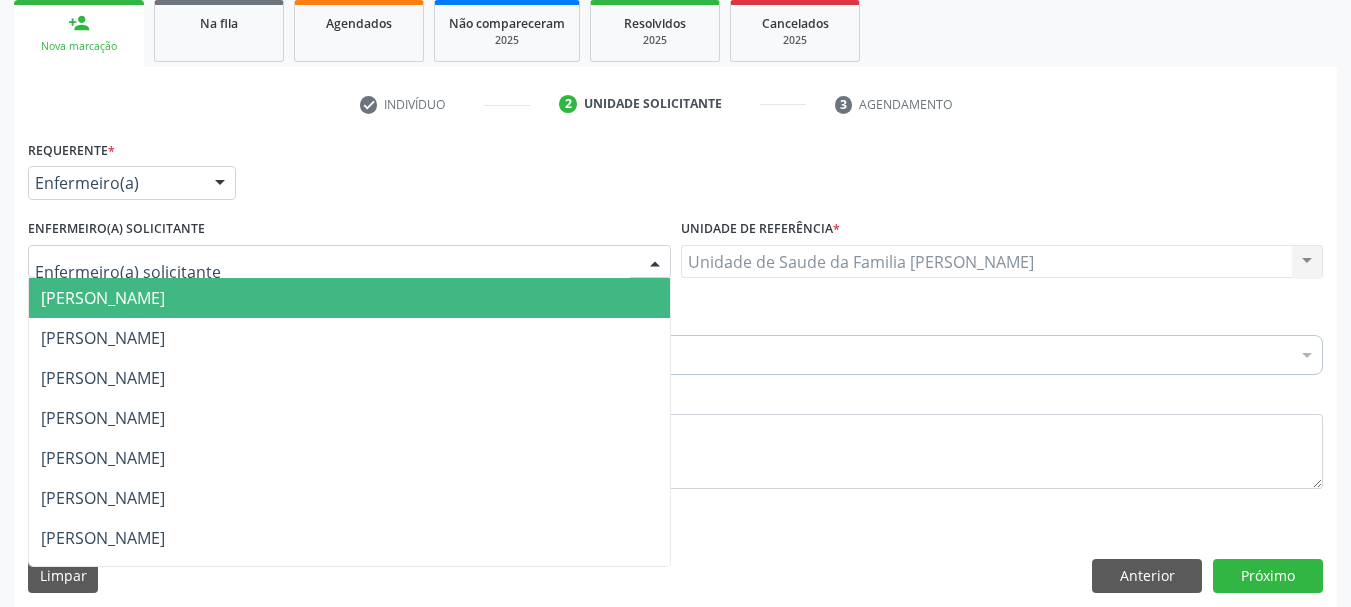 click on "Jaqueline Soares Lima" at bounding box center (349, 298) 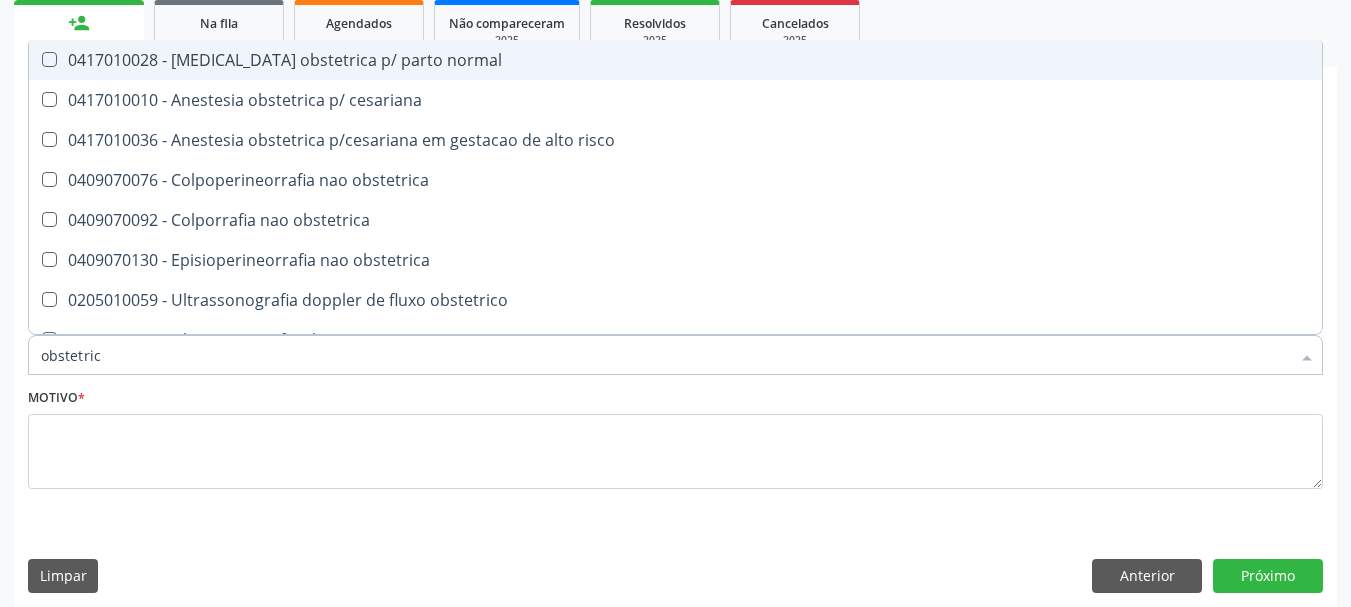 type on "obstetrica" 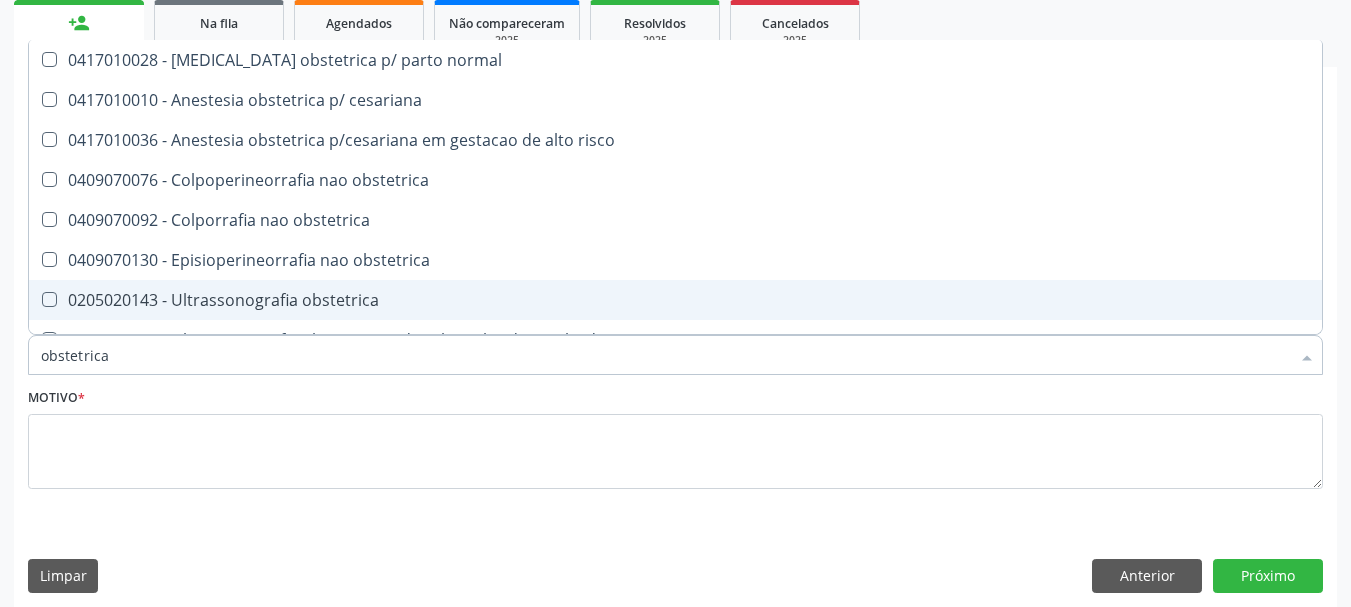 click on "0205020143 - Ultrassonografia obstetrica" at bounding box center (675, 300) 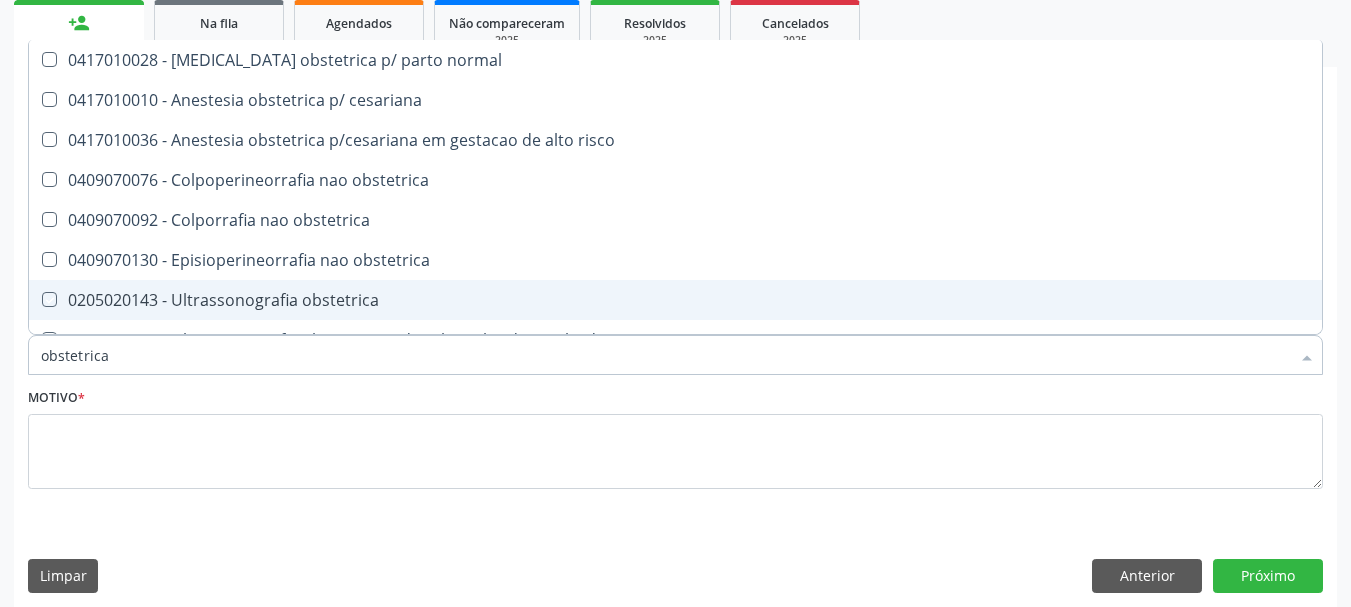 checkbox on "true" 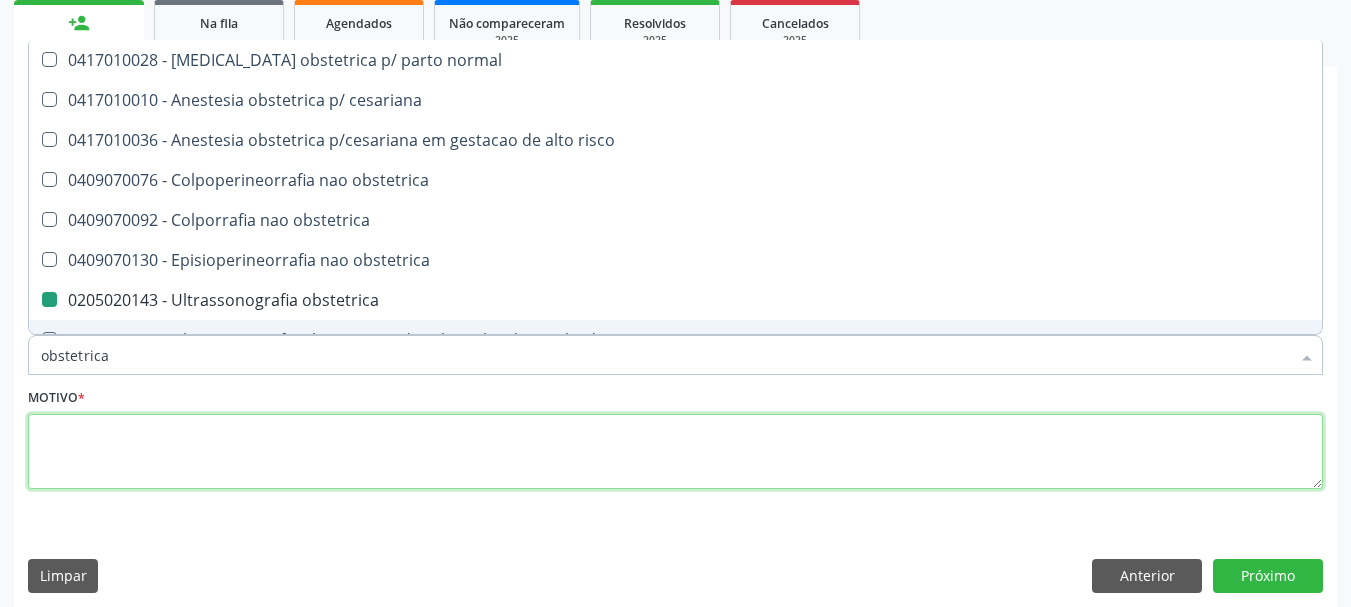 click at bounding box center [675, 452] 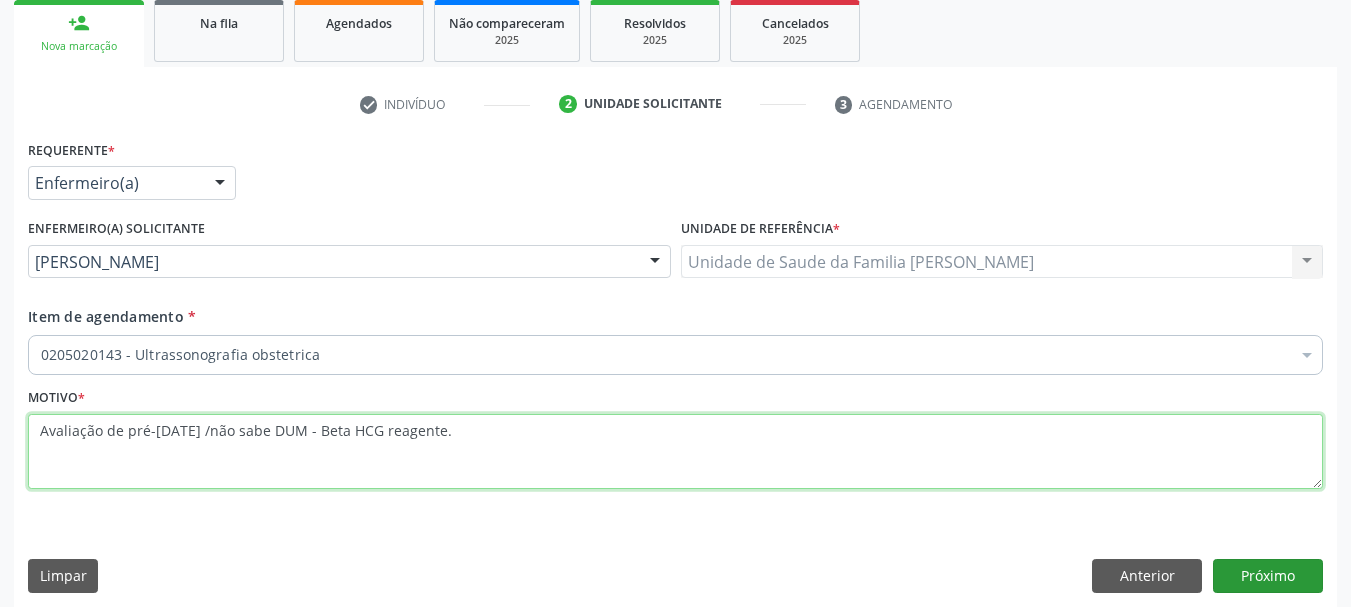 type on "Avaliação de pré-natal /não sabe DUM - Beta HCG reagente." 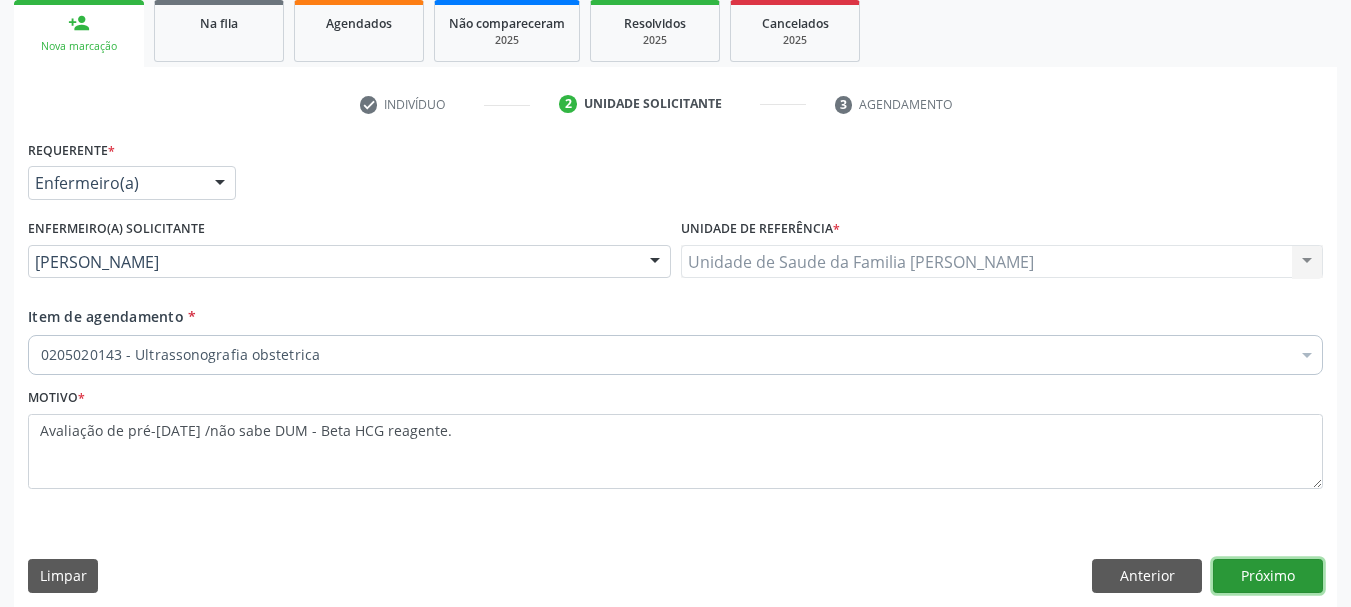 click on "Próximo" at bounding box center (1268, 576) 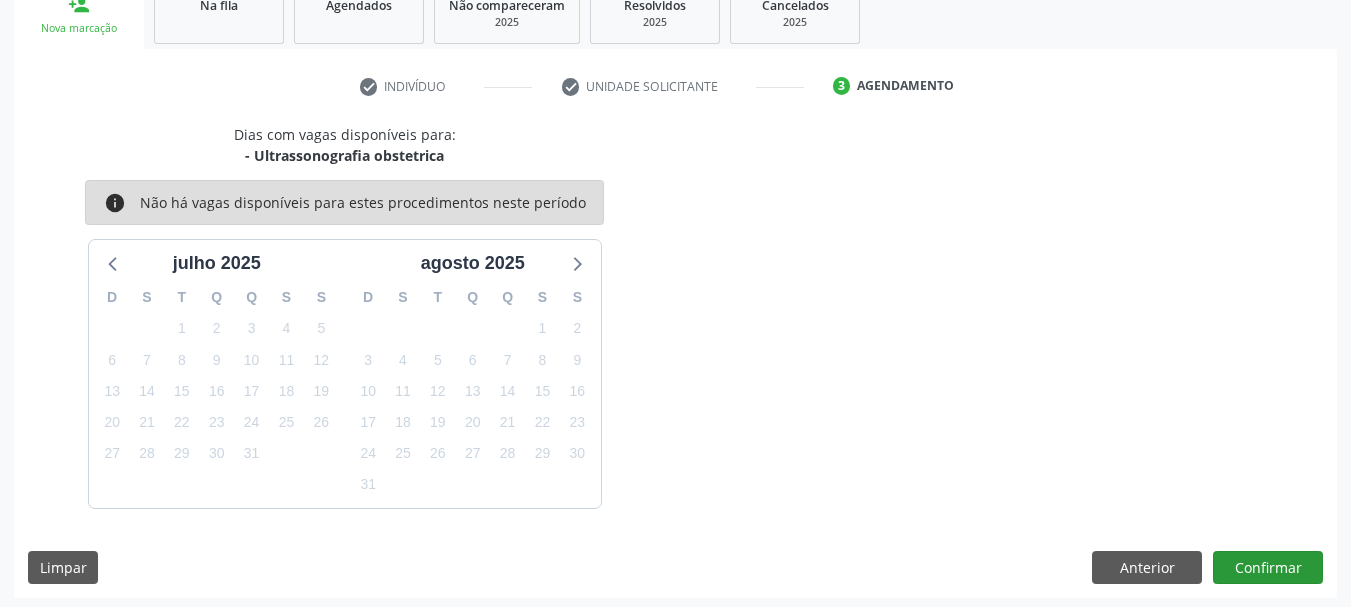scroll, scrollTop: 322, scrollLeft: 0, axis: vertical 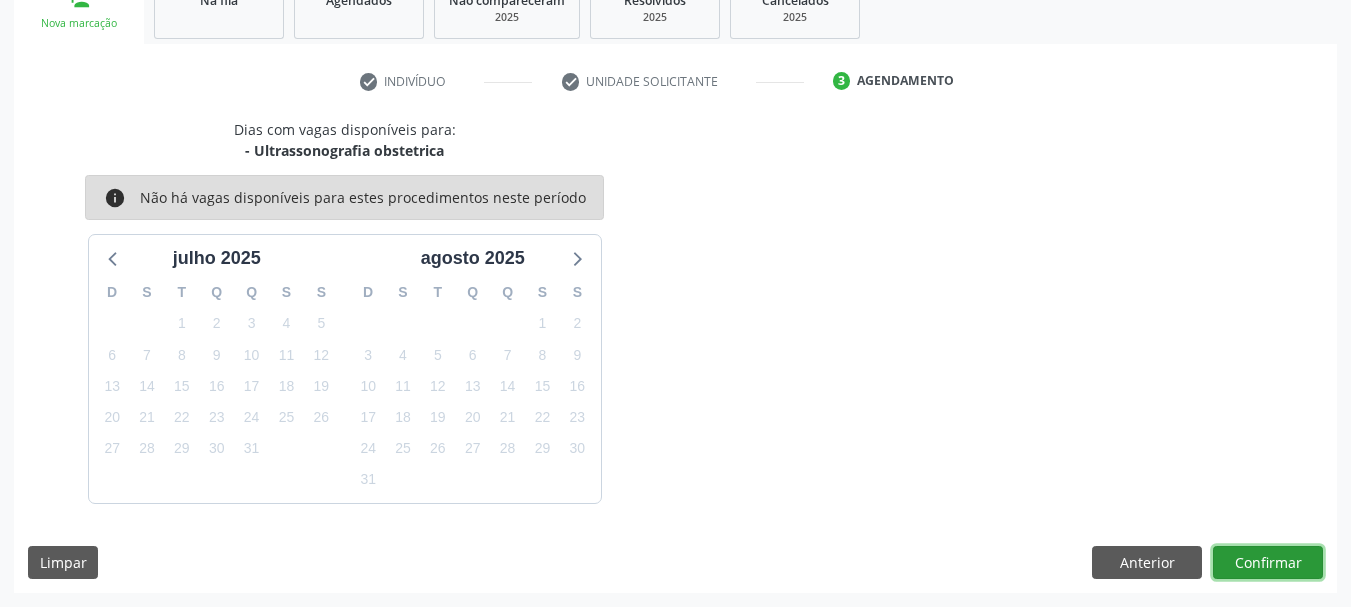 click on "Confirmar" at bounding box center [1268, 563] 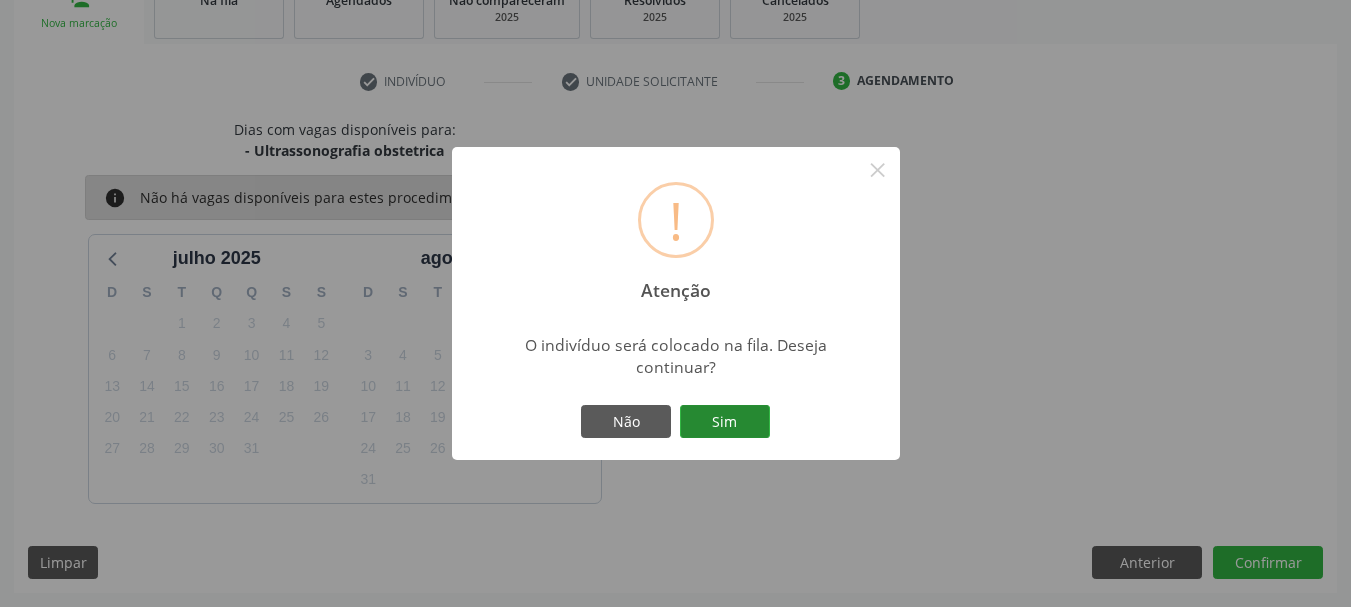 click on "Sim" at bounding box center [725, 422] 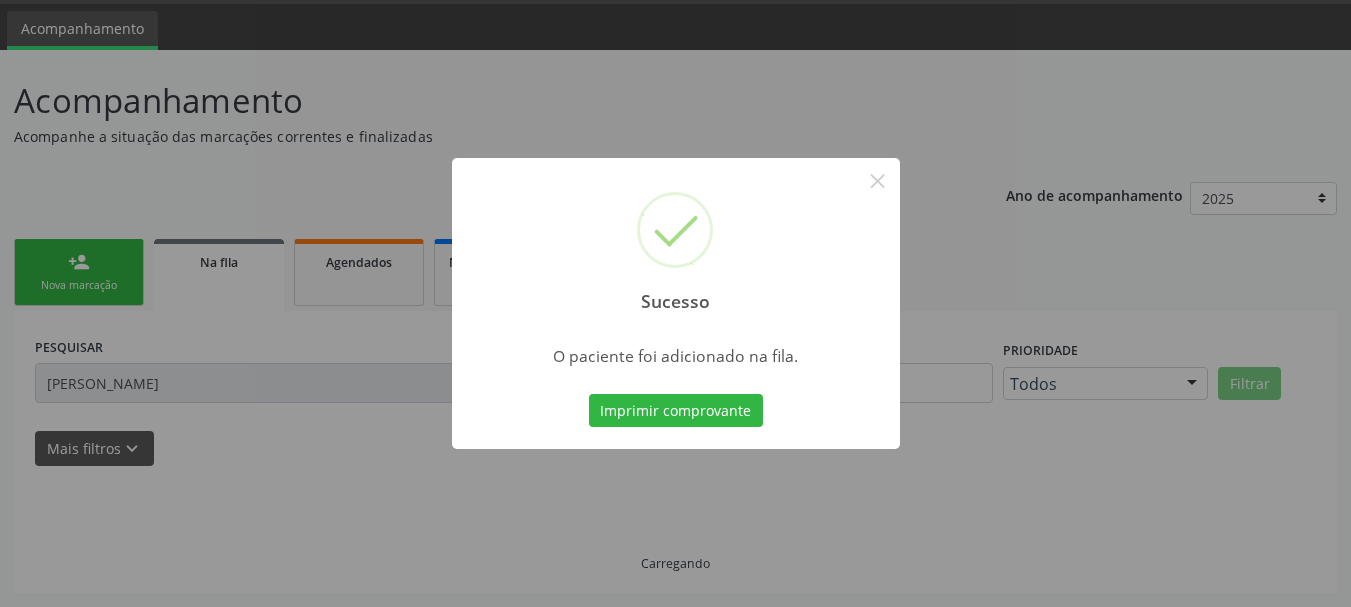 scroll, scrollTop: 60, scrollLeft: 0, axis: vertical 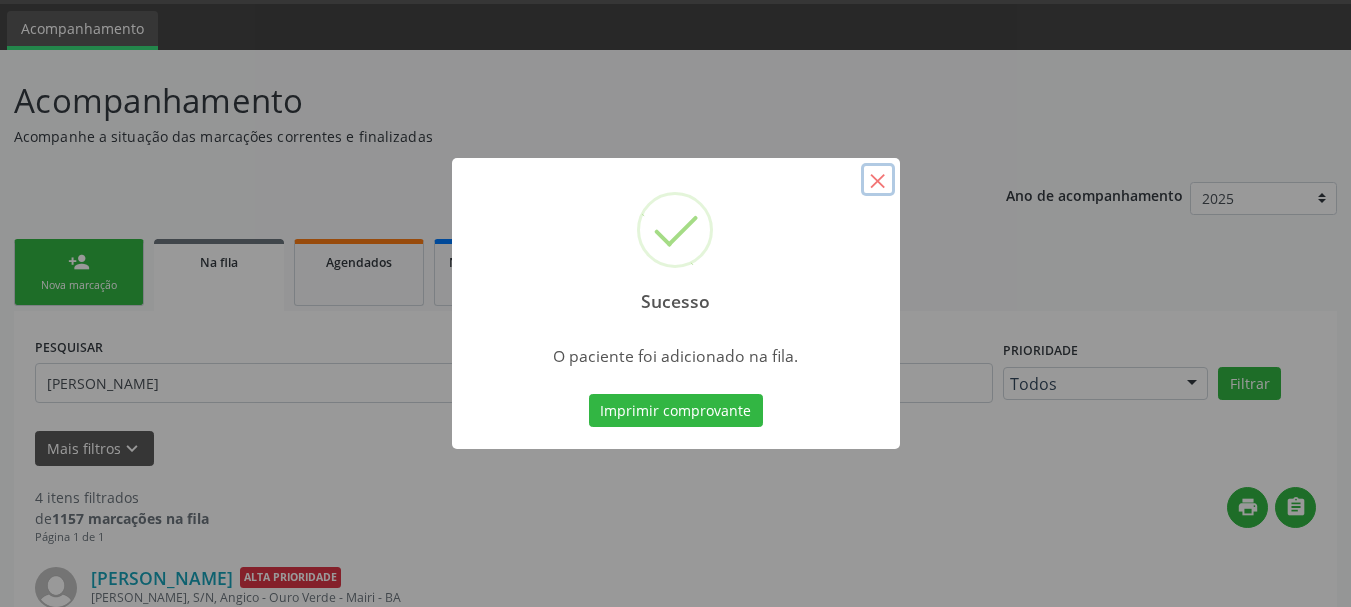 click on "×" at bounding box center (878, 180) 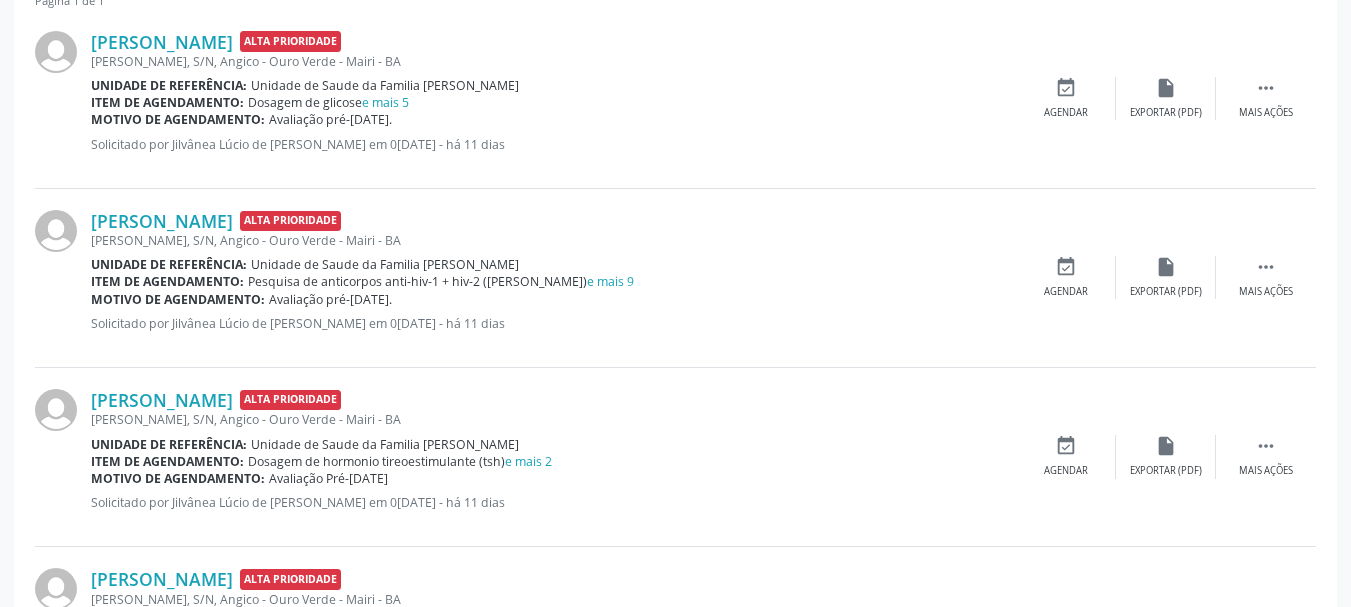 scroll, scrollTop: 749, scrollLeft: 0, axis: vertical 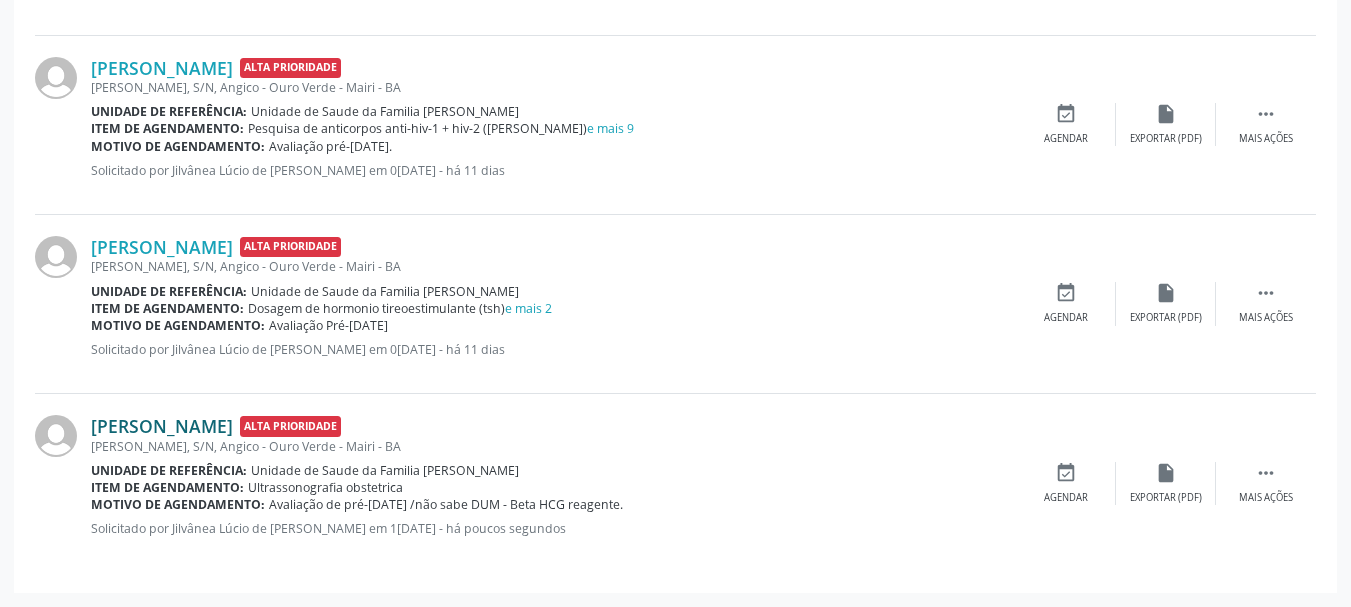 click on "Adriele Souza dos Santos" at bounding box center [162, 426] 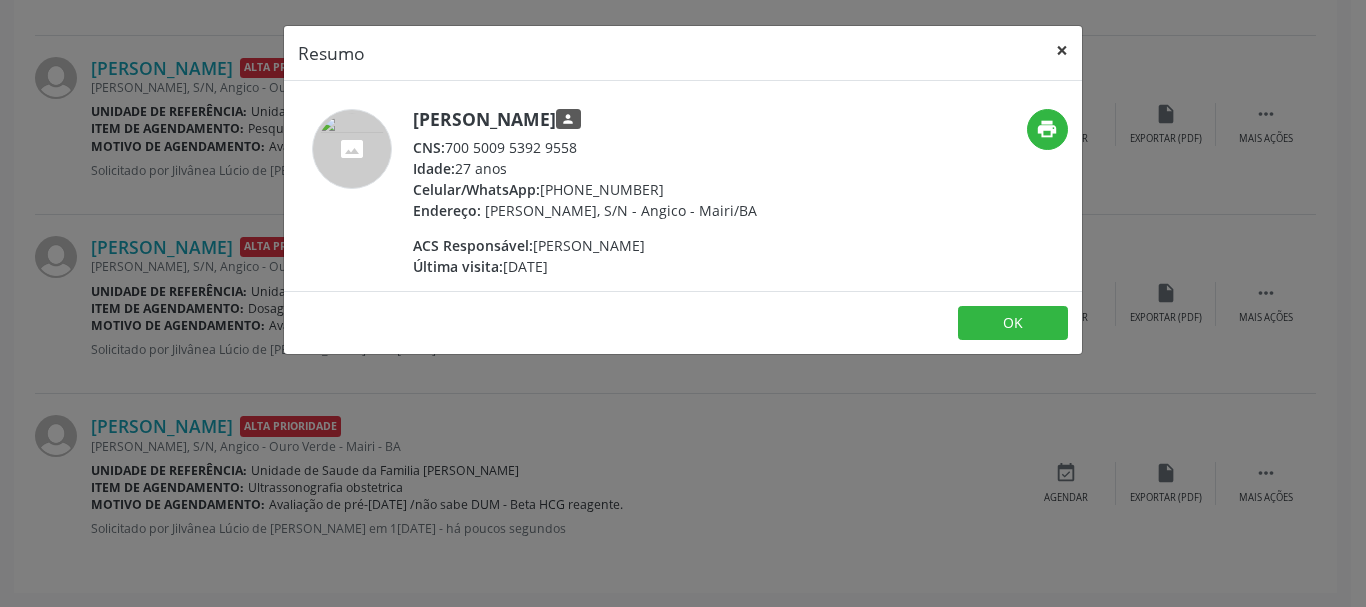 click on "×" at bounding box center (1062, 50) 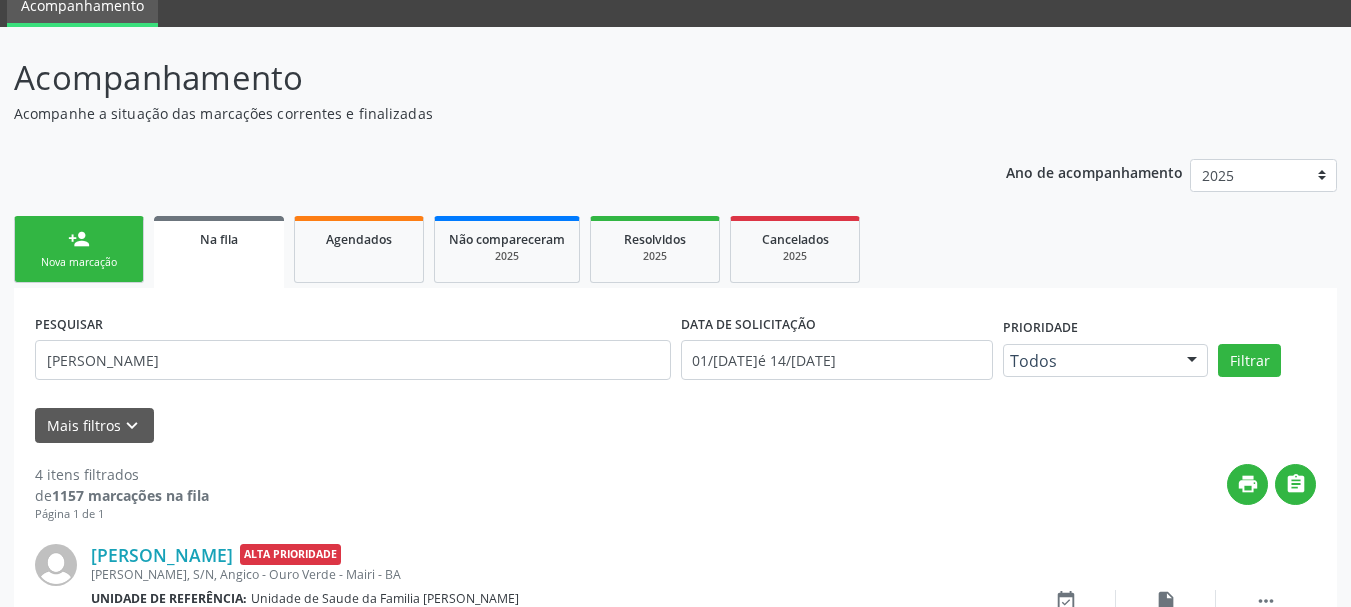 scroll, scrollTop: 0, scrollLeft: 0, axis: both 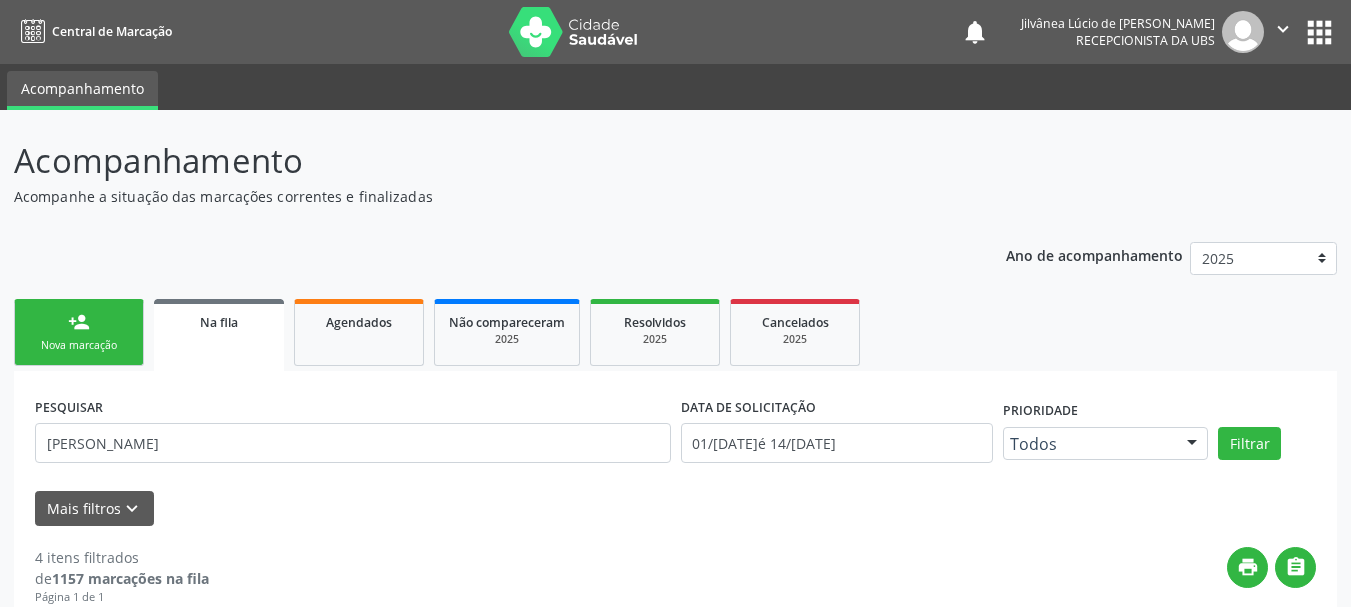 click on "Acompanhamento" at bounding box center [477, 161] 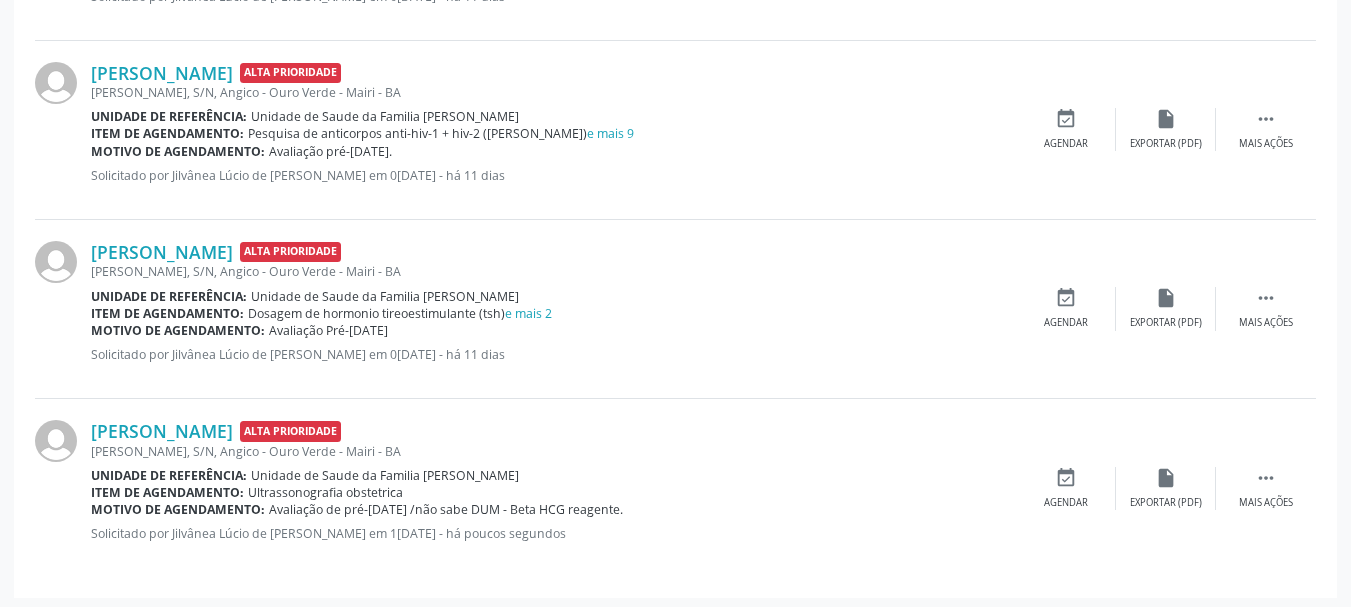 scroll, scrollTop: 749, scrollLeft: 0, axis: vertical 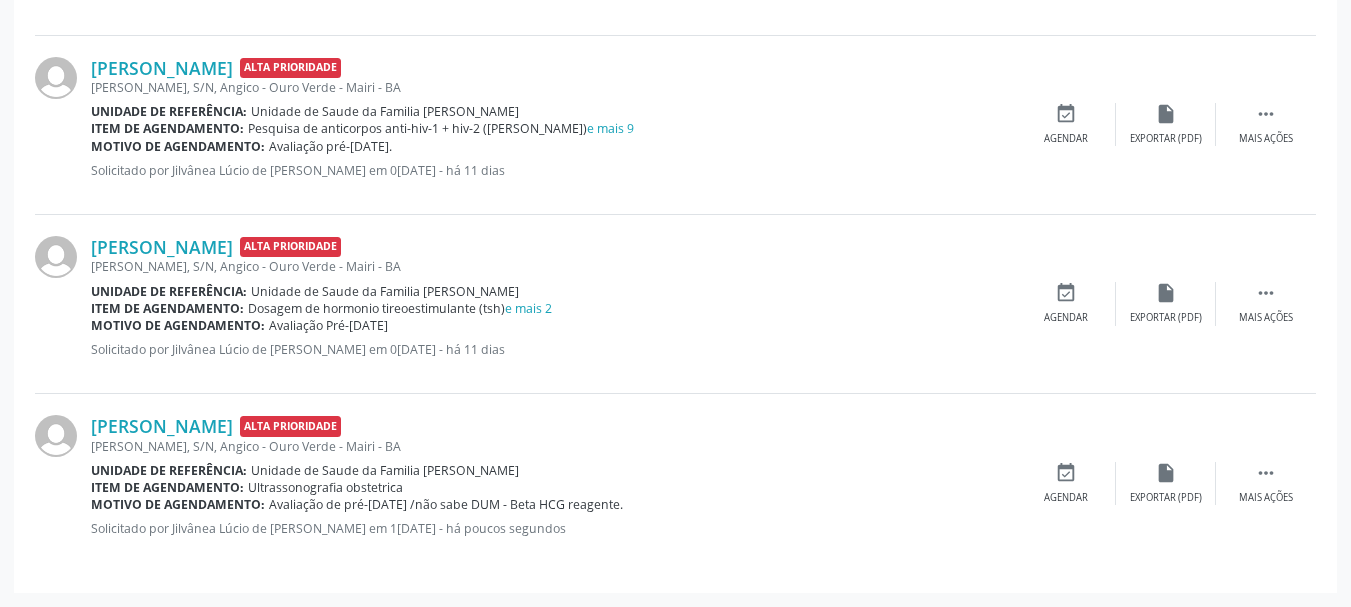 click at bounding box center [63, 304] 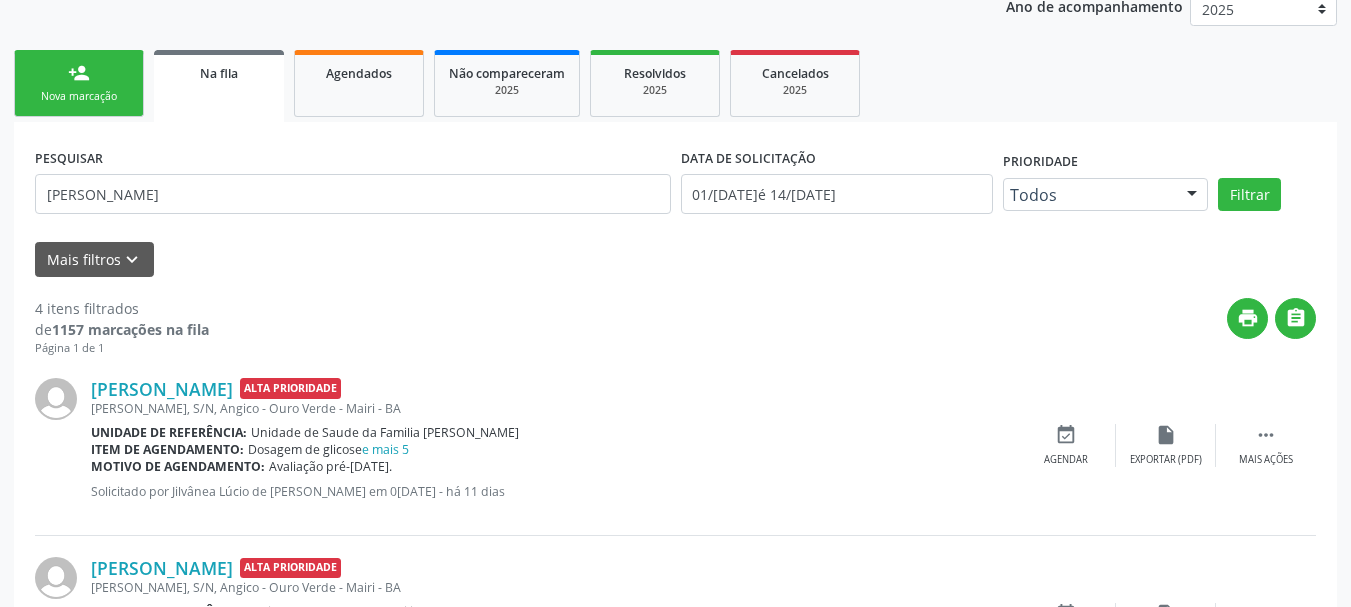 click on "Nova marcação" at bounding box center (79, 96) 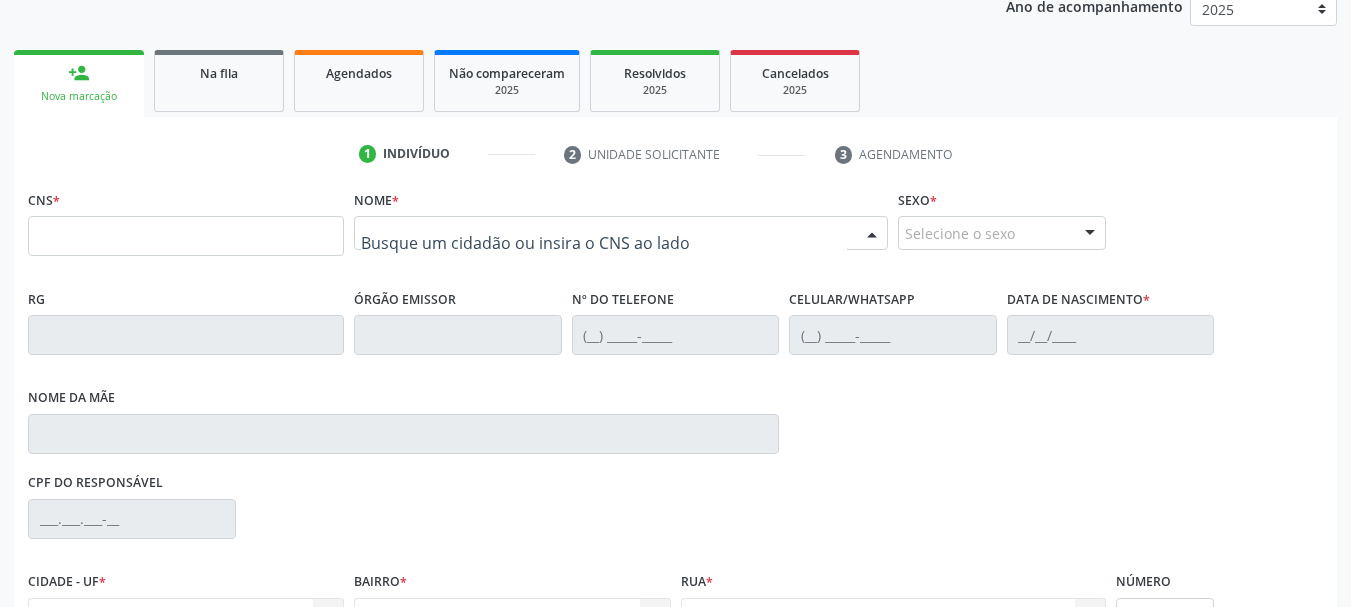 click at bounding box center (621, 233) 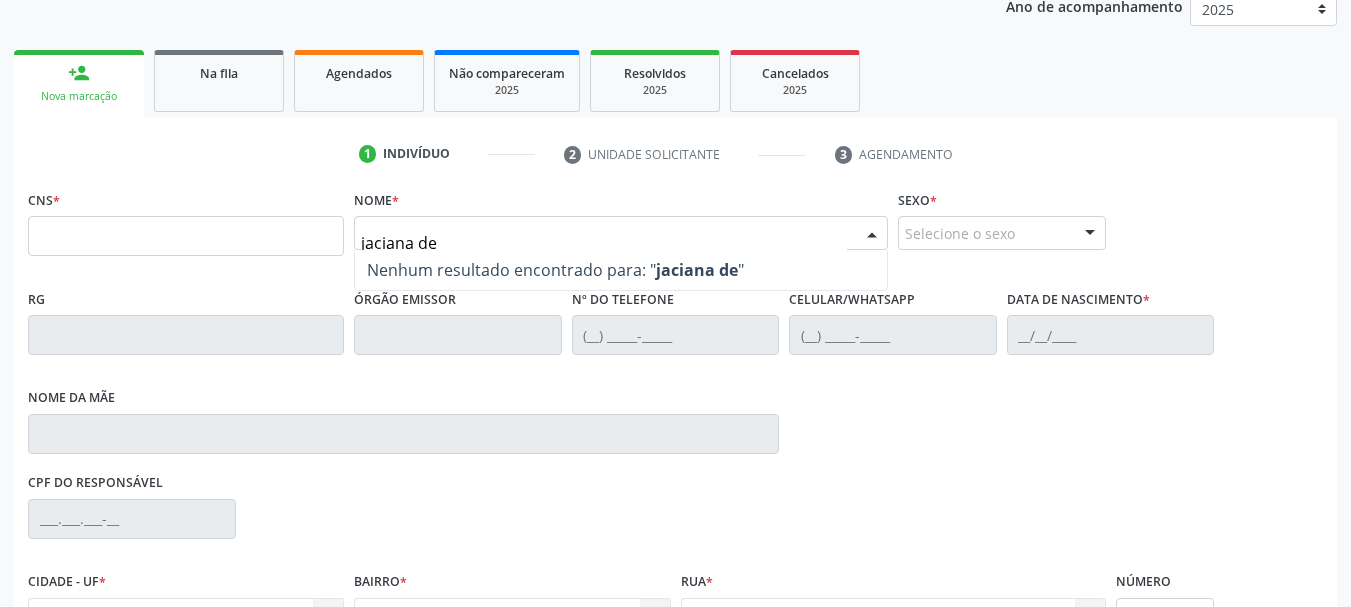 type on "jaciana de" 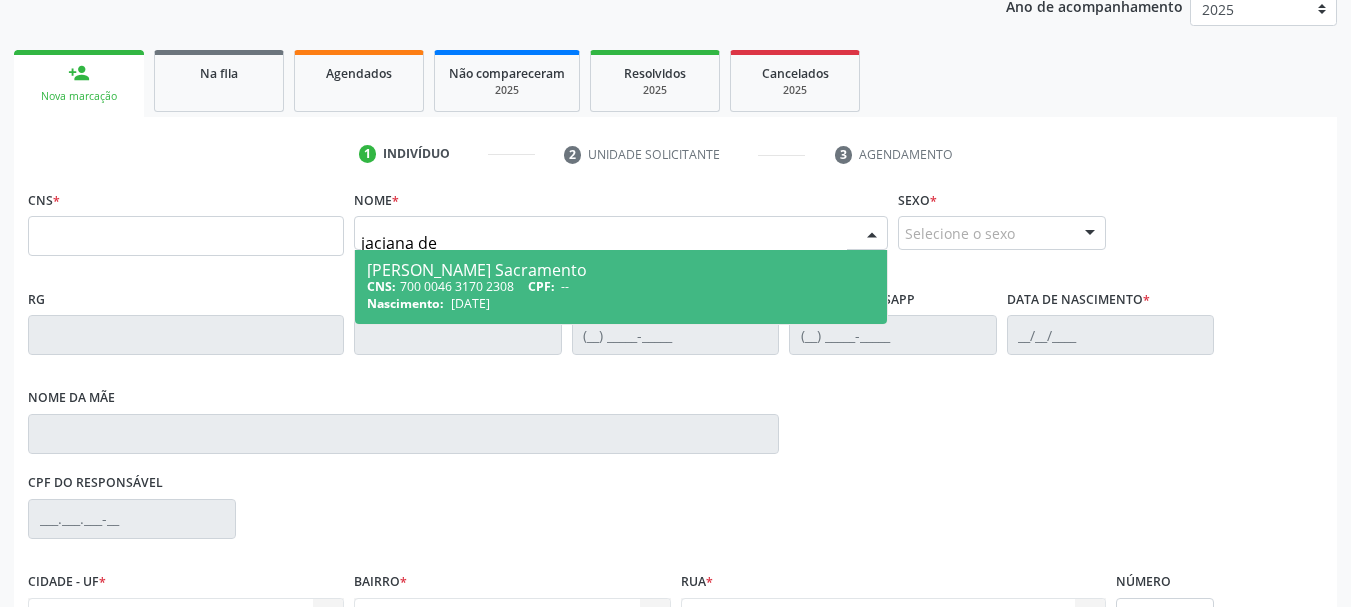 click on "Nascimento:
01/04/1977" at bounding box center [621, 303] 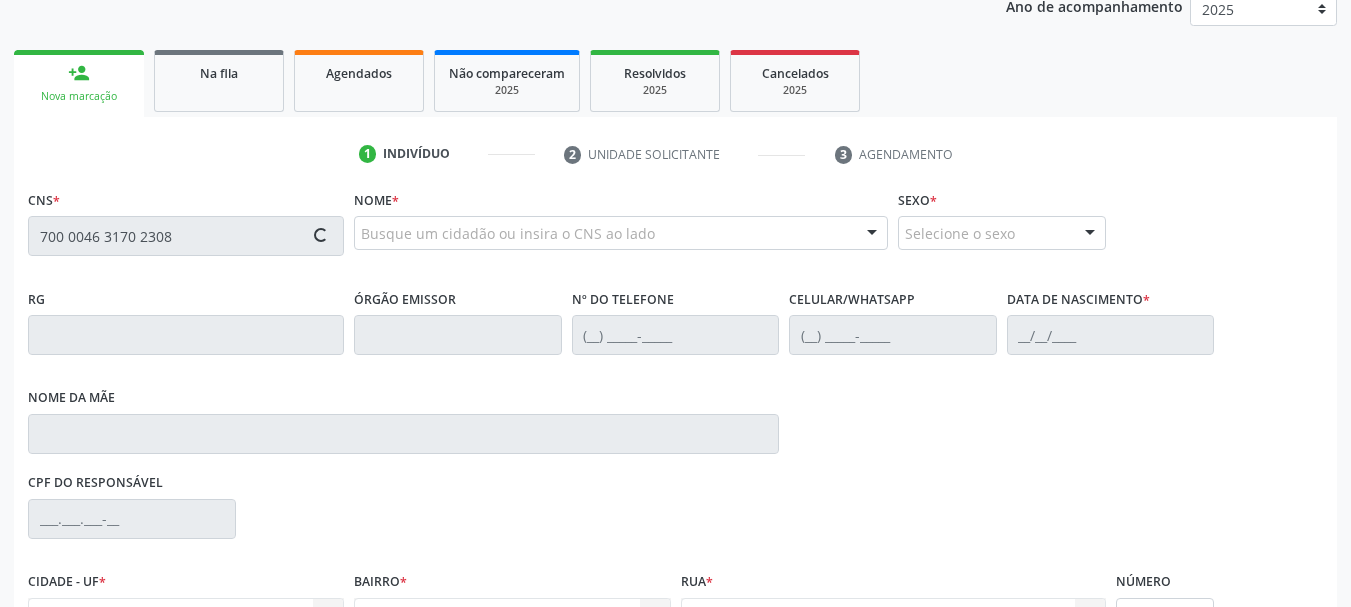 type on "700 0046 3170 2308" 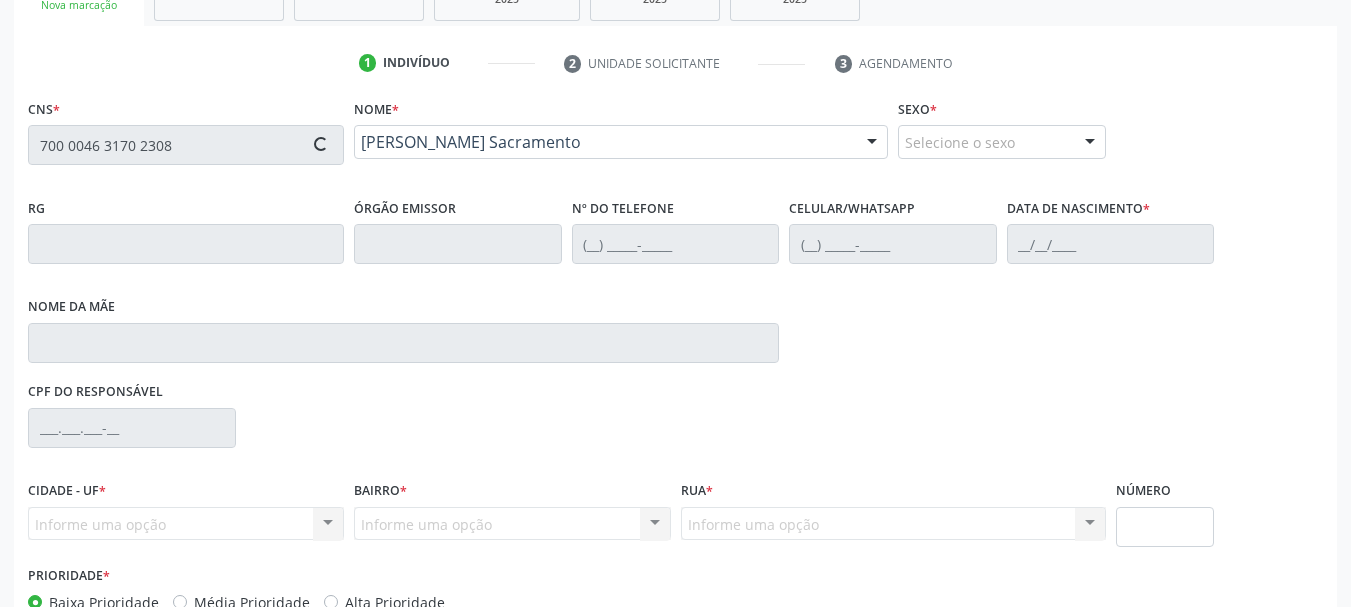 type on "[PHONE_NUMBER]" 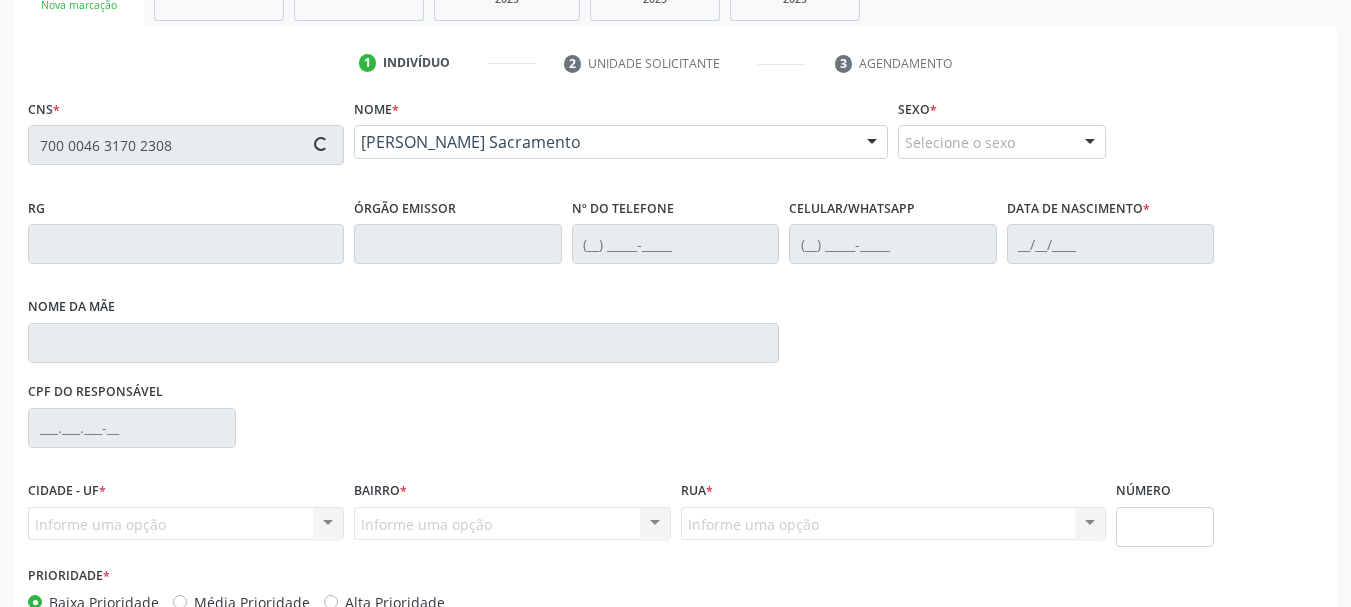 type on "[PHONE_NUMBER]" 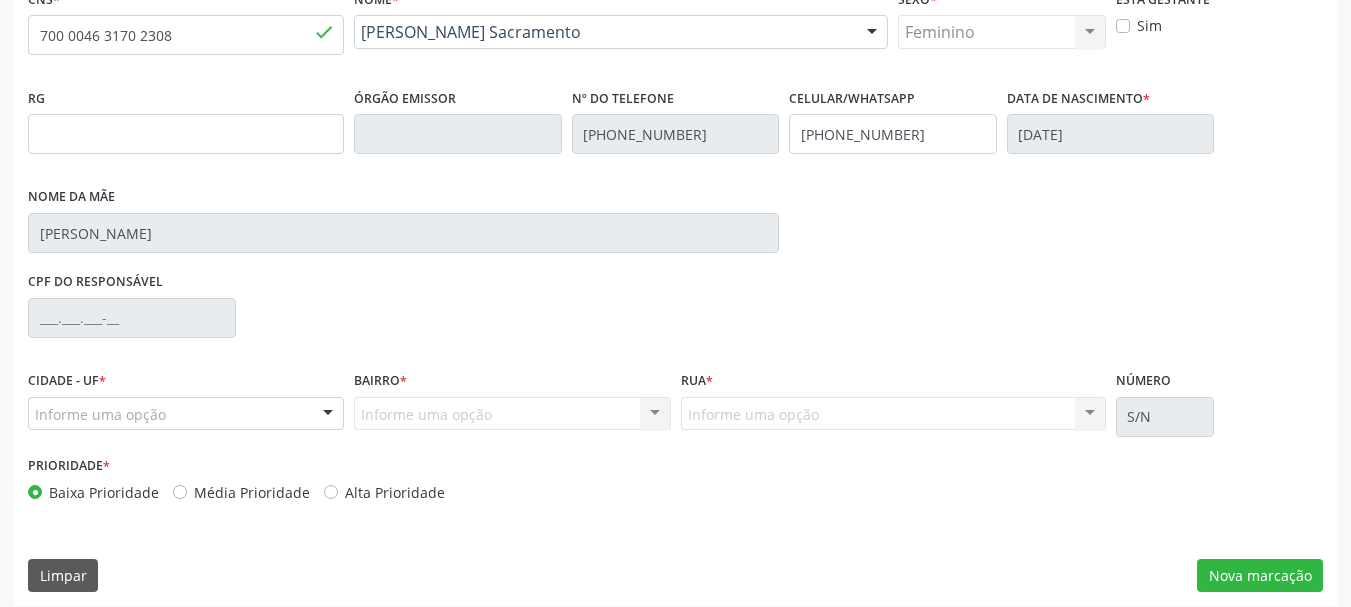 scroll, scrollTop: 463, scrollLeft: 0, axis: vertical 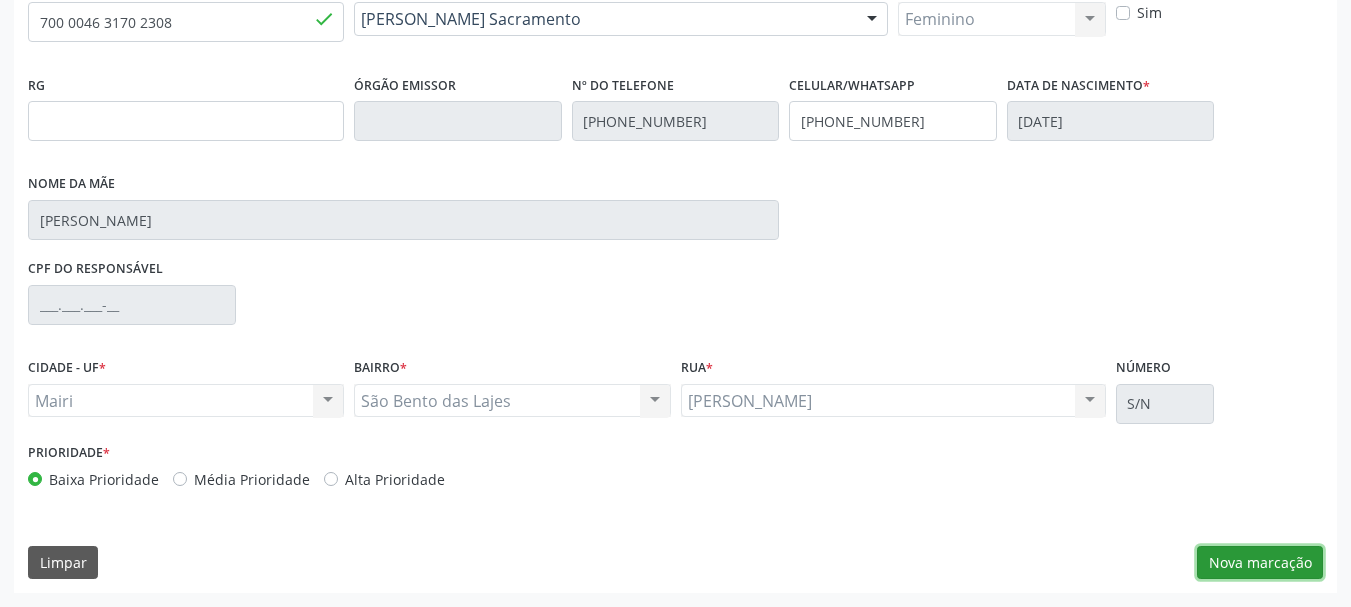 click on "Nova marcação" at bounding box center [1260, 563] 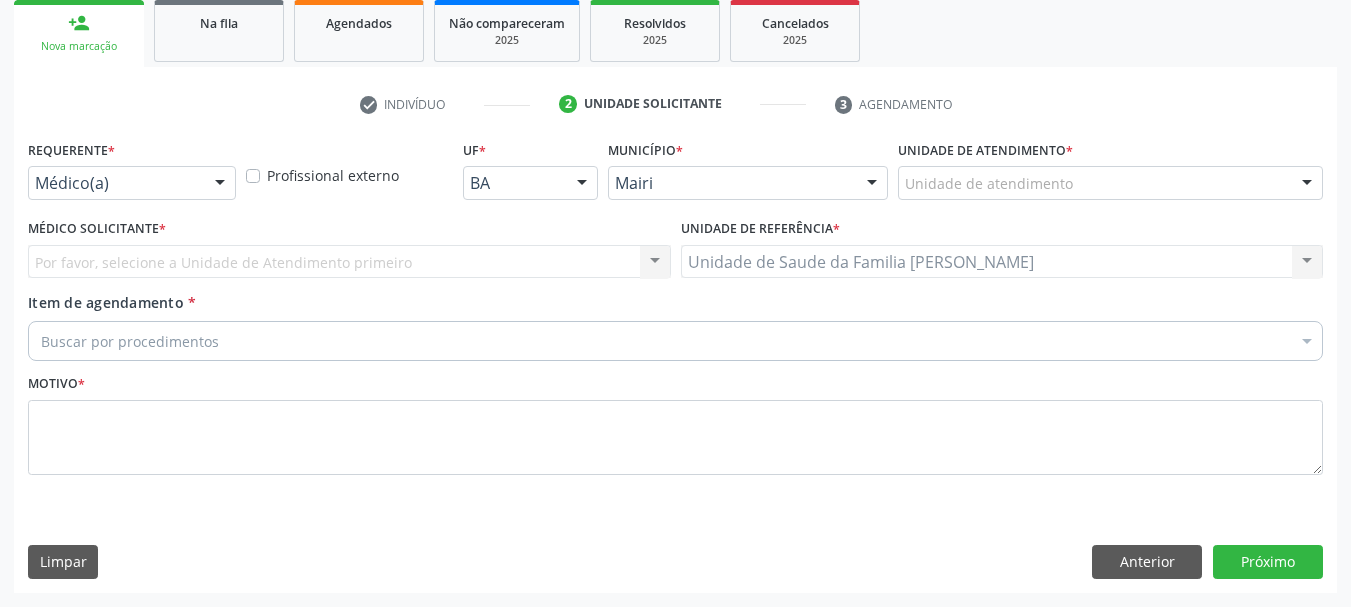 scroll, scrollTop: 299, scrollLeft: 0, axis: vertical 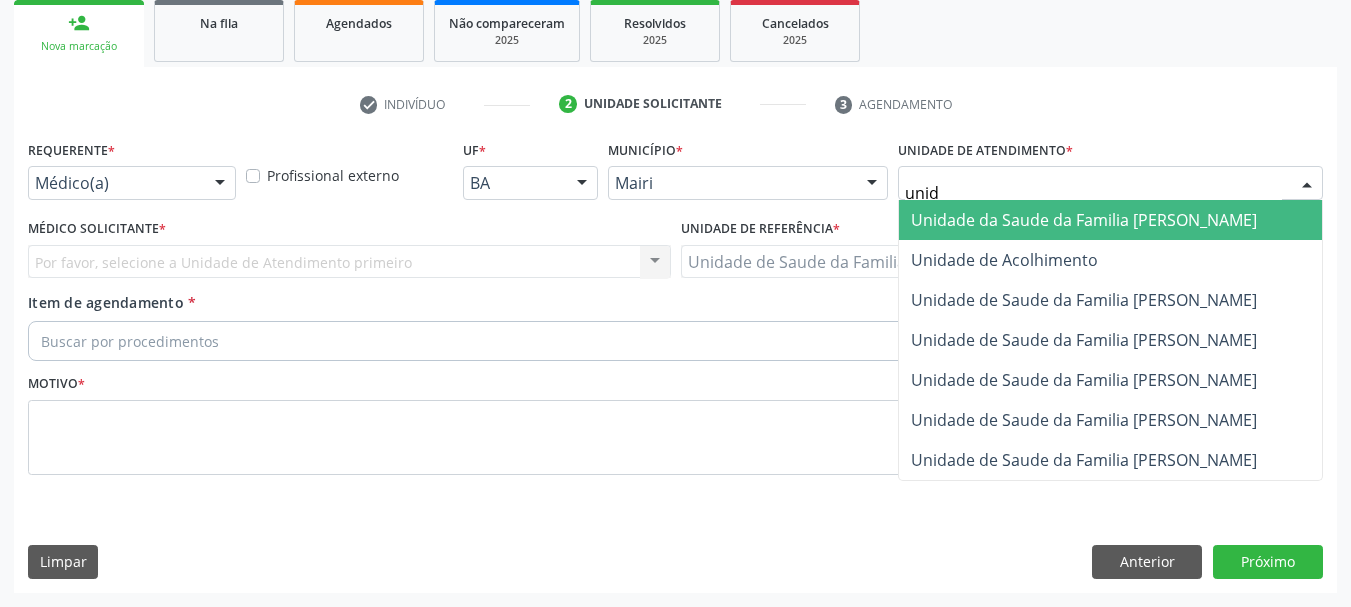 type on "unida" 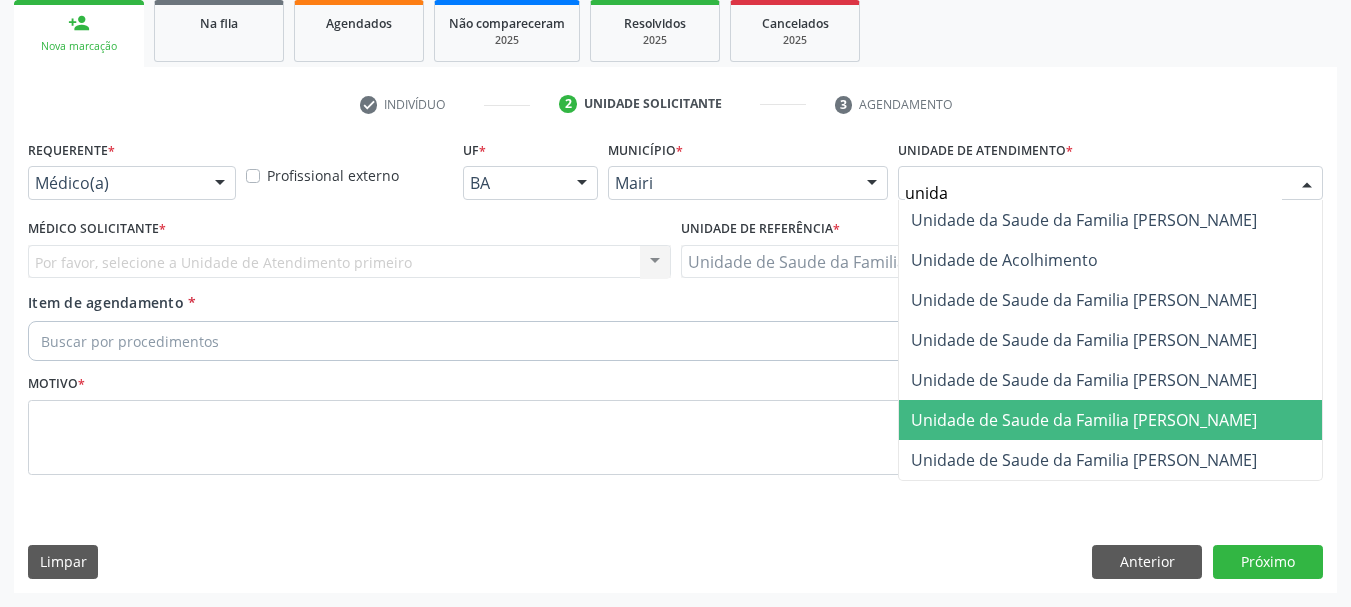 click on "Unidade de Saude da Familia [PERSON_NAME]" at bounding box center (1084, 420) 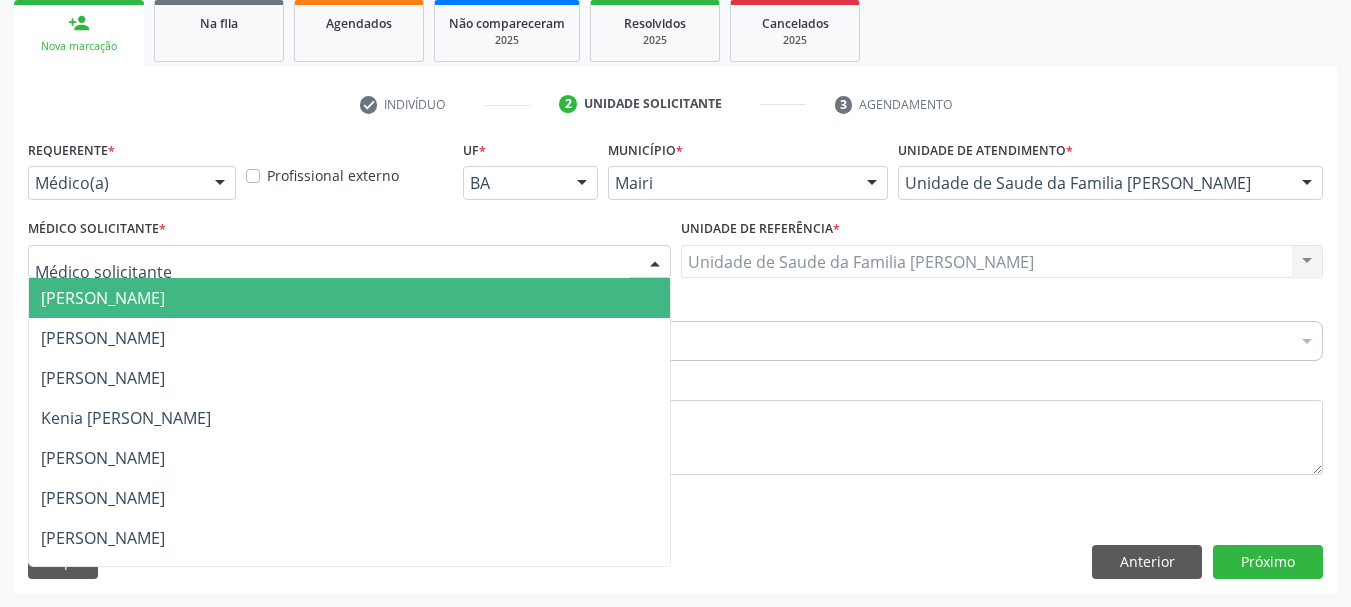click at bounding box center [349, 262] 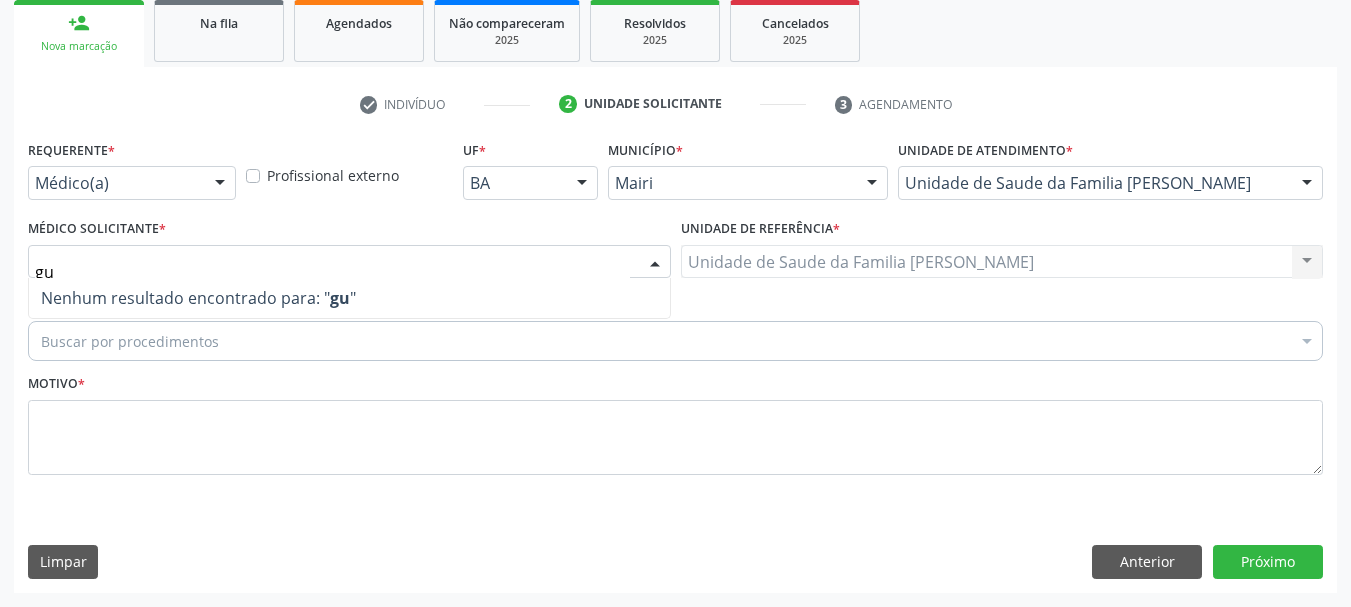 type on "g" 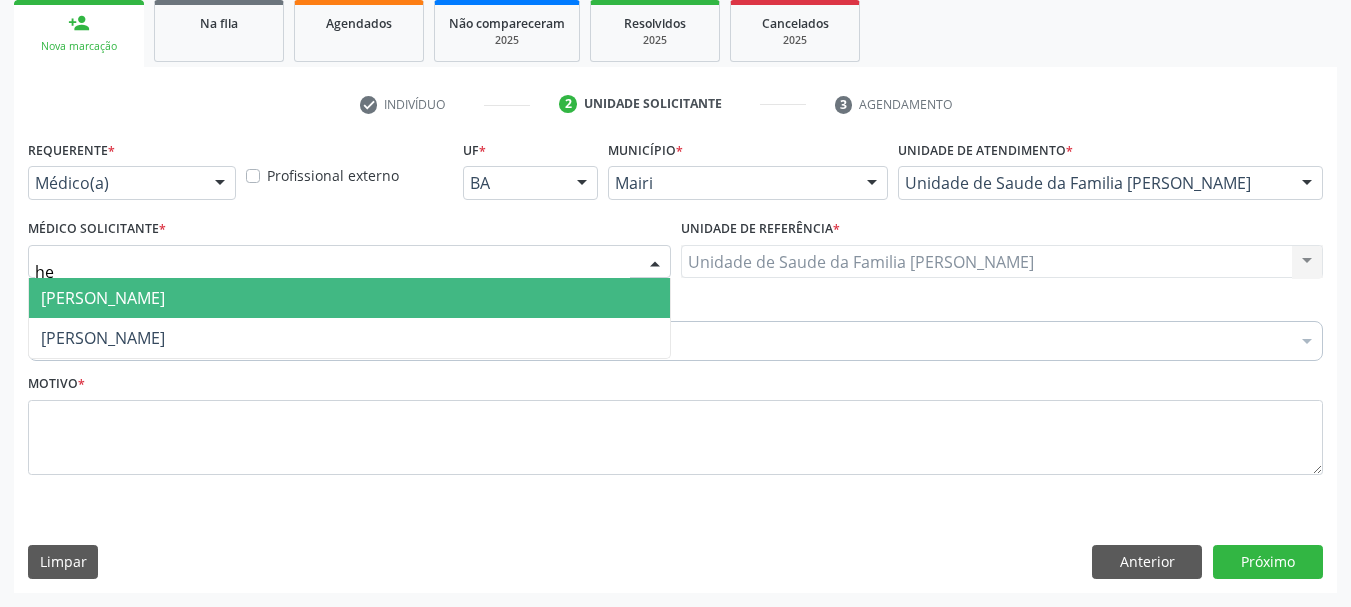 type on "h" 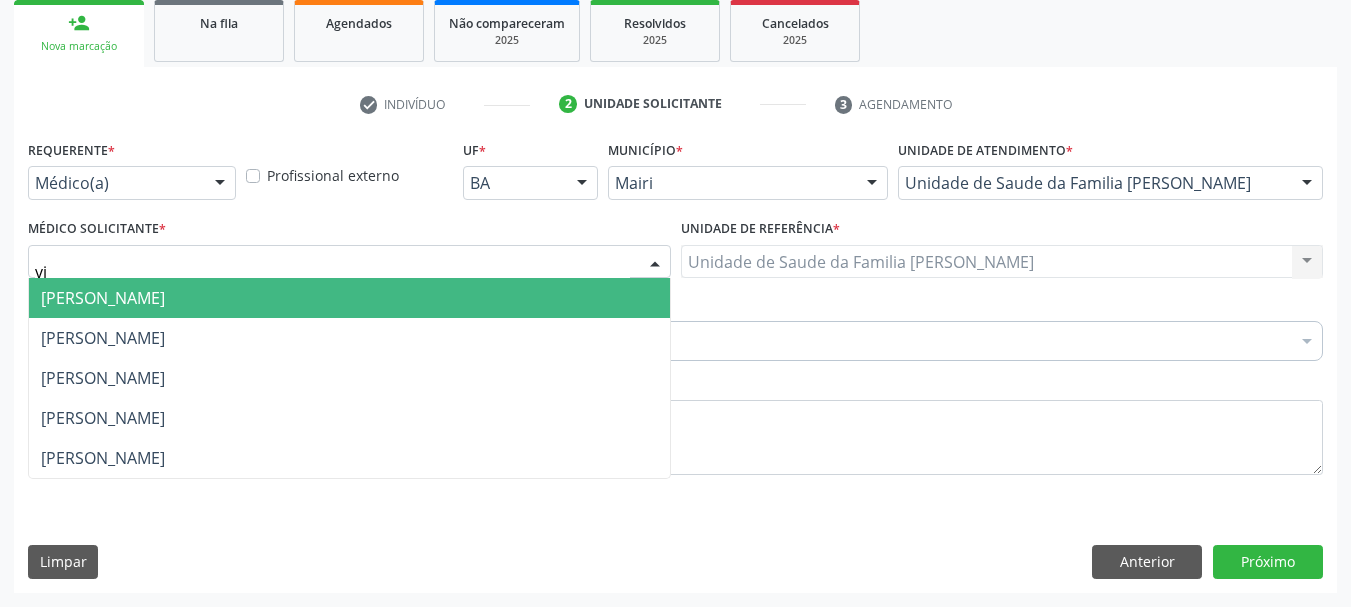 type on "vic" 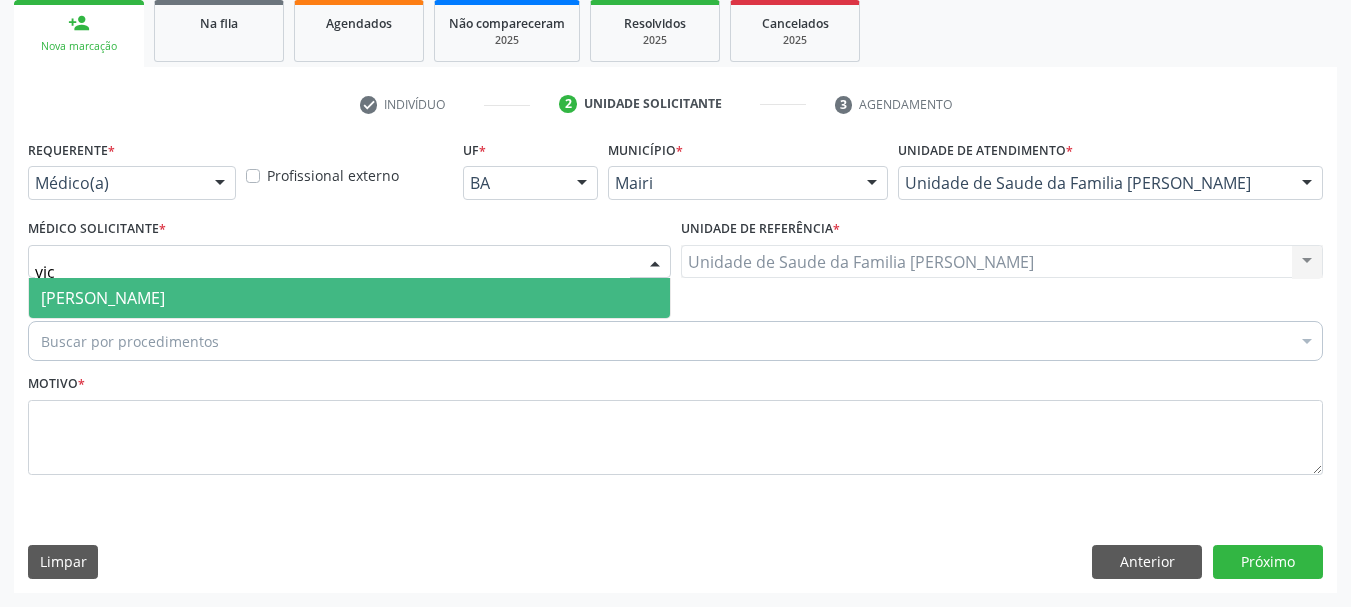 click on "[PERSON_NAME]" at bounding box center [103, 298] 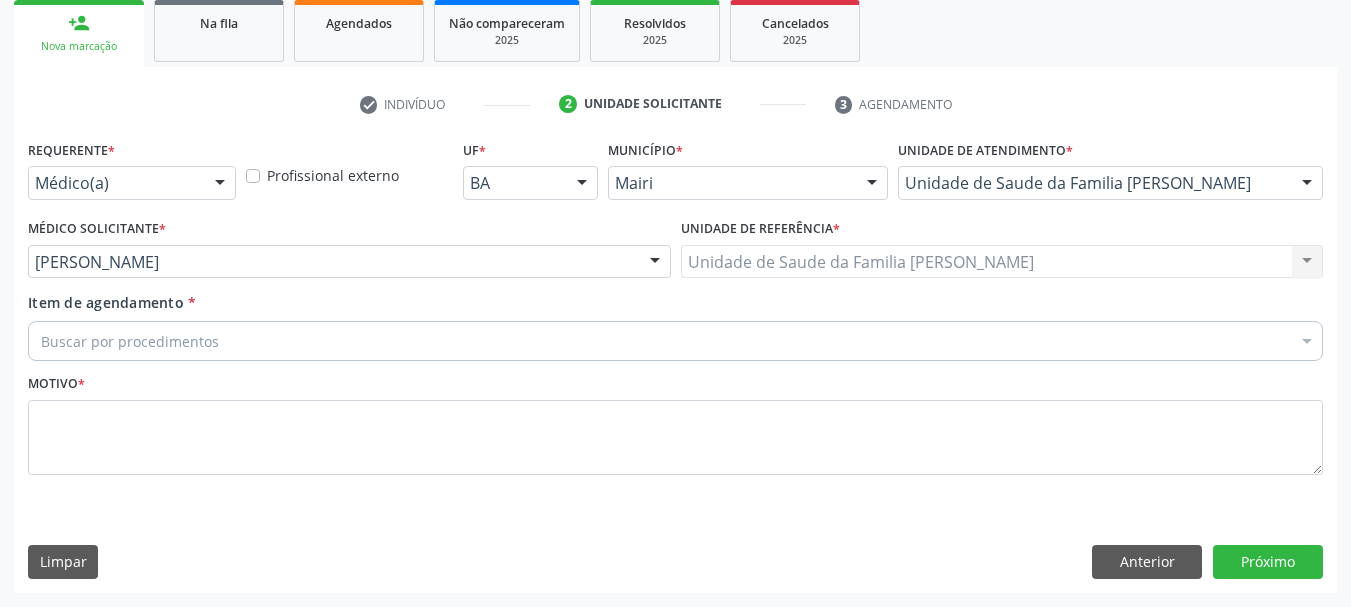 click on "Buscar por procedimentos" at bounding box center (675, 341) 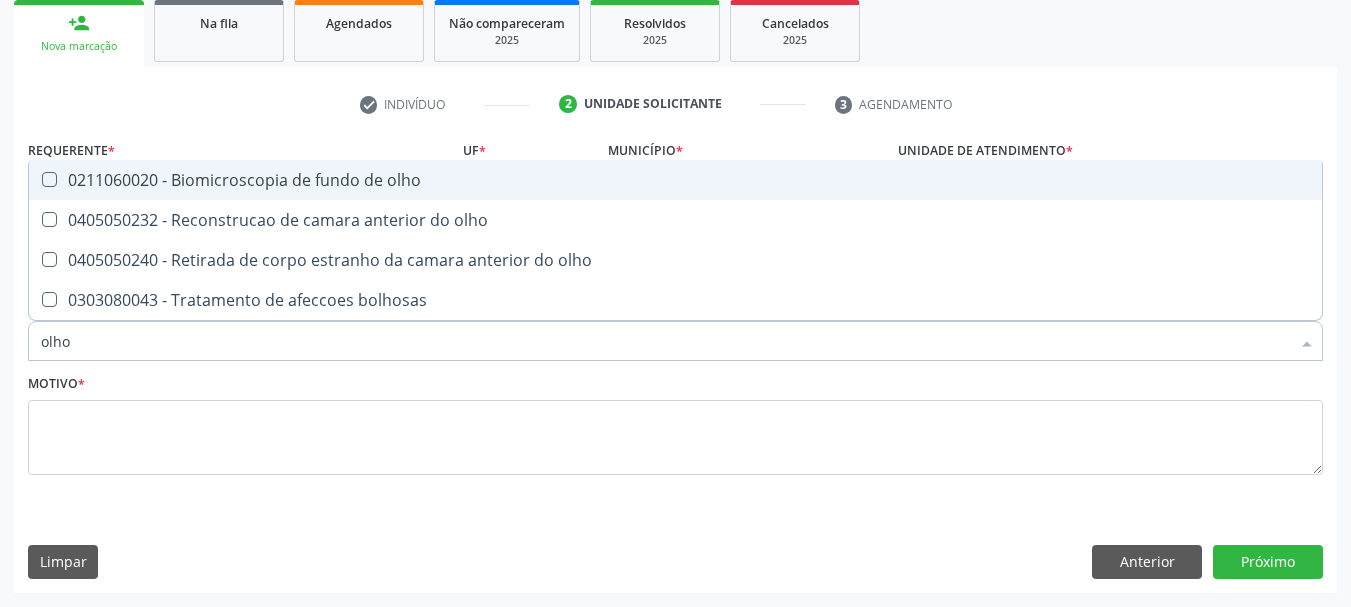 drag, startPoint x: 206, startPoint y: 332, endPoint x: 0, endPoint y: 340, distance: 206.15529 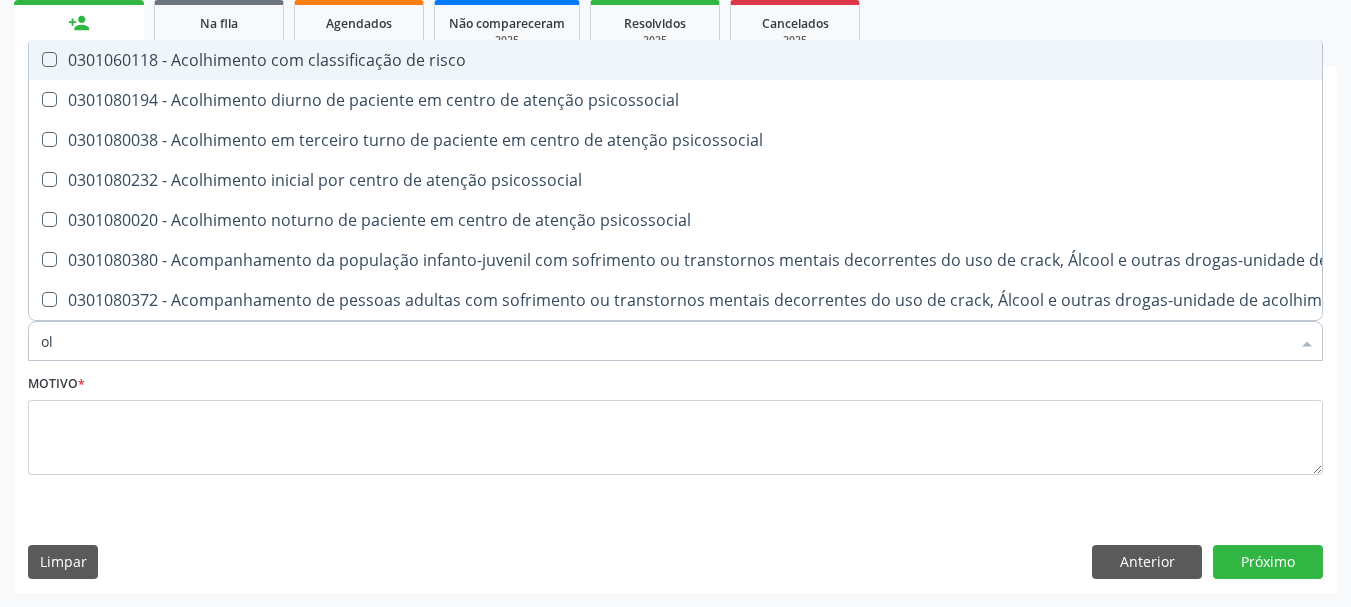 type on "o" 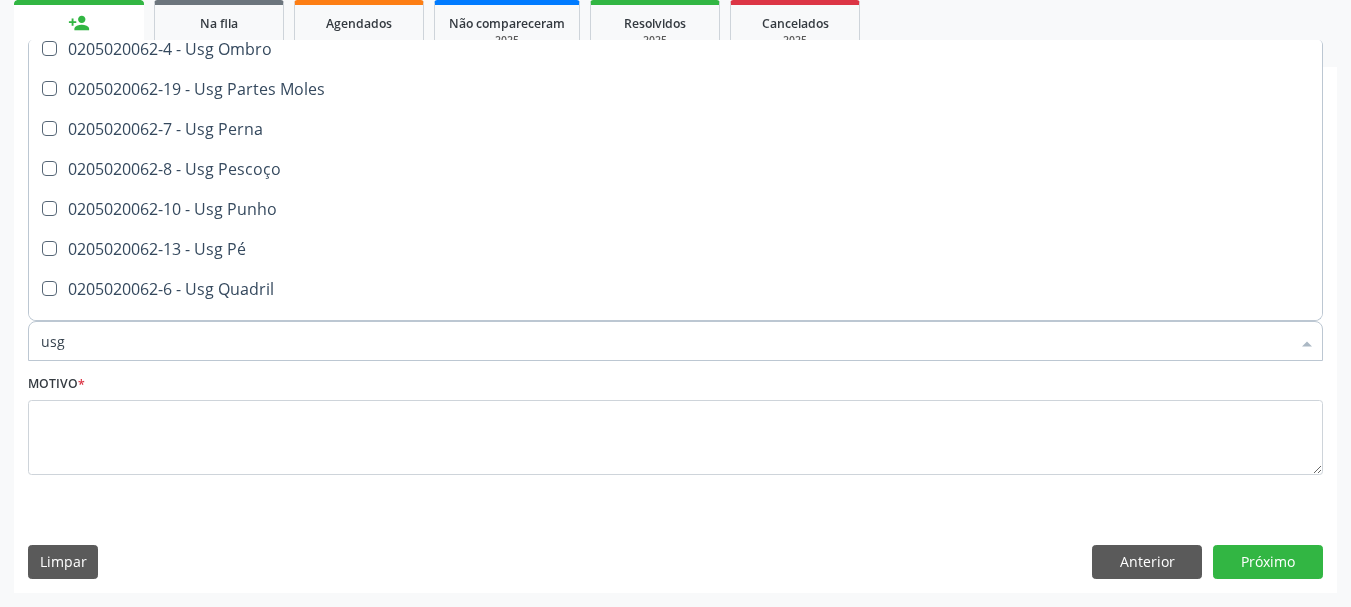 scroll, scrollTop: 480, scrollLeft: 0, axis: vertical 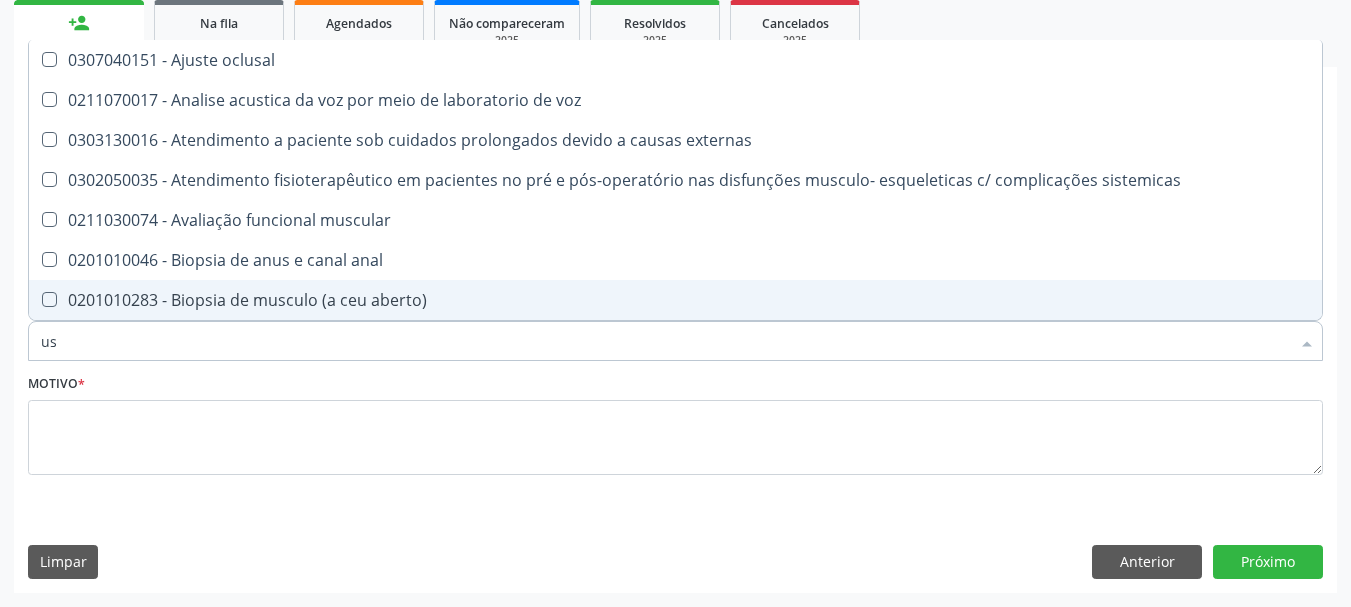 type on "u" 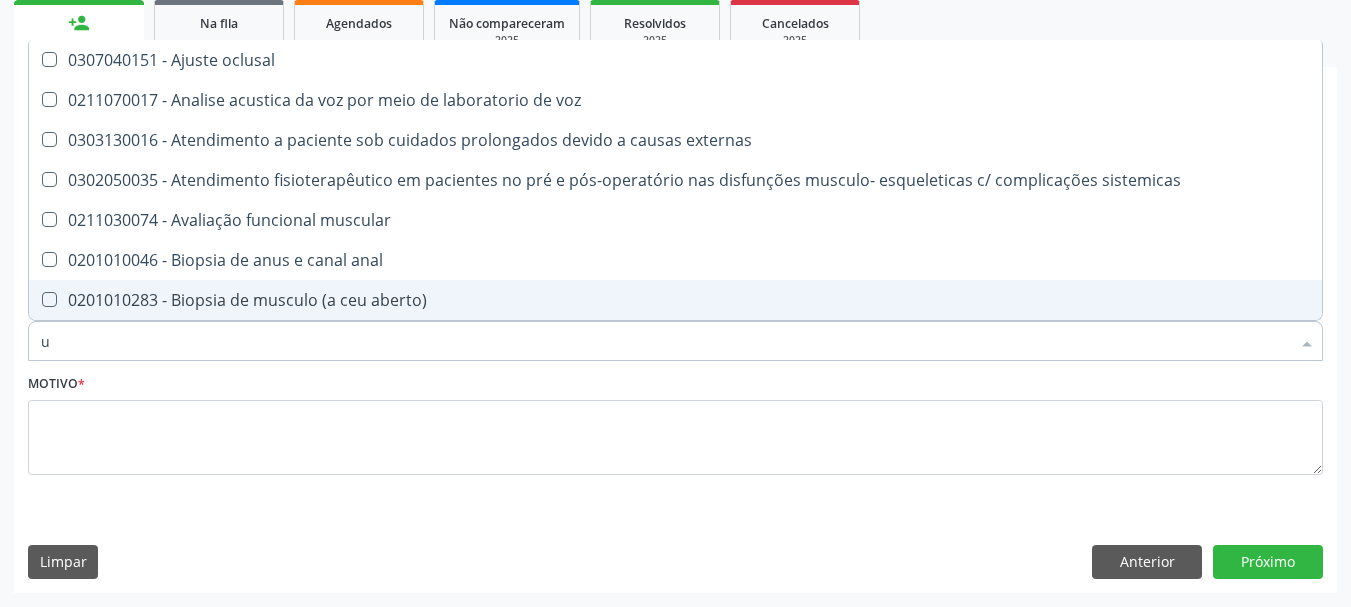 type 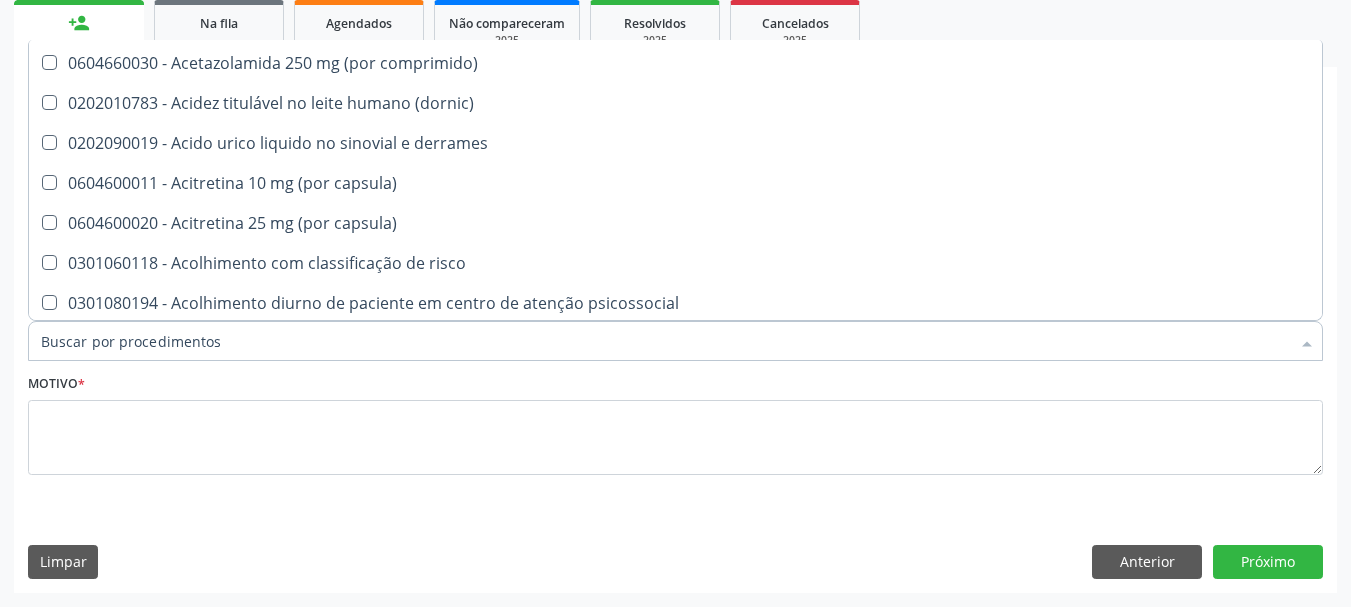 scroll, scrollTop: 563, scrollLeft: 0, axis: vertical 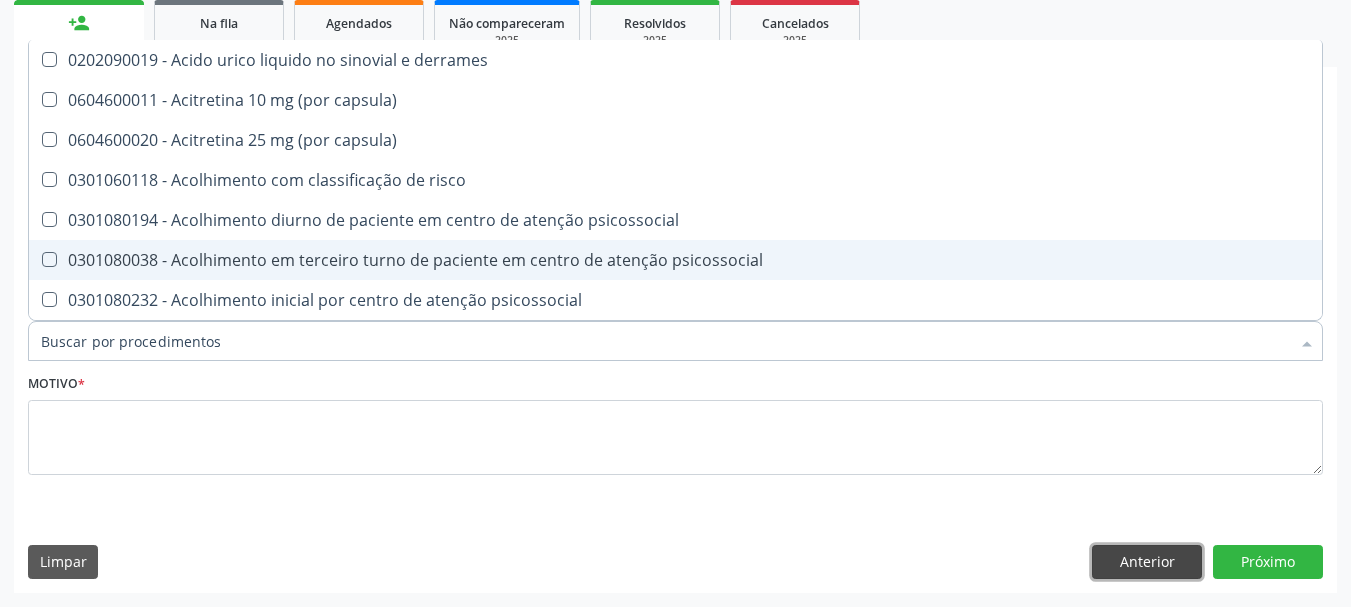 click on "Anterior" at bounding box center [1147, 562] 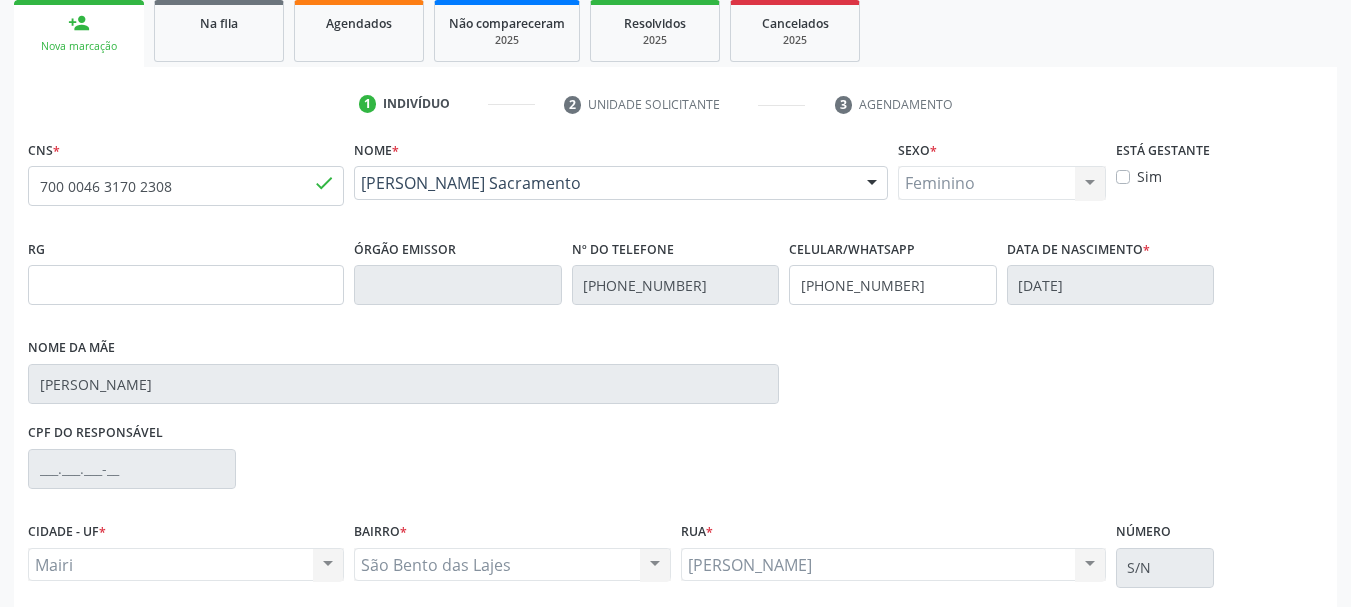 scroll, scrollTop: 0, scrollLeft: 0, axis: both 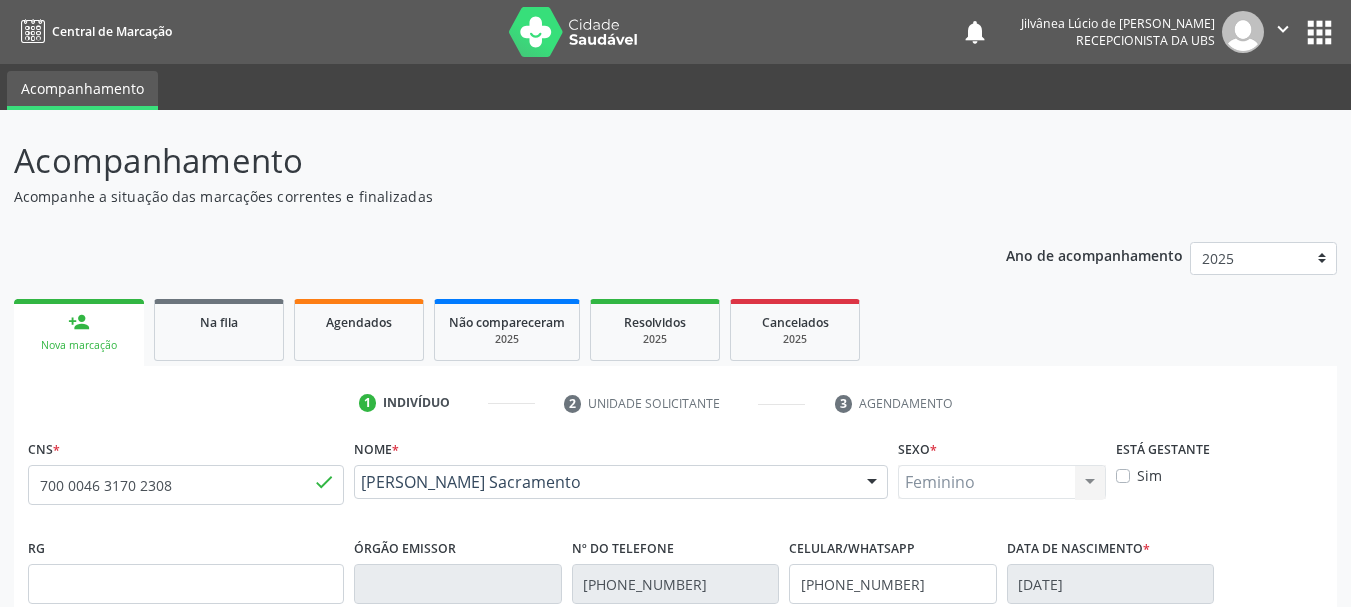 click on "" at bounding box center [1283, 29] 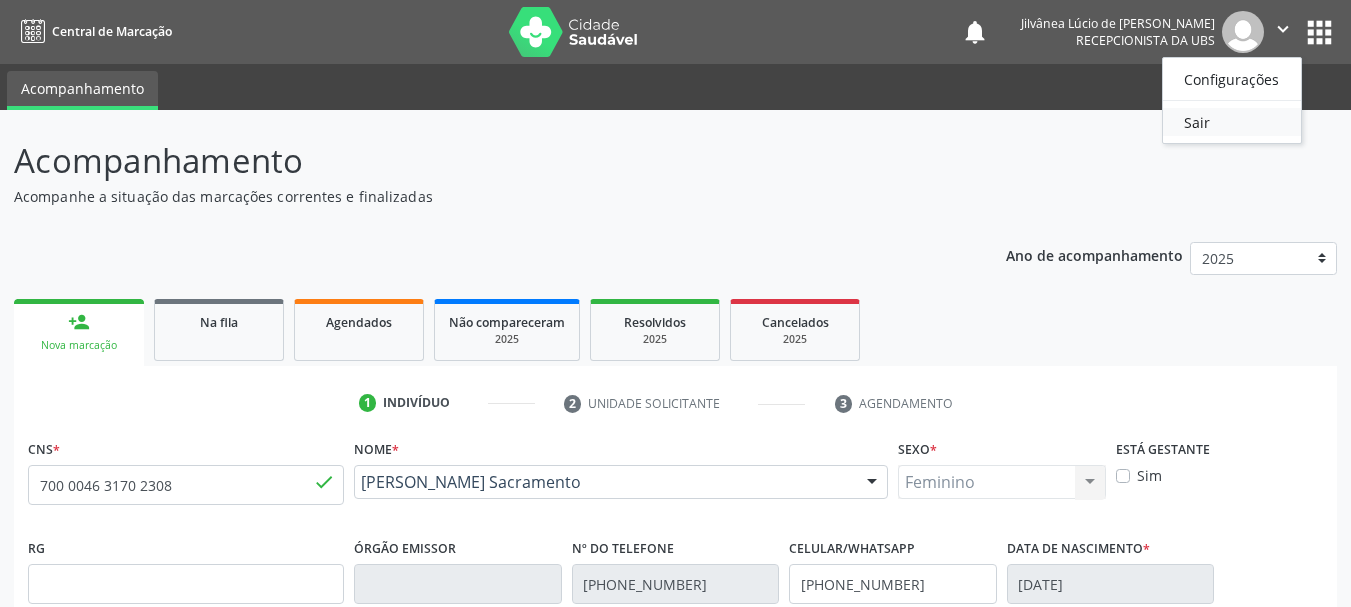 click on "Sair" at bounding box center (1232, 122) 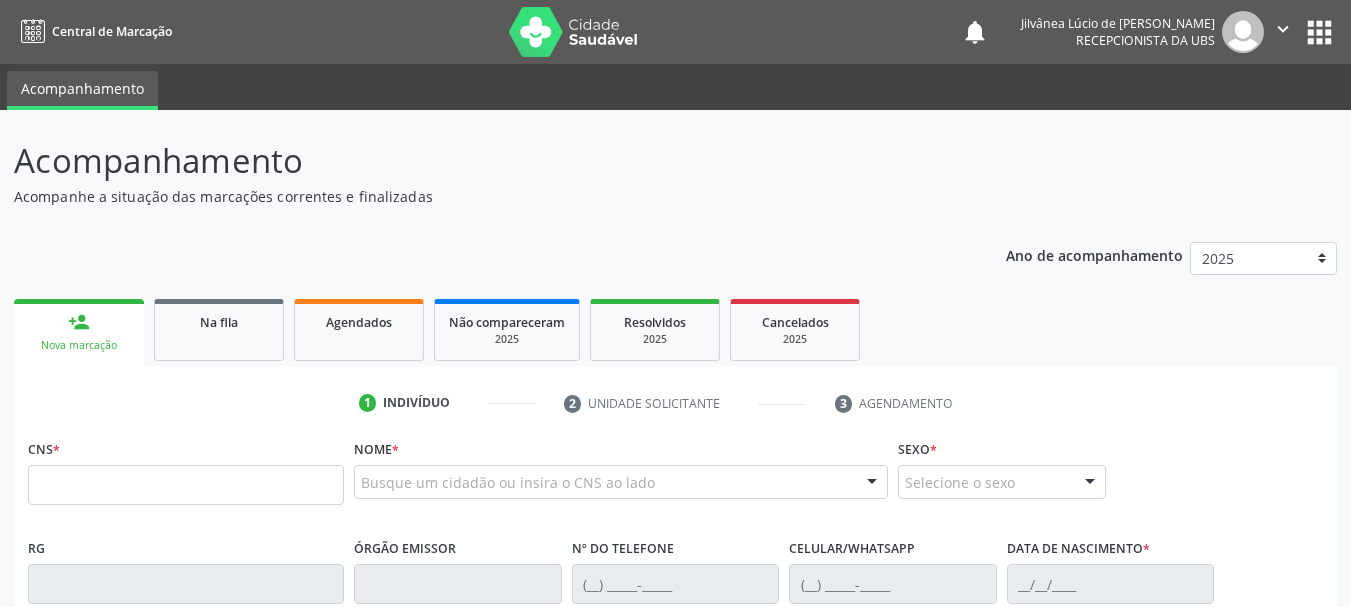 scroll, scrollTop: 0, scrollLeft: 0, axis: both 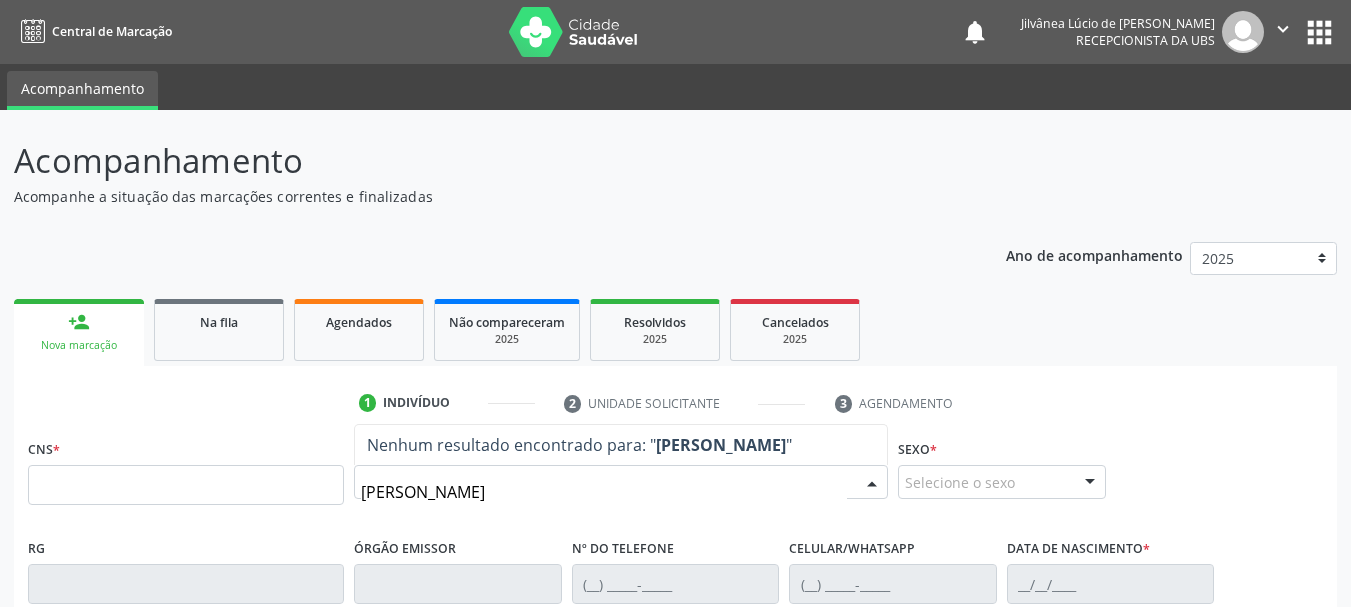 click on "[PERSON_NAME]" at bounding box center (604, 492) 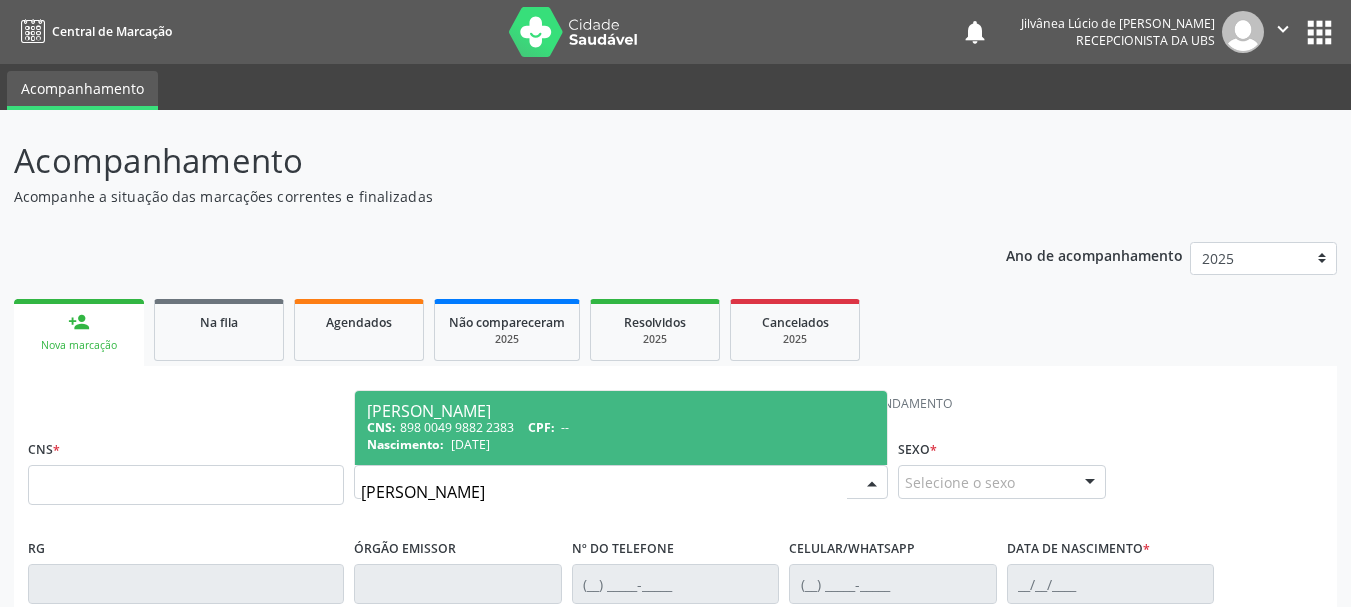 click on "[DATE]" at bounding box center (470, 444) 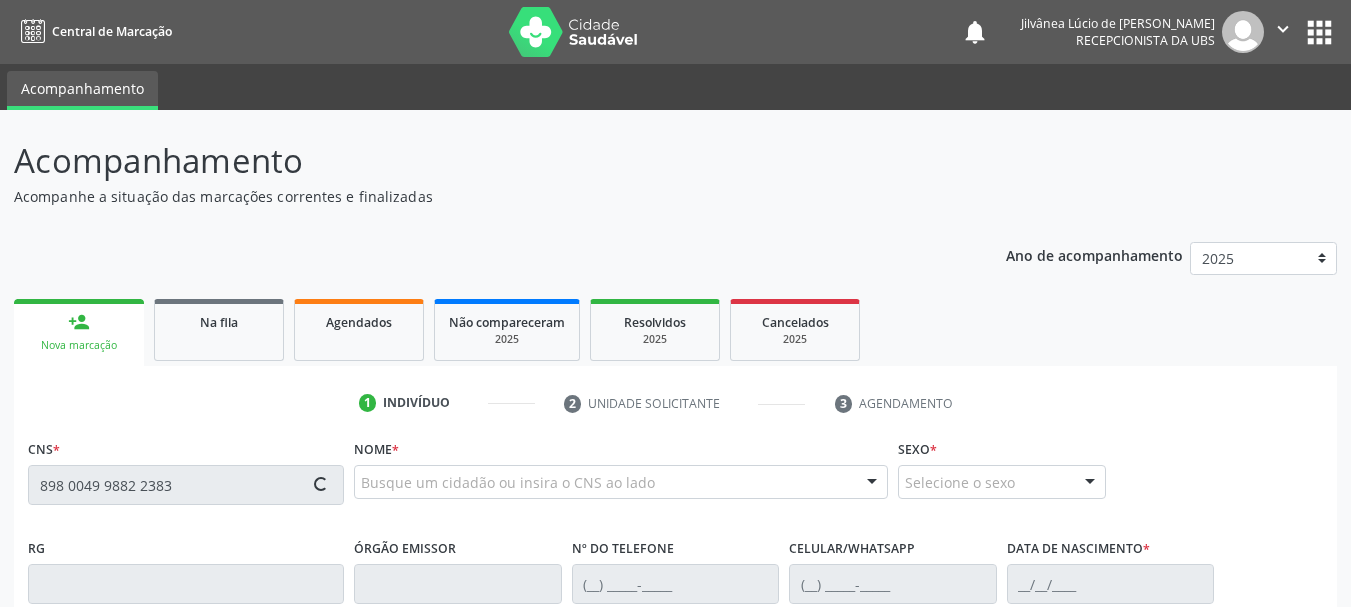 type on "898 0049 9882 2383" 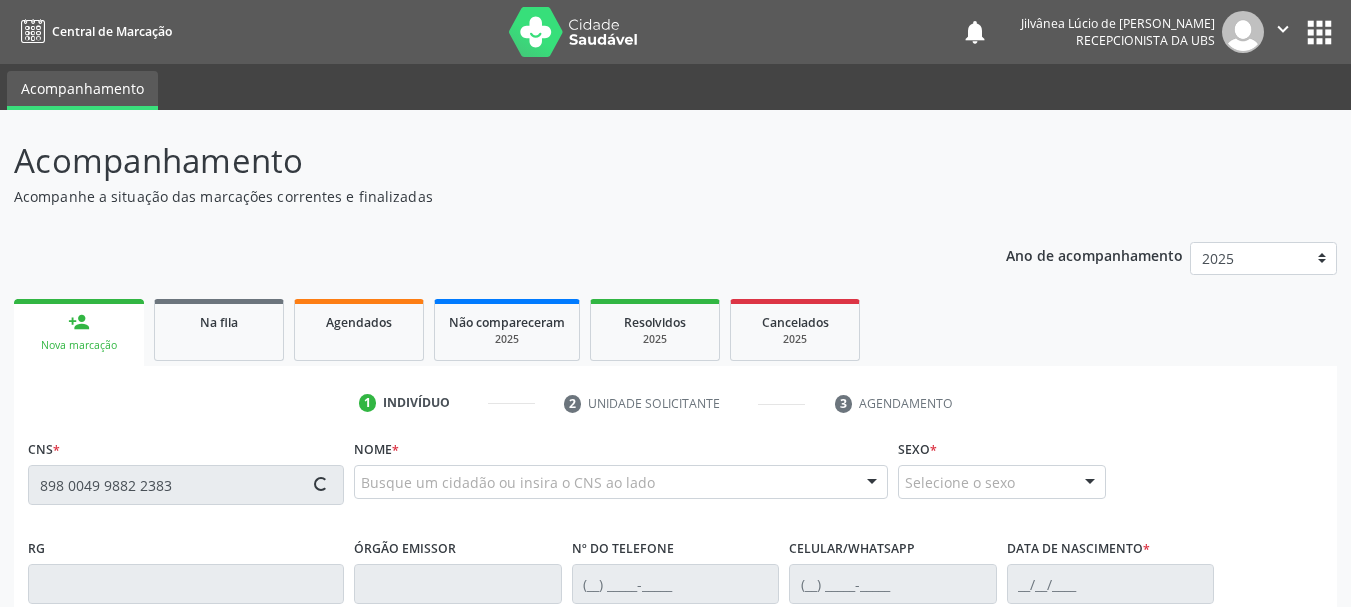 type 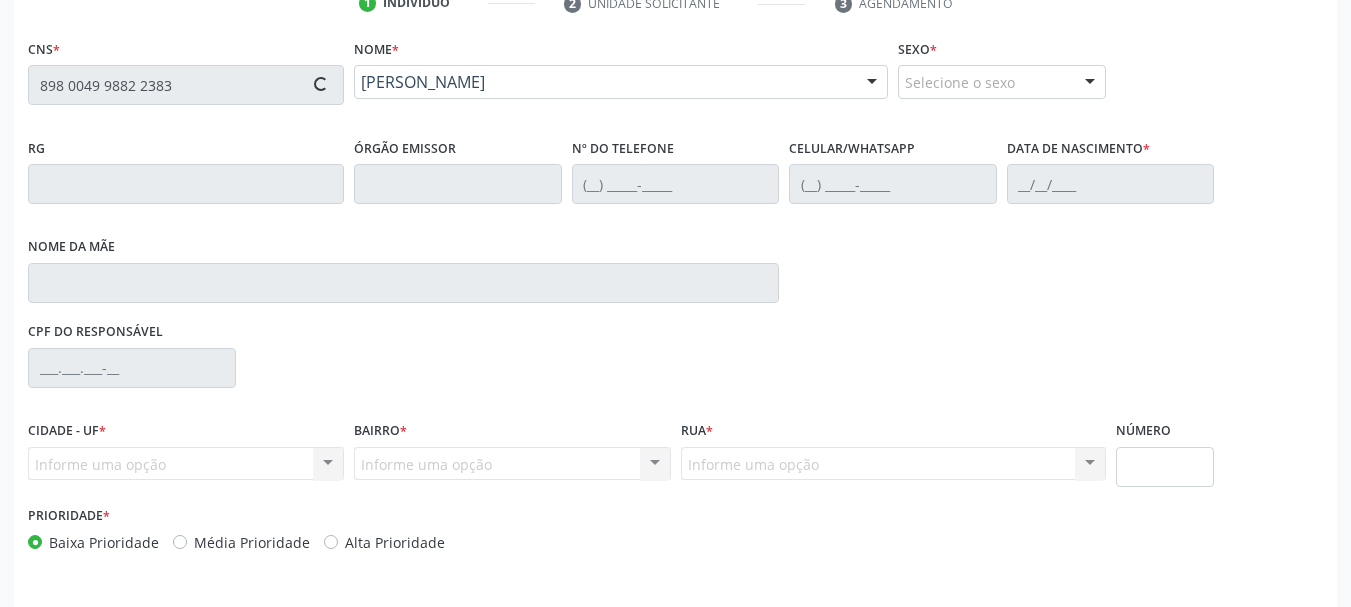 type on "[PHONE_NUMBER]" 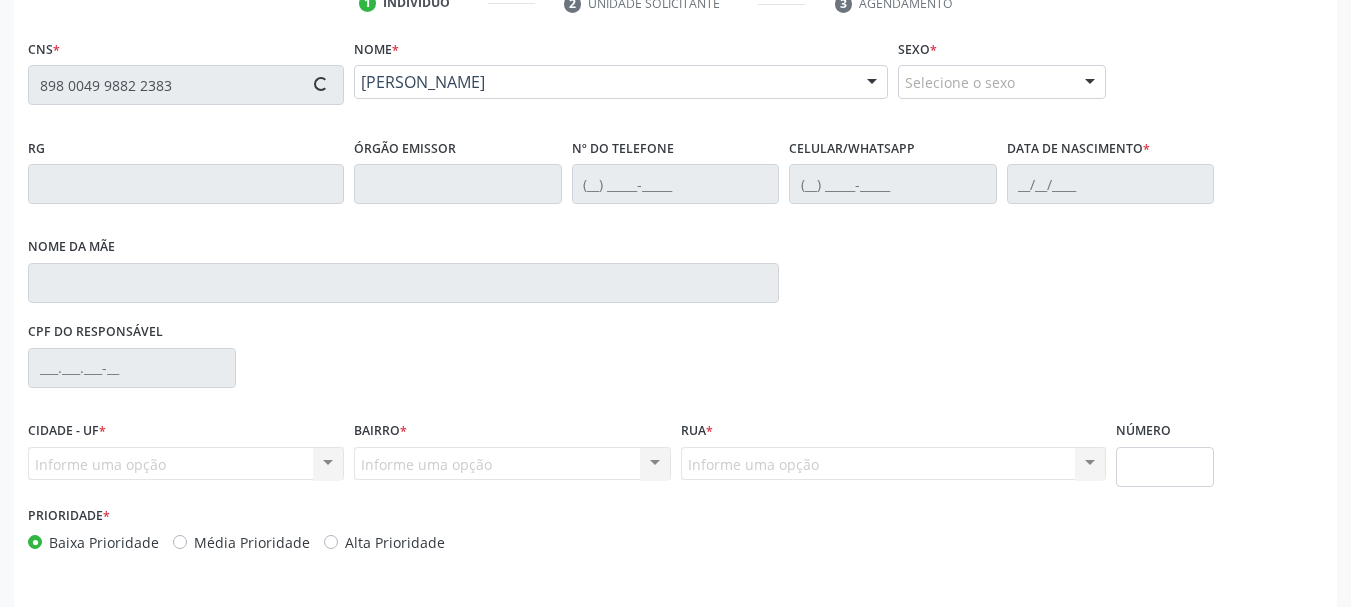 type on "[DATE]" 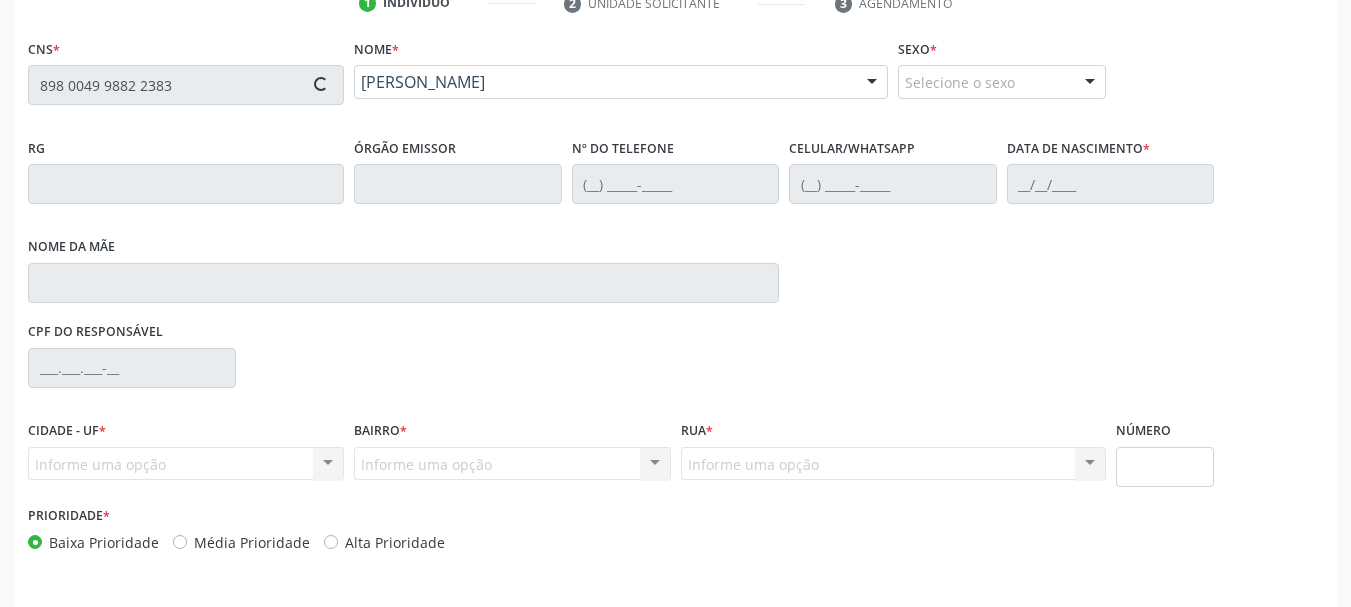 type on "S/N" 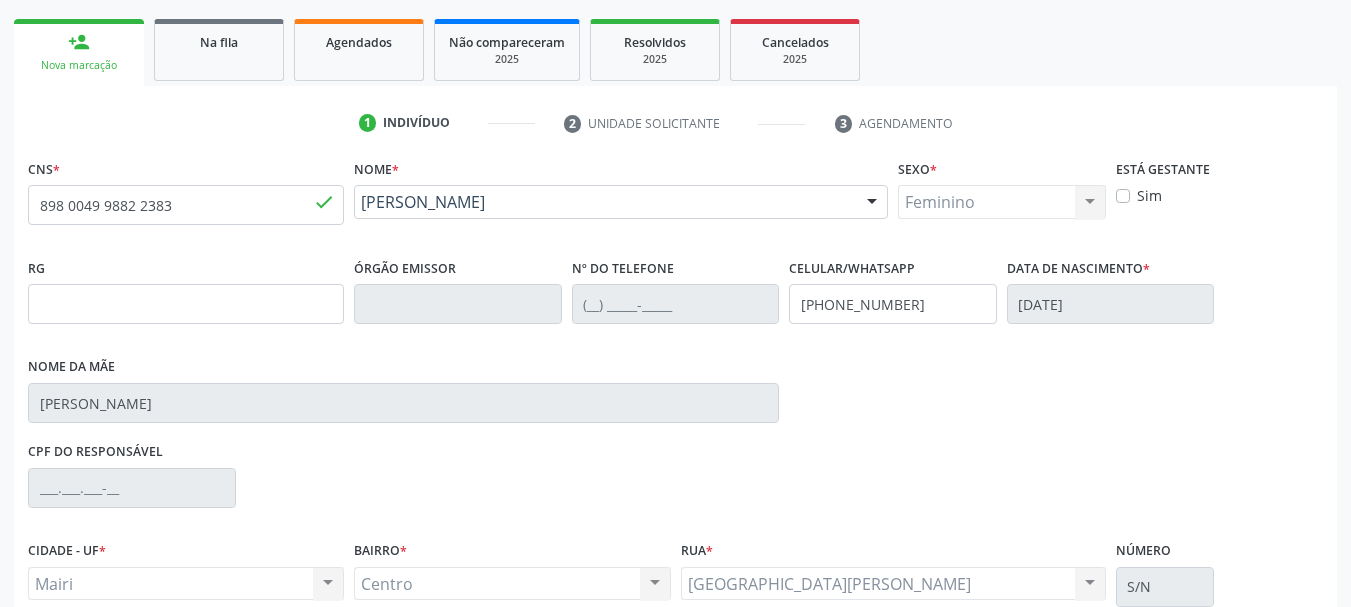 scroll, scrollTop: 463, scrollLeft: 0, axis: vertical 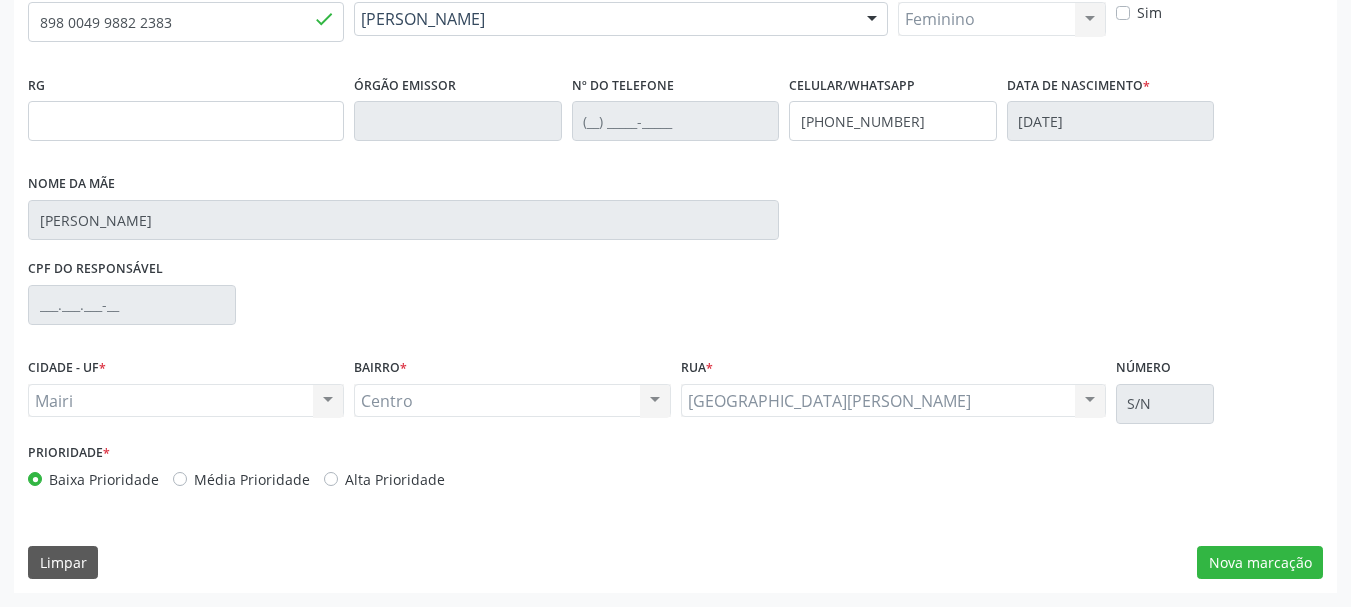 click on "Baixa Prioridade
Média Prioridade
Alta Prioridade" at bounding box center (349, 479) 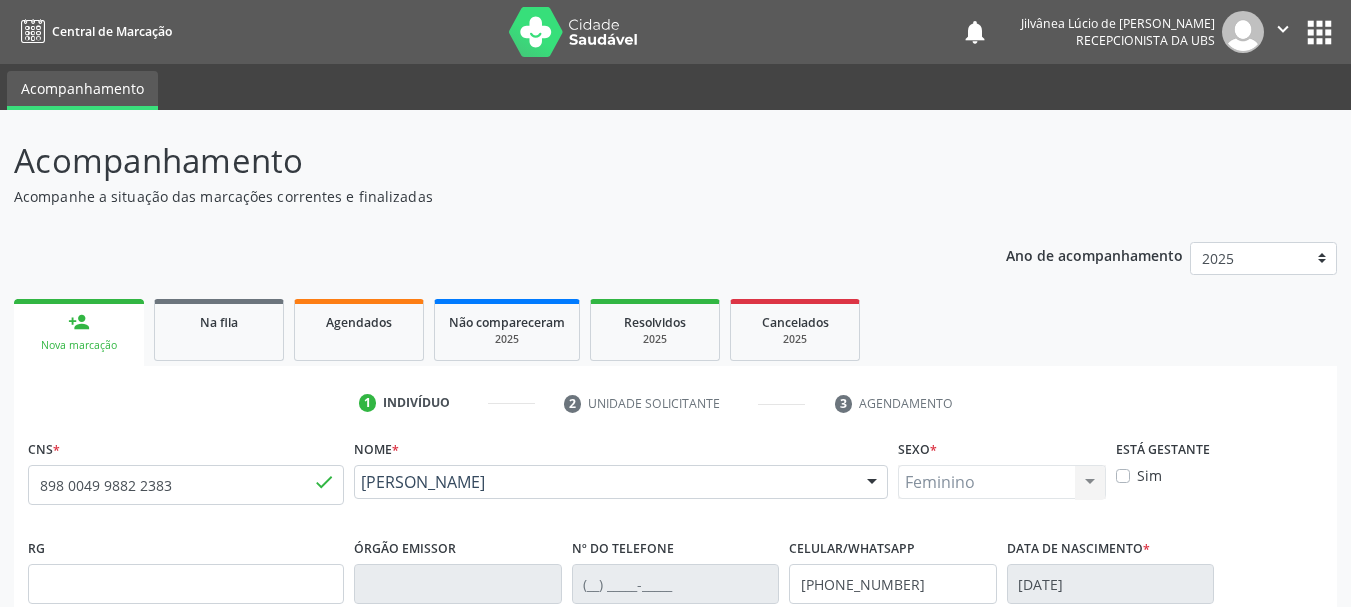 scroll, scrollTop: 463, scrollLeft: 0, axis: vertical 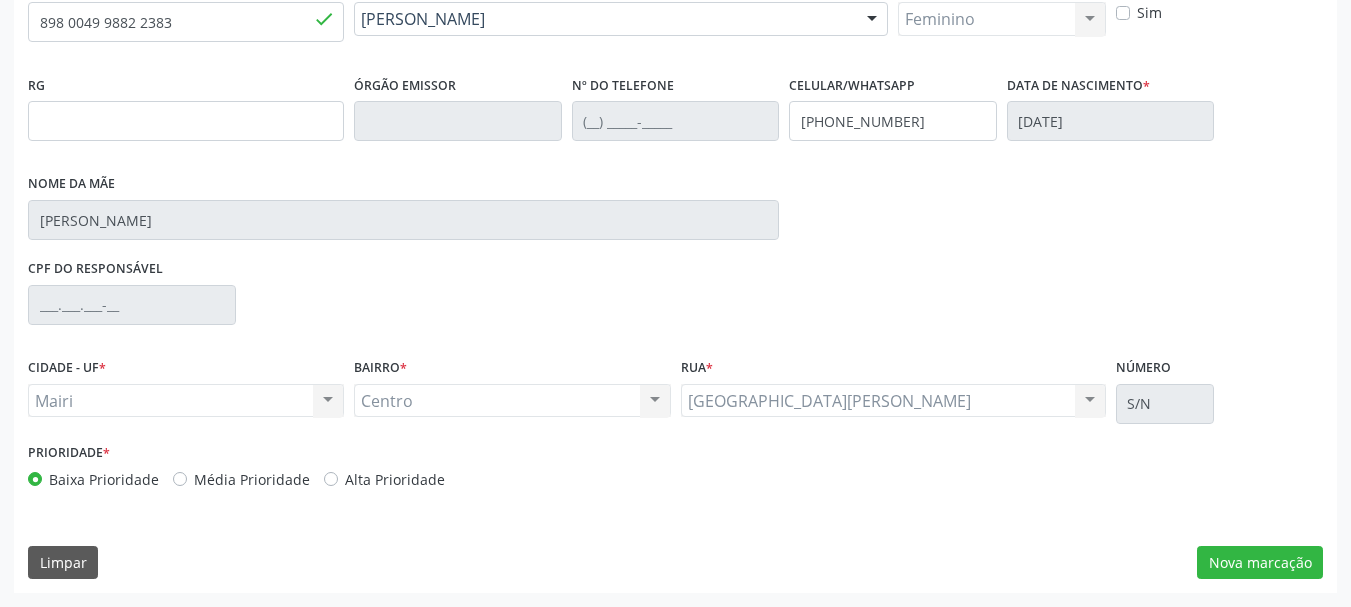 click on "Baixa Prioridade
Média Prioridade
Alta Prioridade" at bounding box center (349, 479) 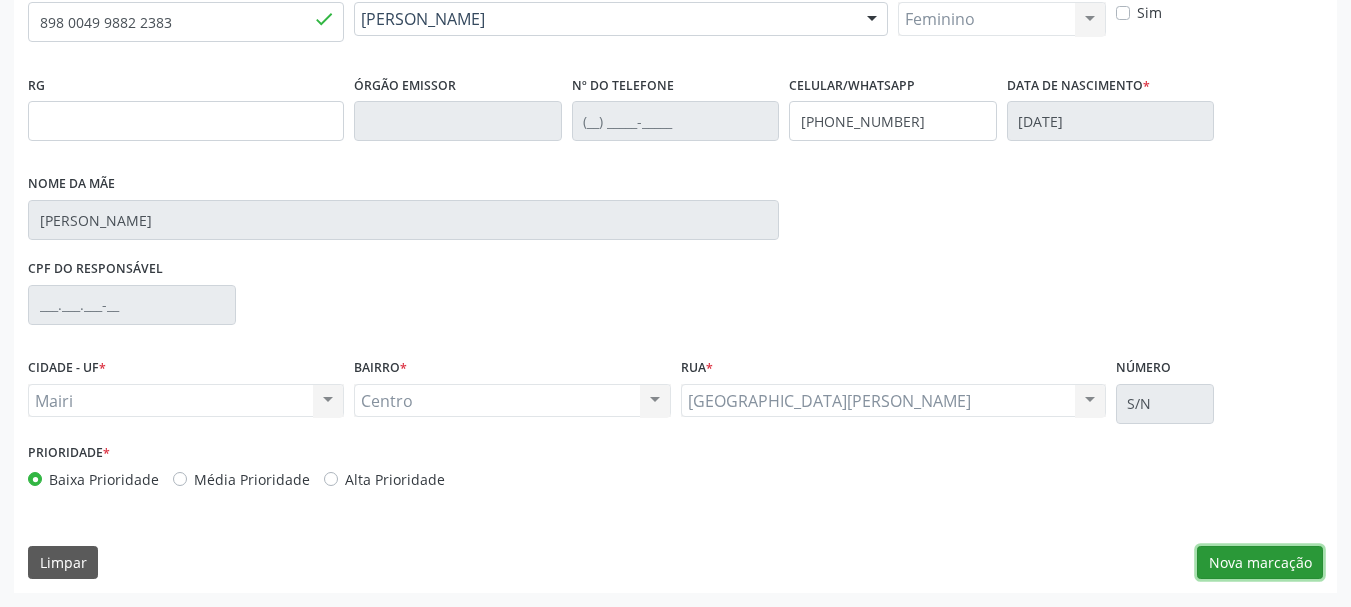 click on "Nova marcação" at bounding box center (1260, 563) 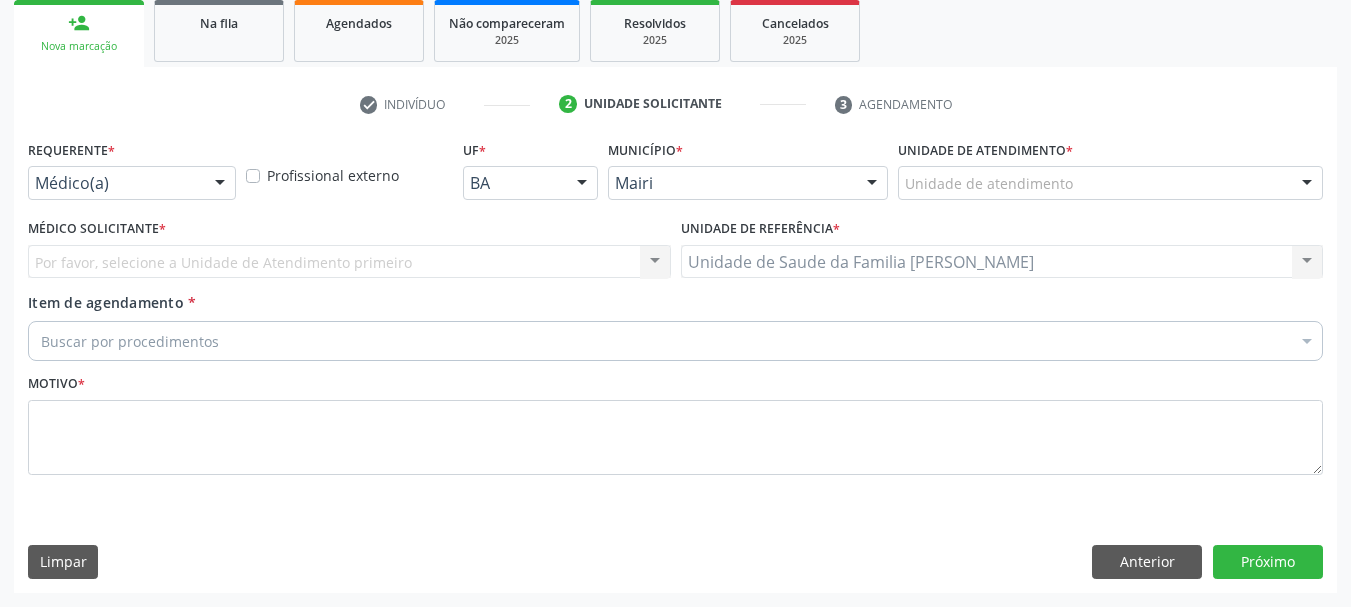 scroll, scrollTop: 299, scrollLeft: 0, axis: vertical 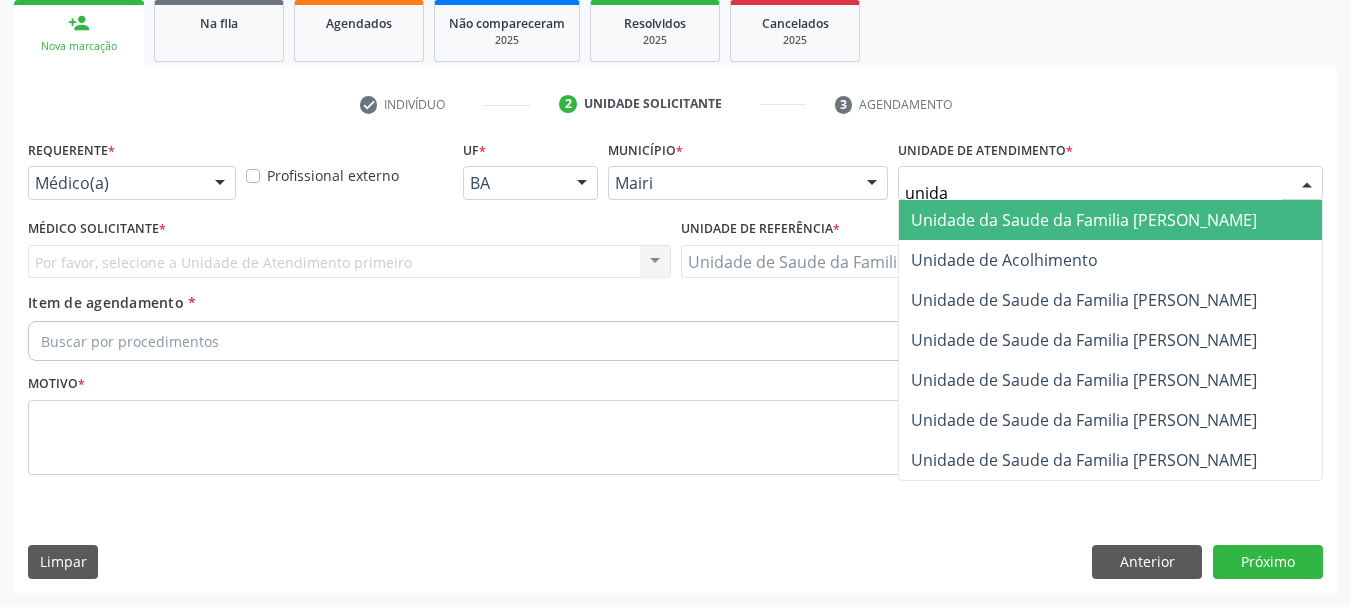 type on "unidad" 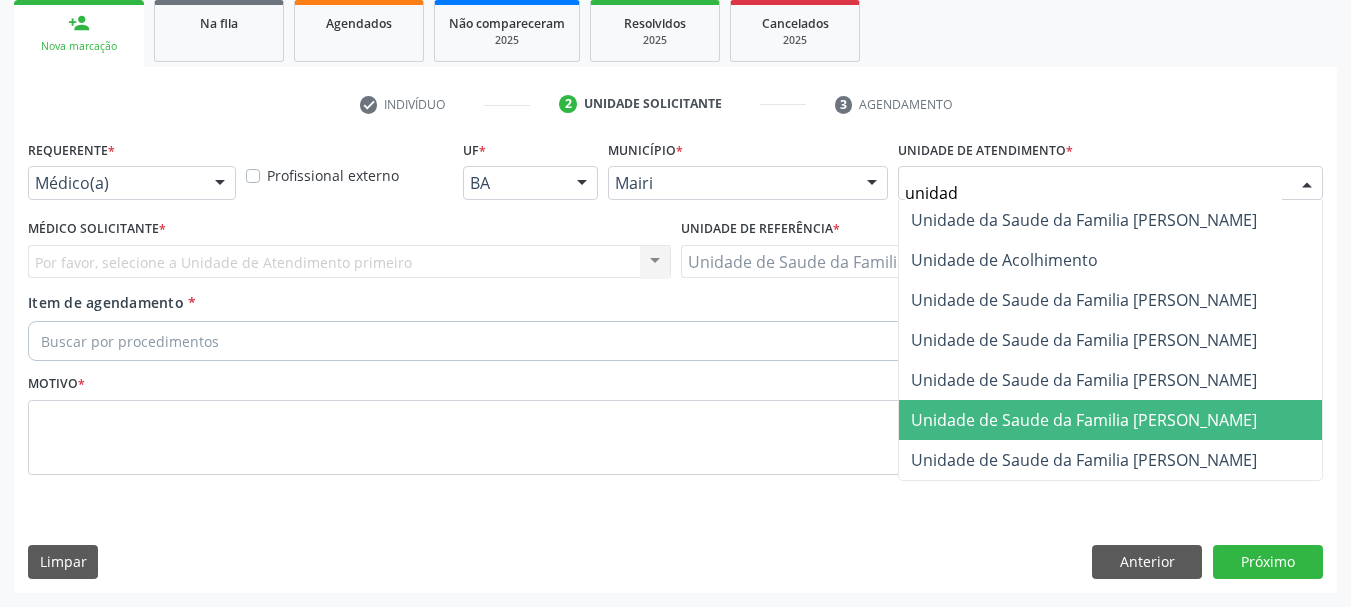 click on "Unidade de Saude da Familia [PERSON_NAME]" at bounding box center [1110, 420] 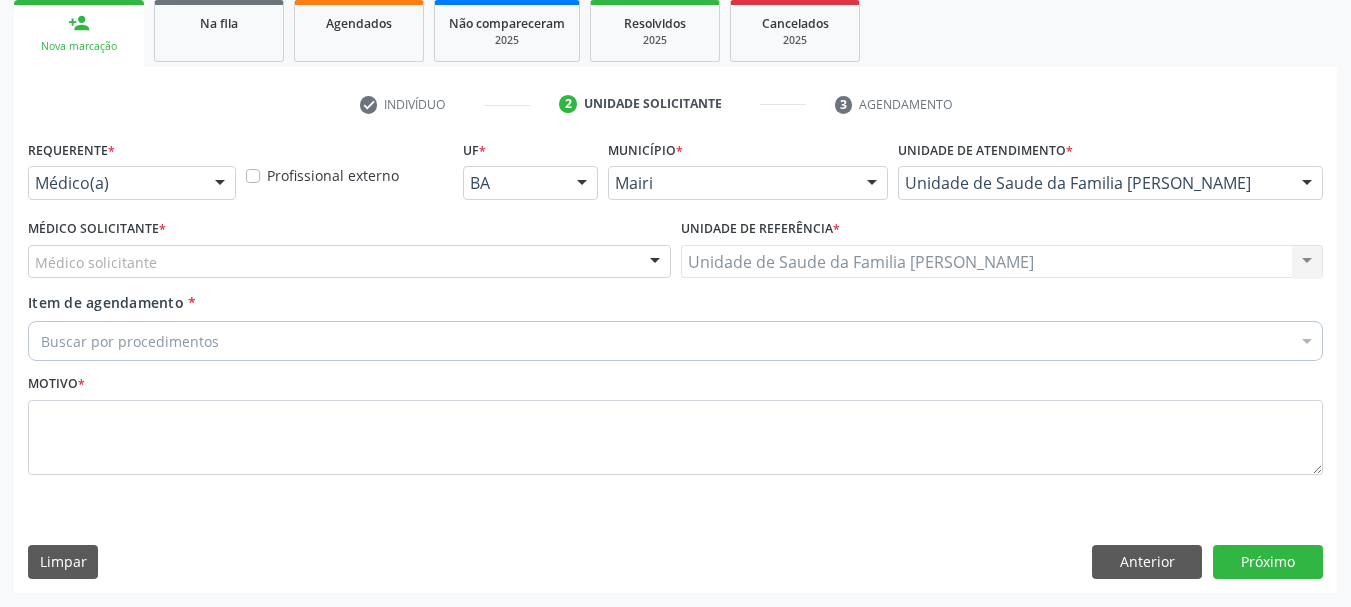 click on "Médico solicitante" at bounding box center (349, 262) 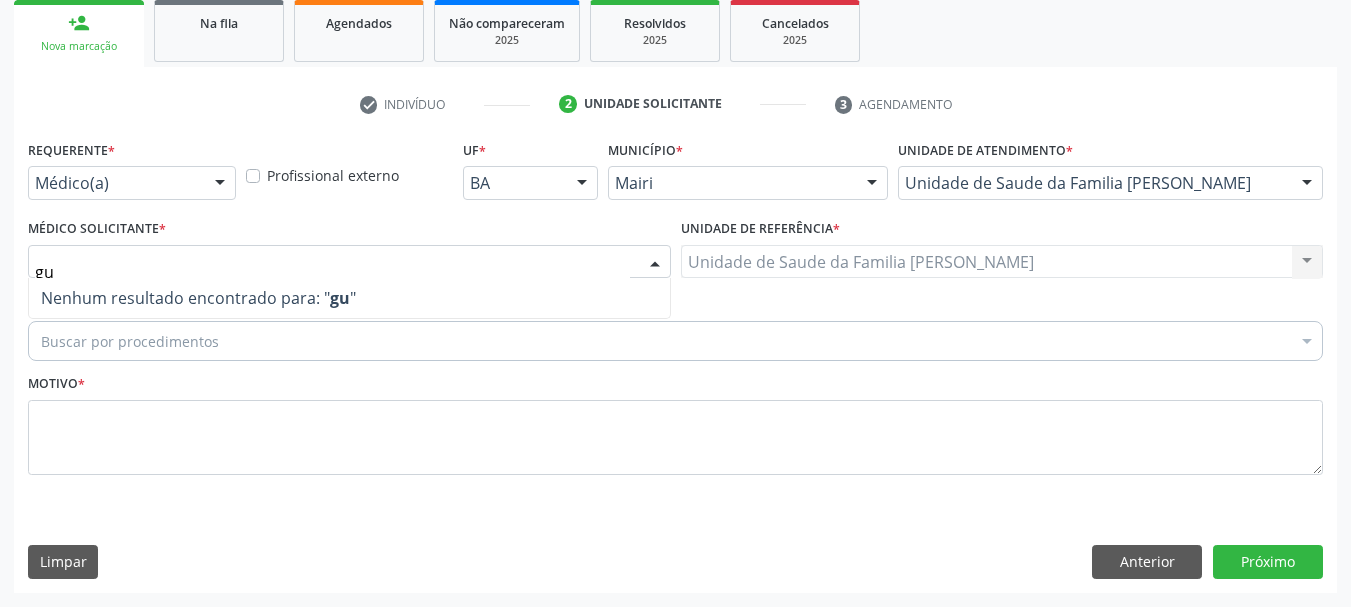 type on "g" 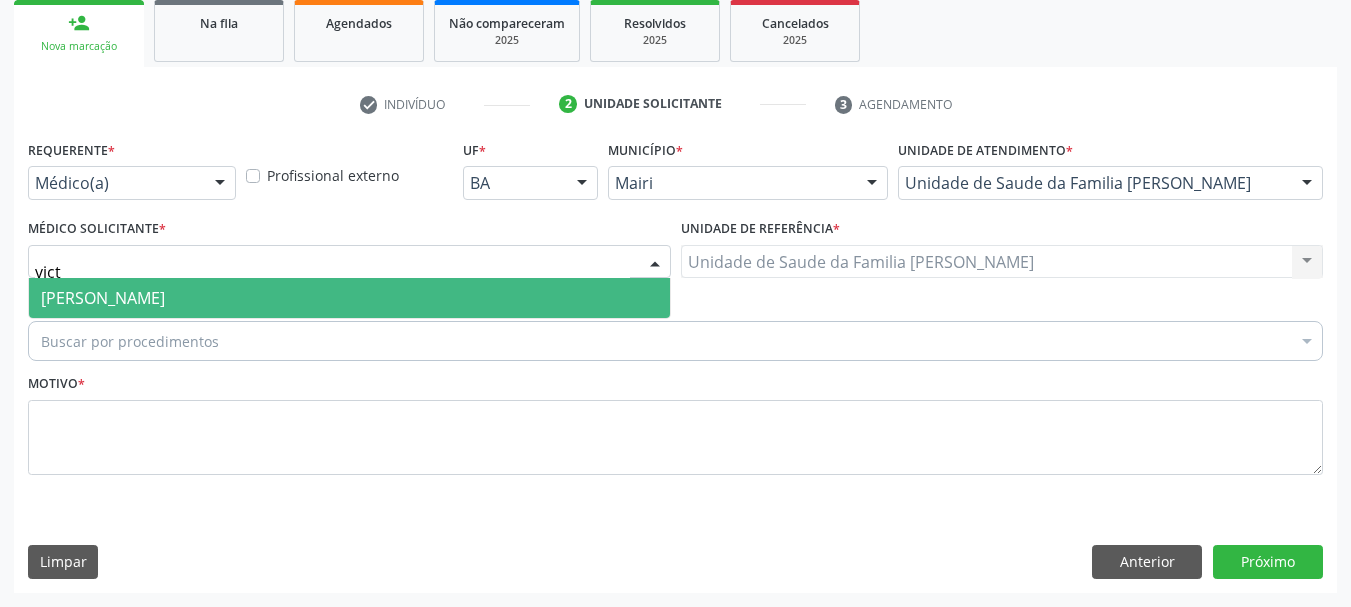 type on "victo" 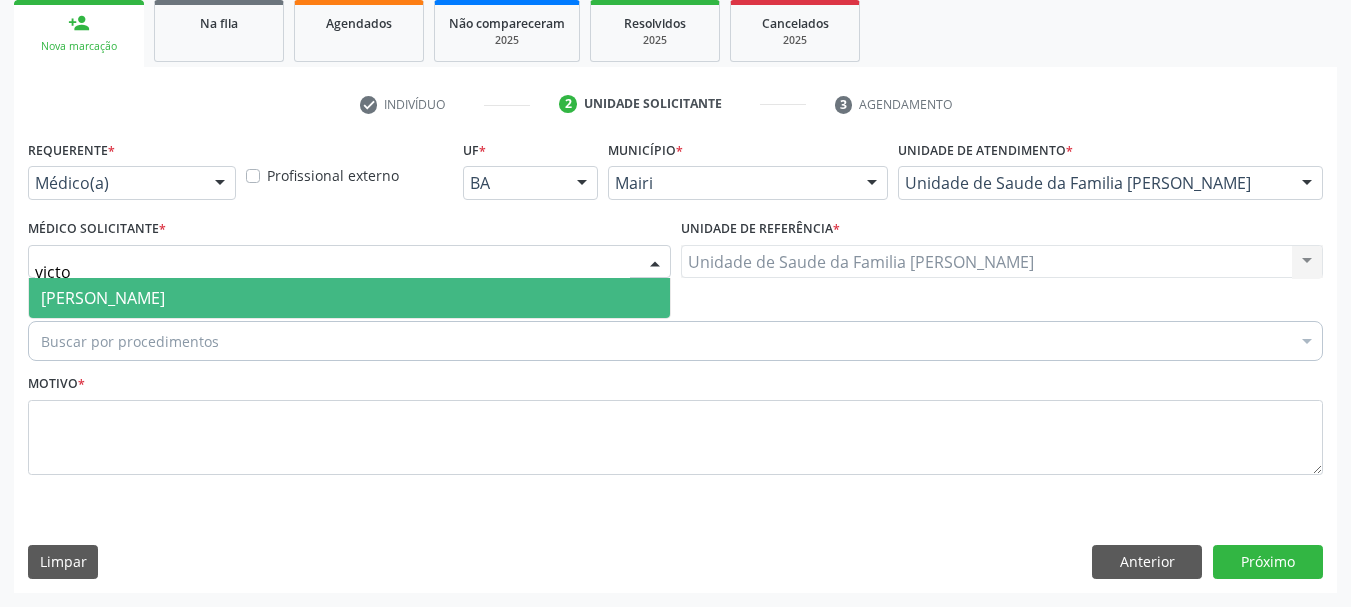 click on "[PERSON_NAME]" at bounding box center [349, 298] 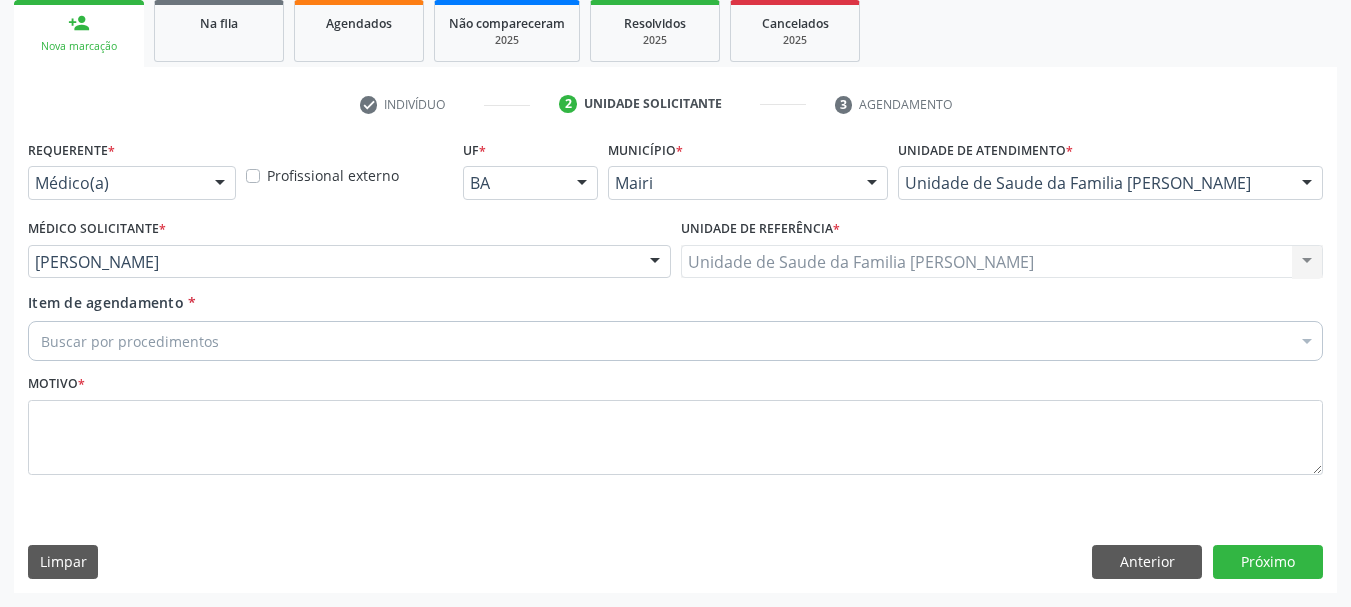 click on "Buscar por procedimentos" at bounding box center [675, 341] 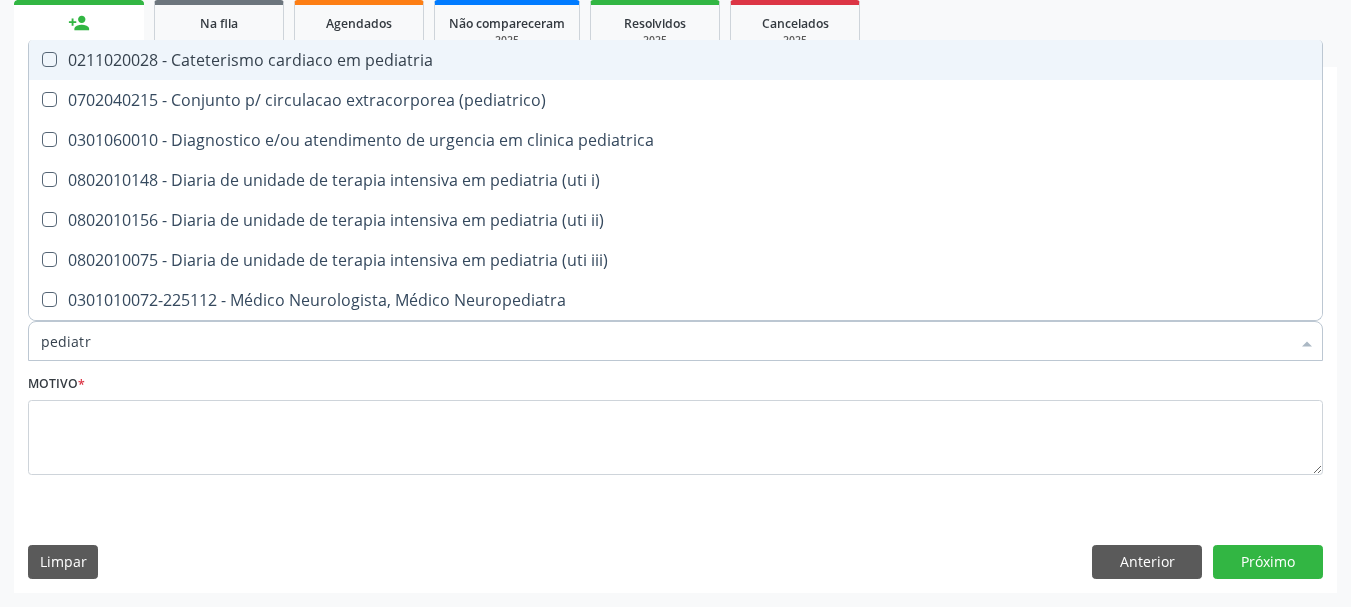 type on "pediatra" 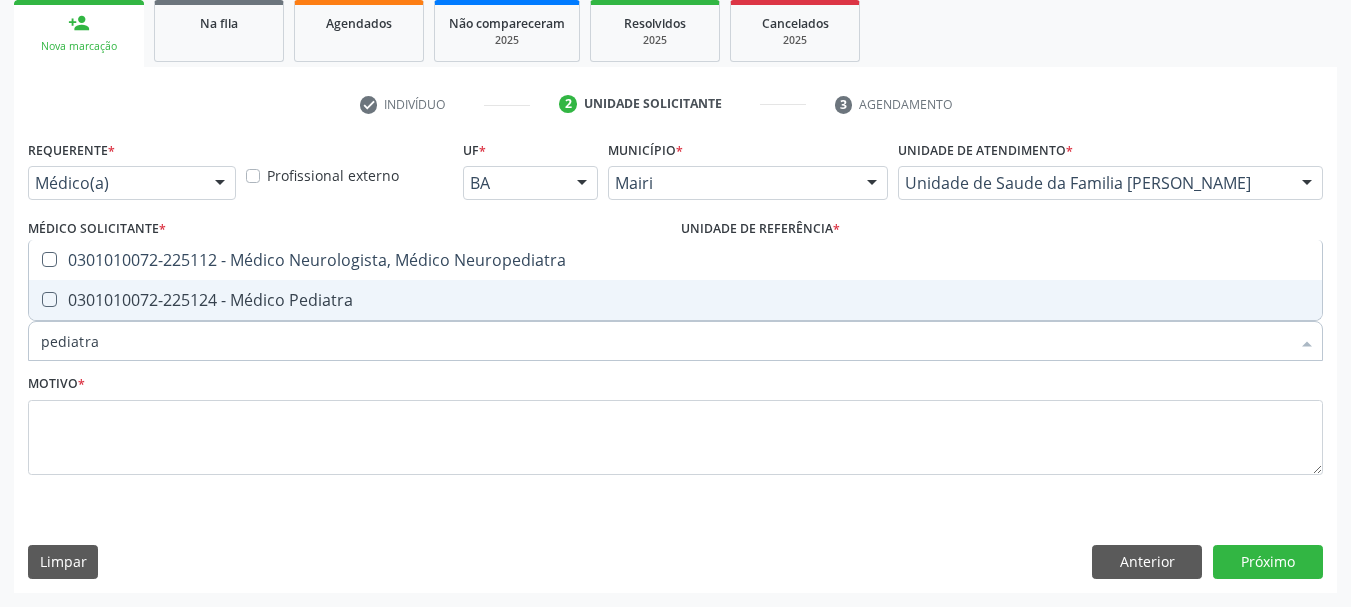 click on "0301010072-225124 - Médico Pediatra" at bounding box center (675, 300) 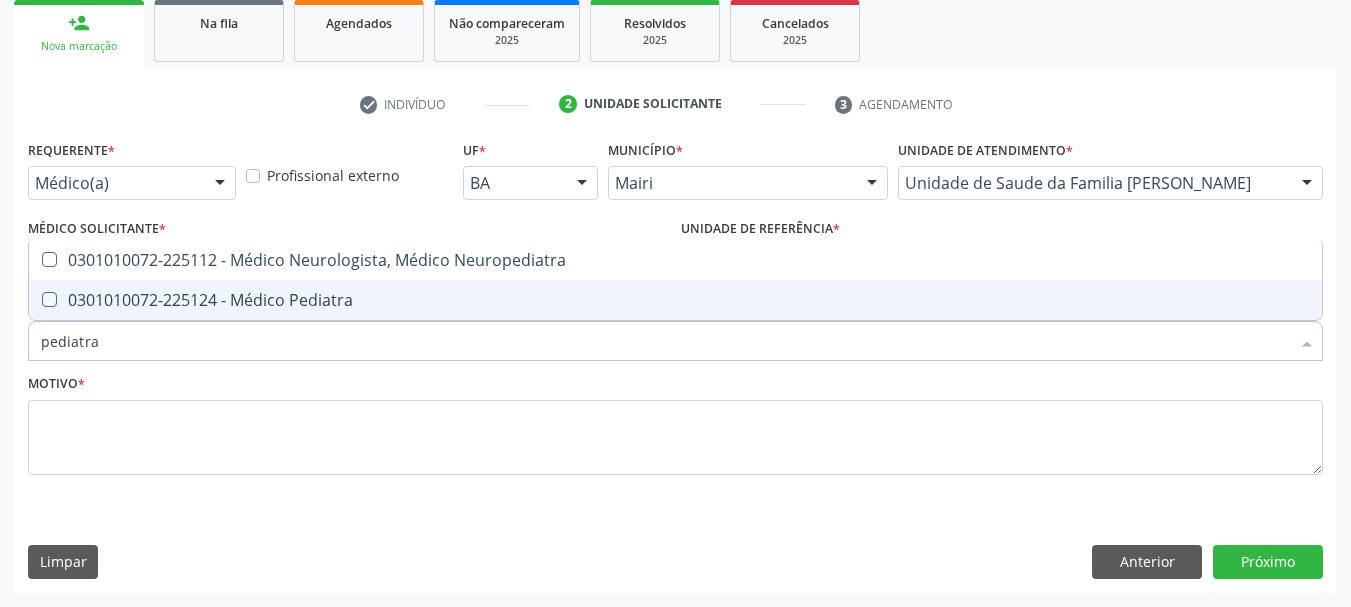 checkbox on "true" 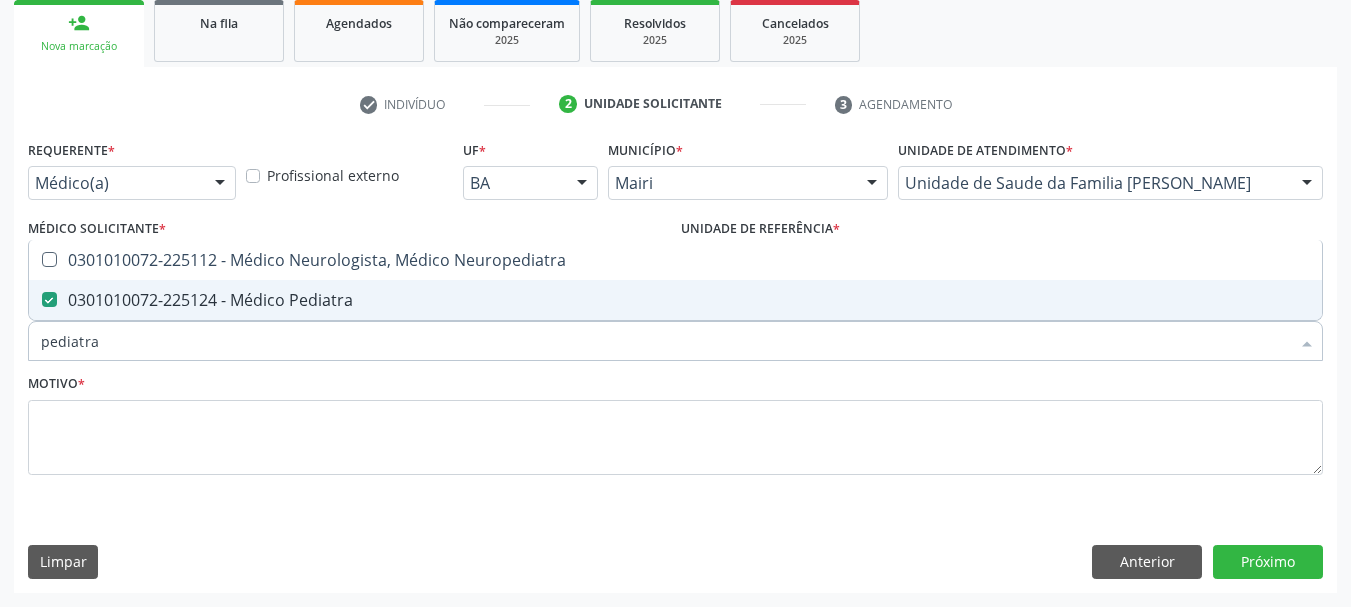 drag, startPoint x: 160, startPoint y: 345, endPoint x: 13, endPoint y: 358, distance: 147.57372 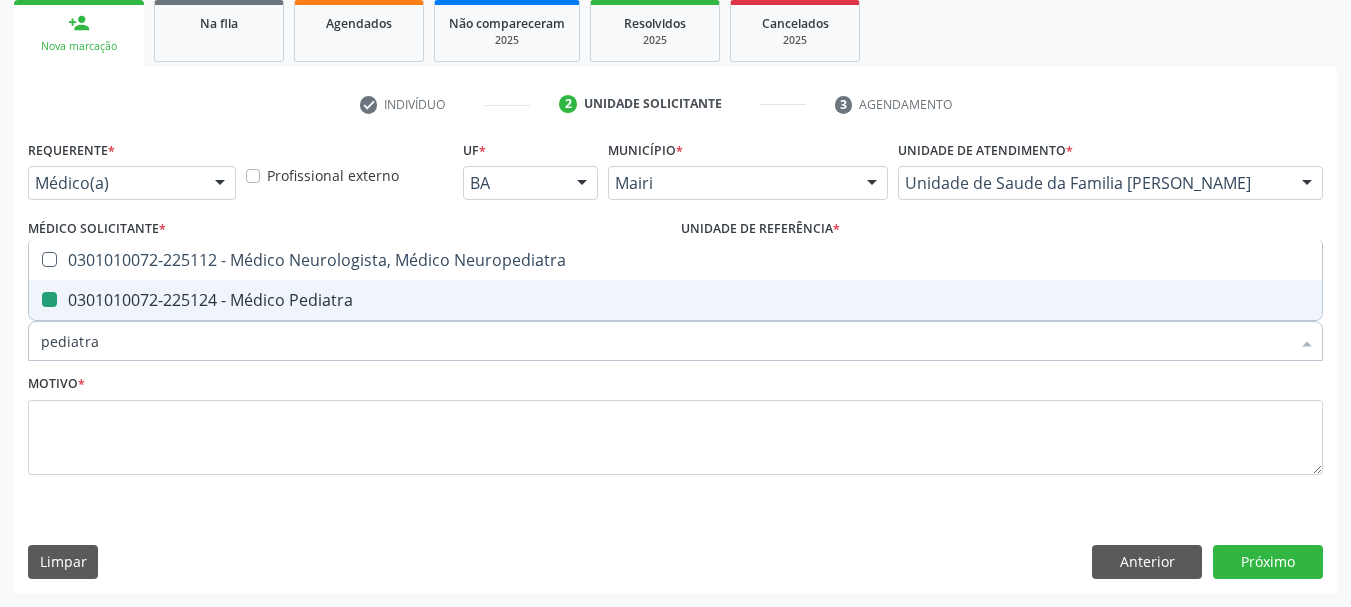 type 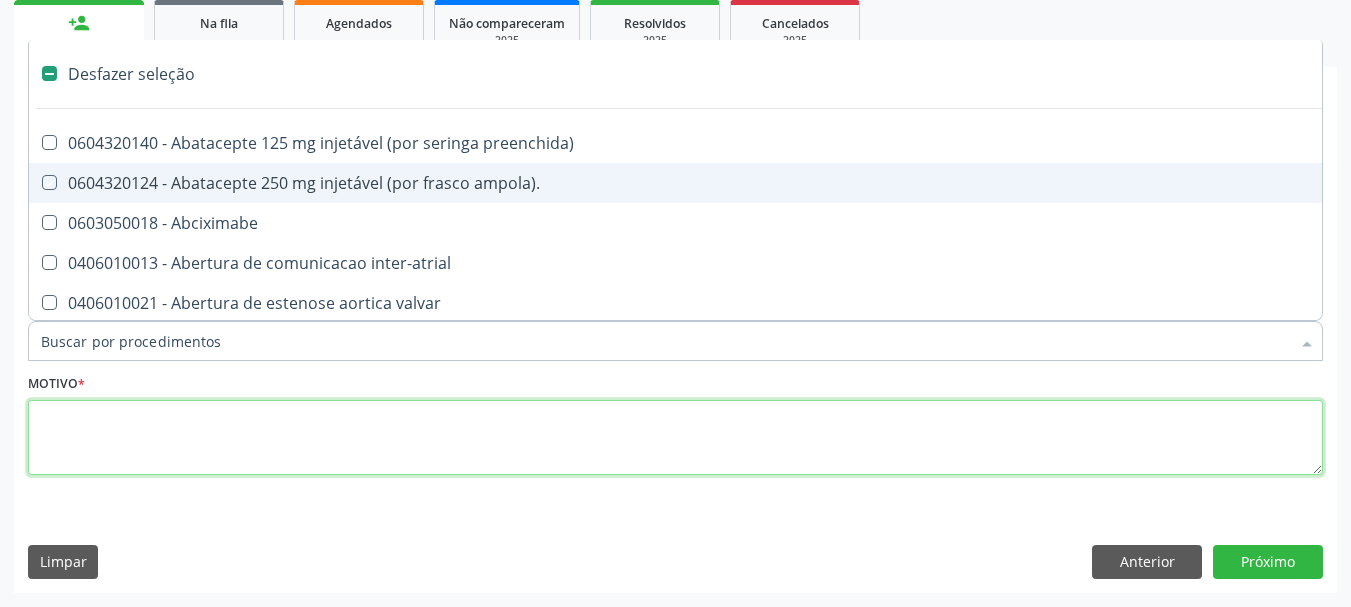 click at bounding box center (675, 438) 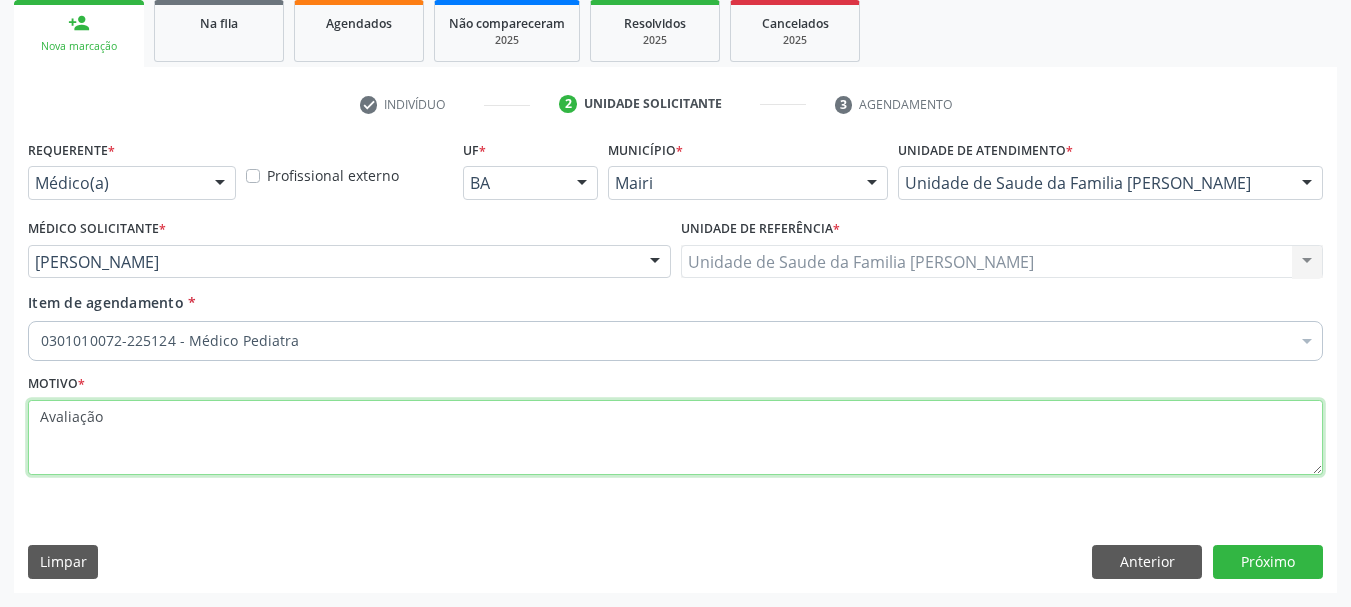 type on "Avaliação." 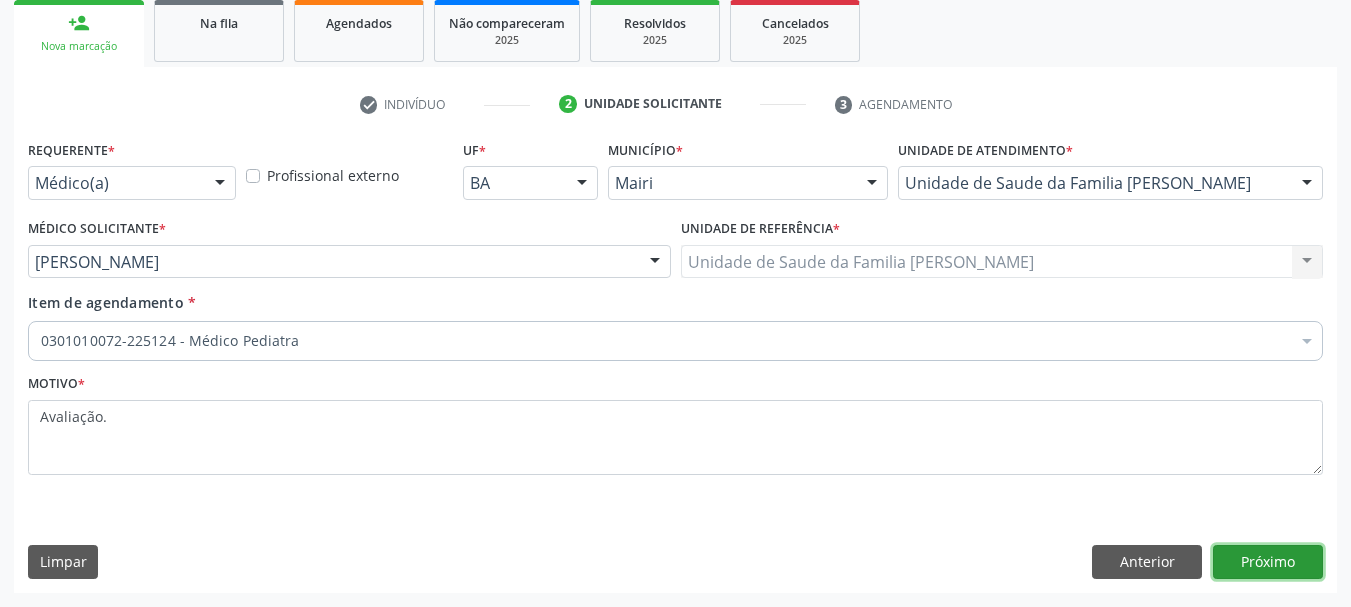 click on "Próximo" at bounding box center [1268, 562] 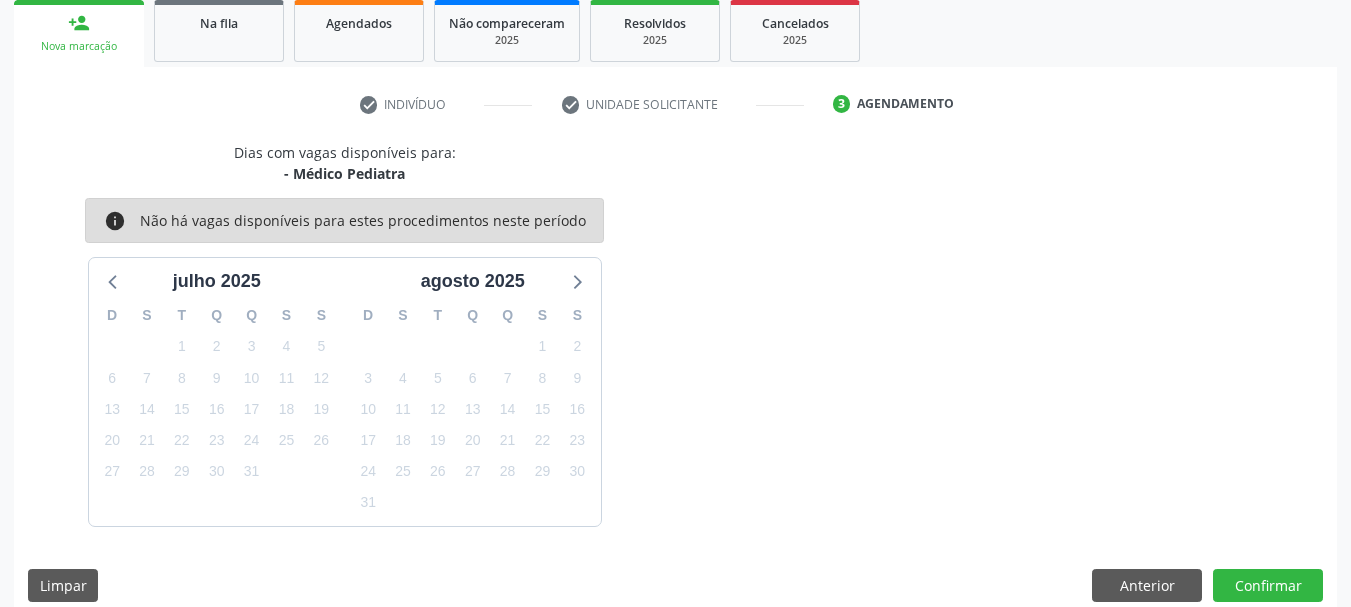 scroll, scrollTop: 322, scrollLeft: 0, axis: vertical 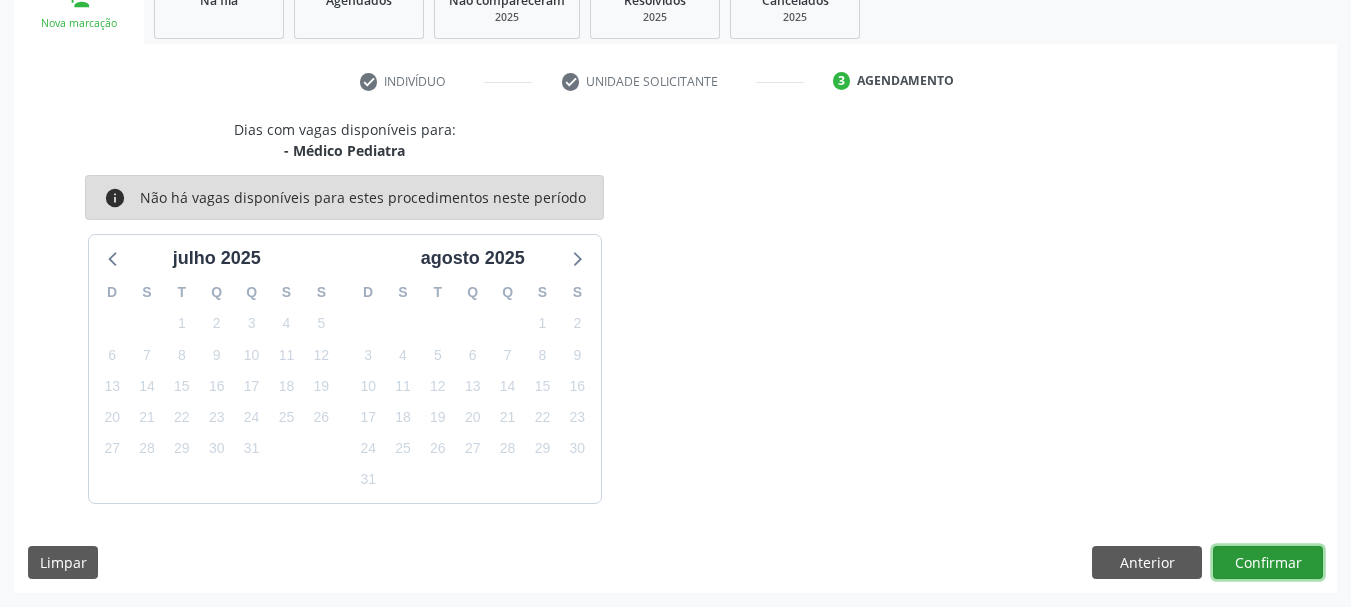 click on "Confirmar" at bounding box center (1268, 563) 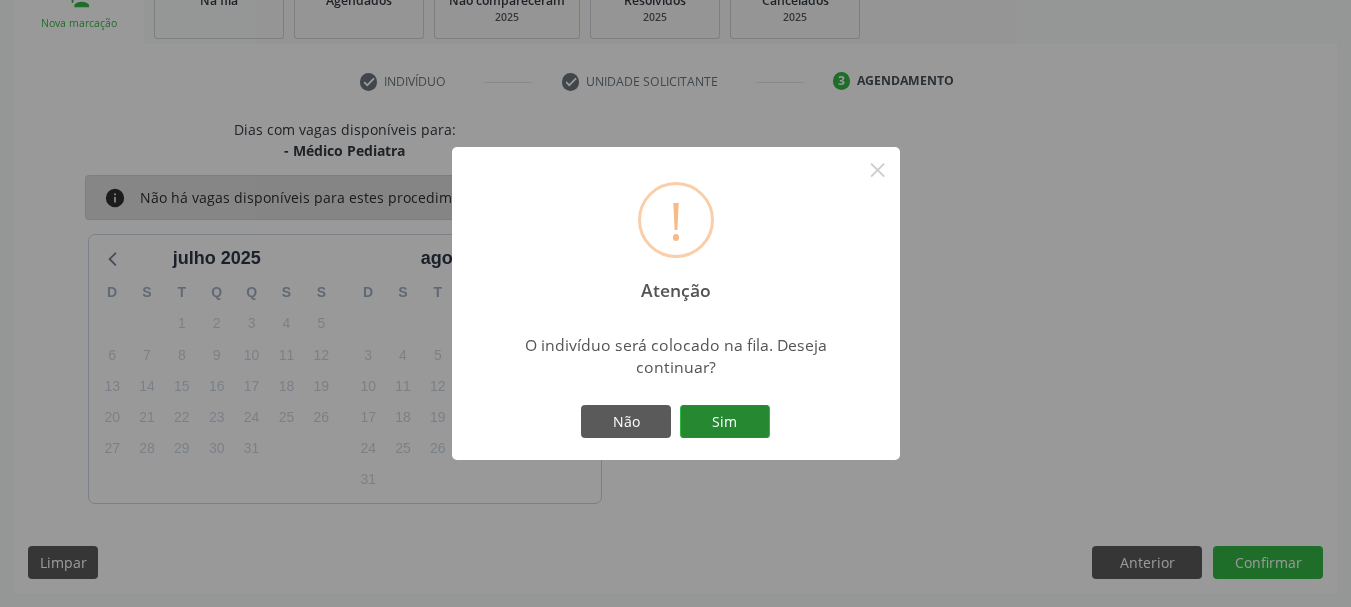 click on "Sim" at bounding box center [725, 422] 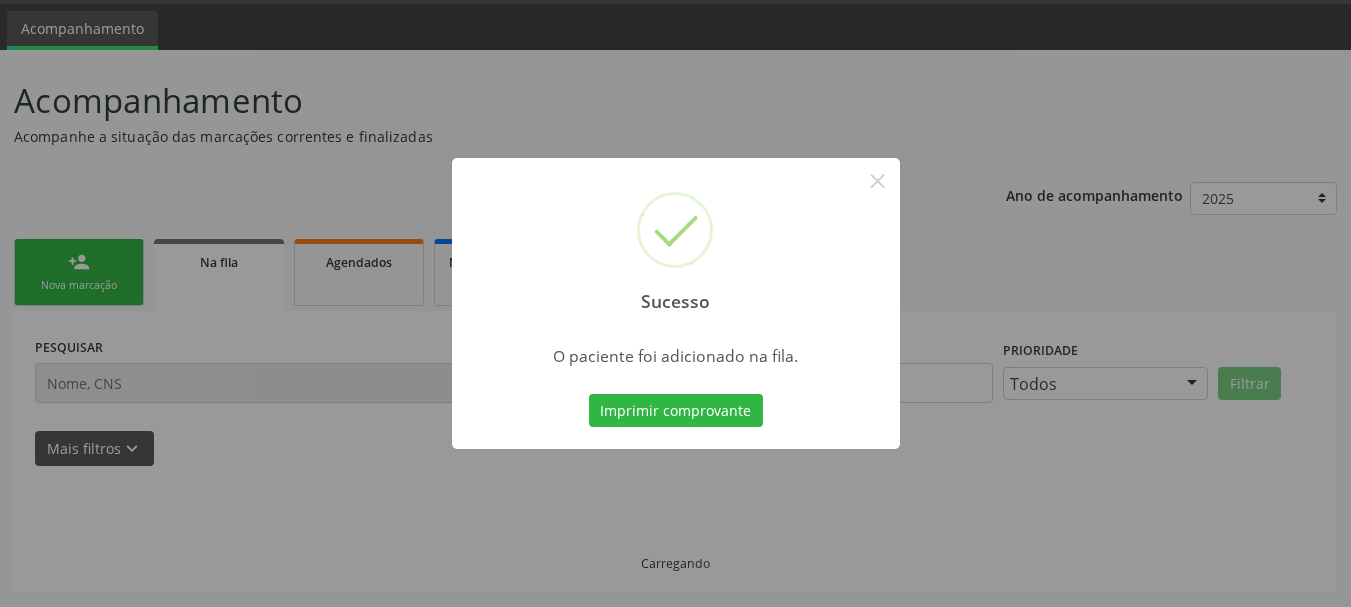 scroll, scrollTop: 60, scrollLeft: 0, axis: vertical 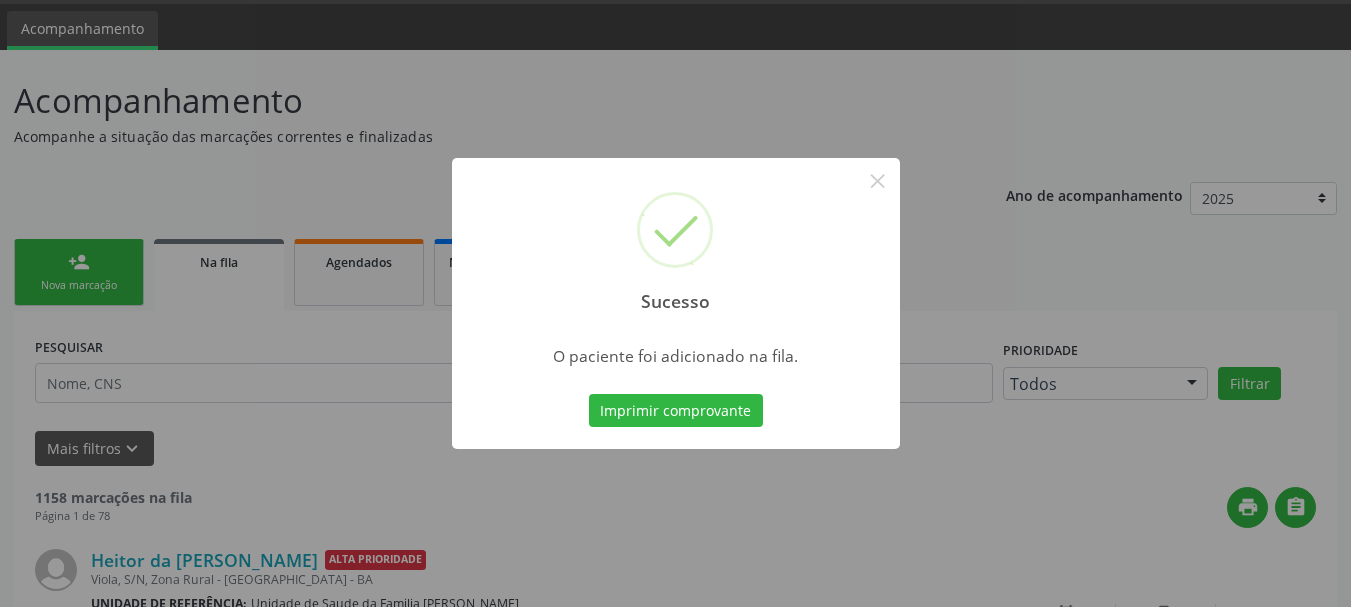 click on "Imprimir comprovante" at bounding box center (676, 411) 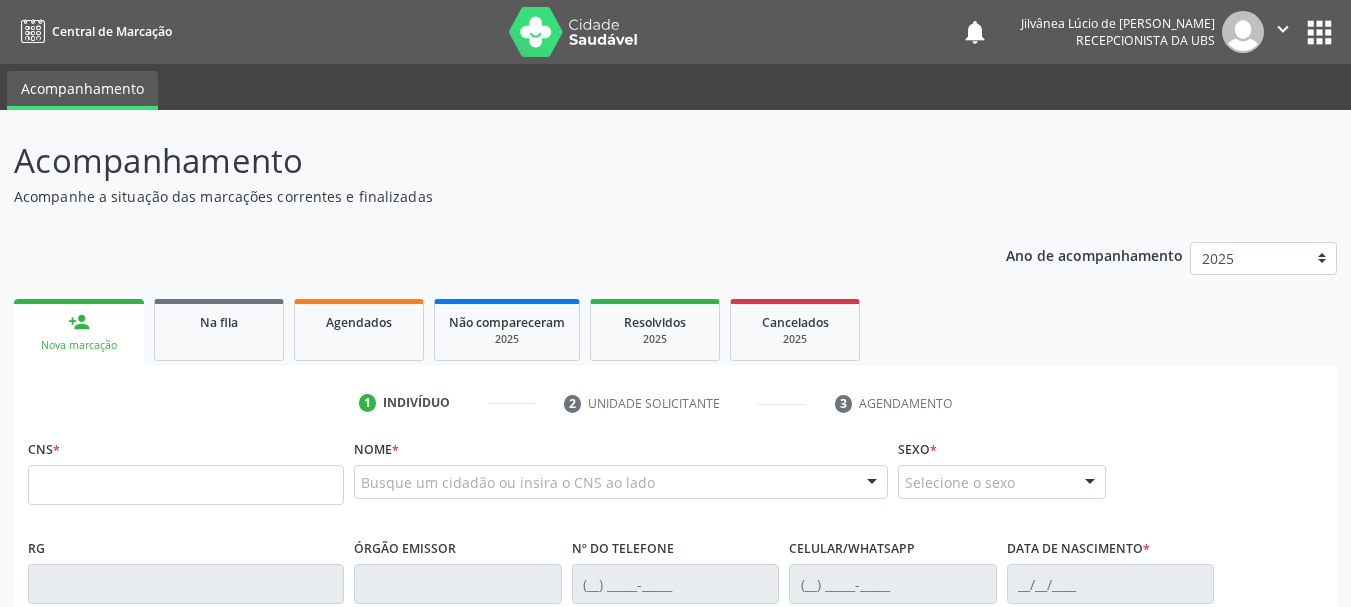 scroll, scrollTop: 60, scrollLeft: 0, axis: vertical 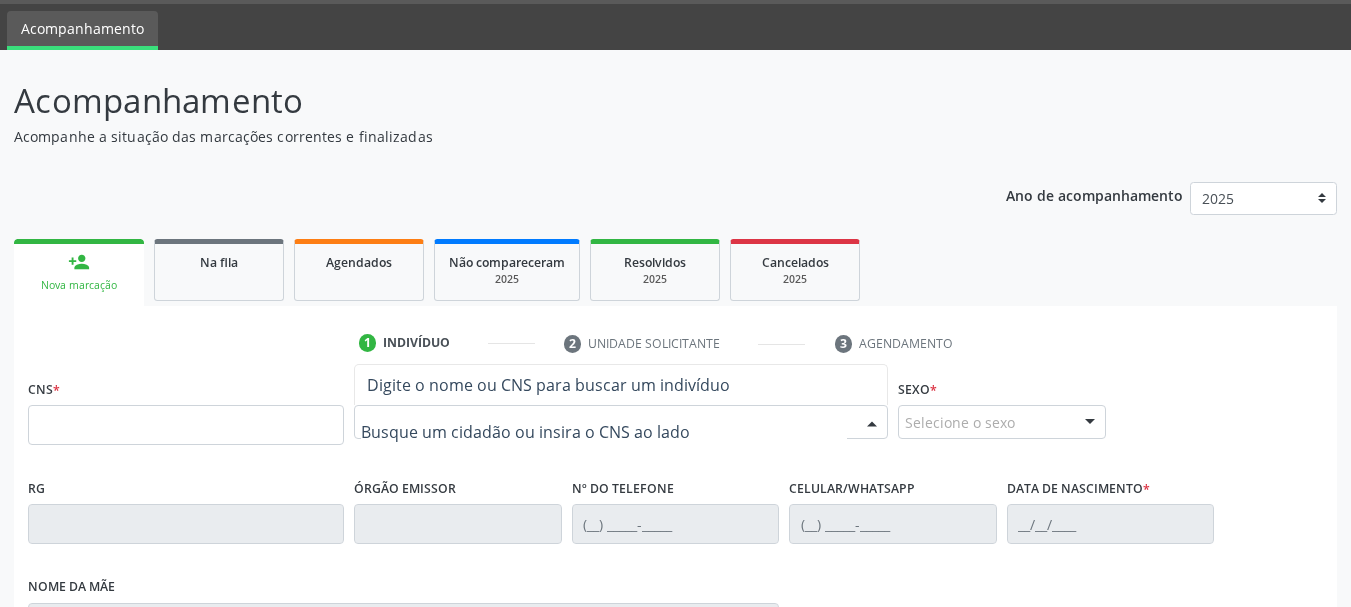 click at bounding box center (604, 432) 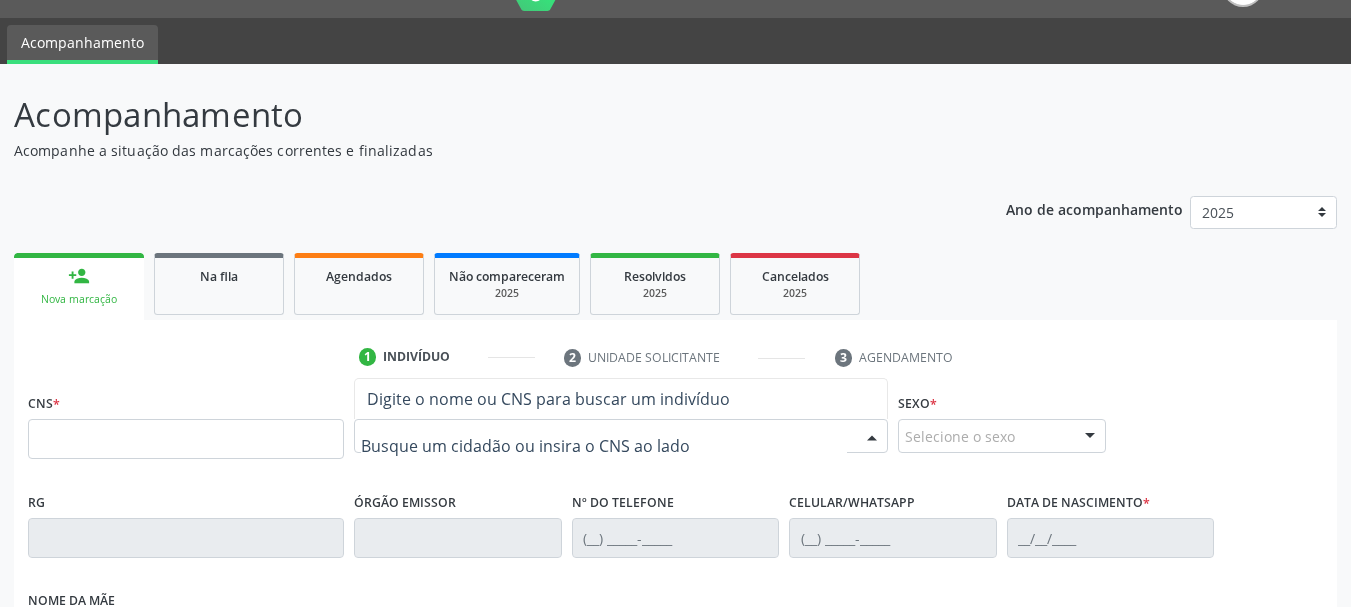 scroll, scrollTop: 0, scrollLeft: 0, axis: both 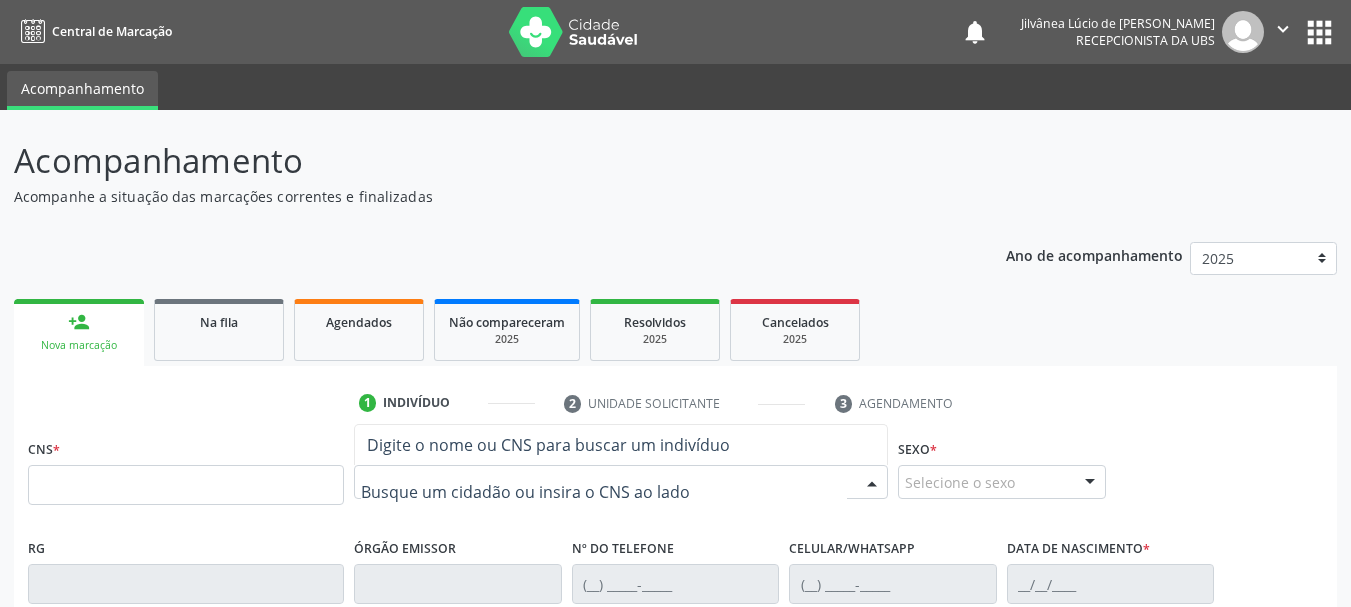 click at bounding box center [604, 492] 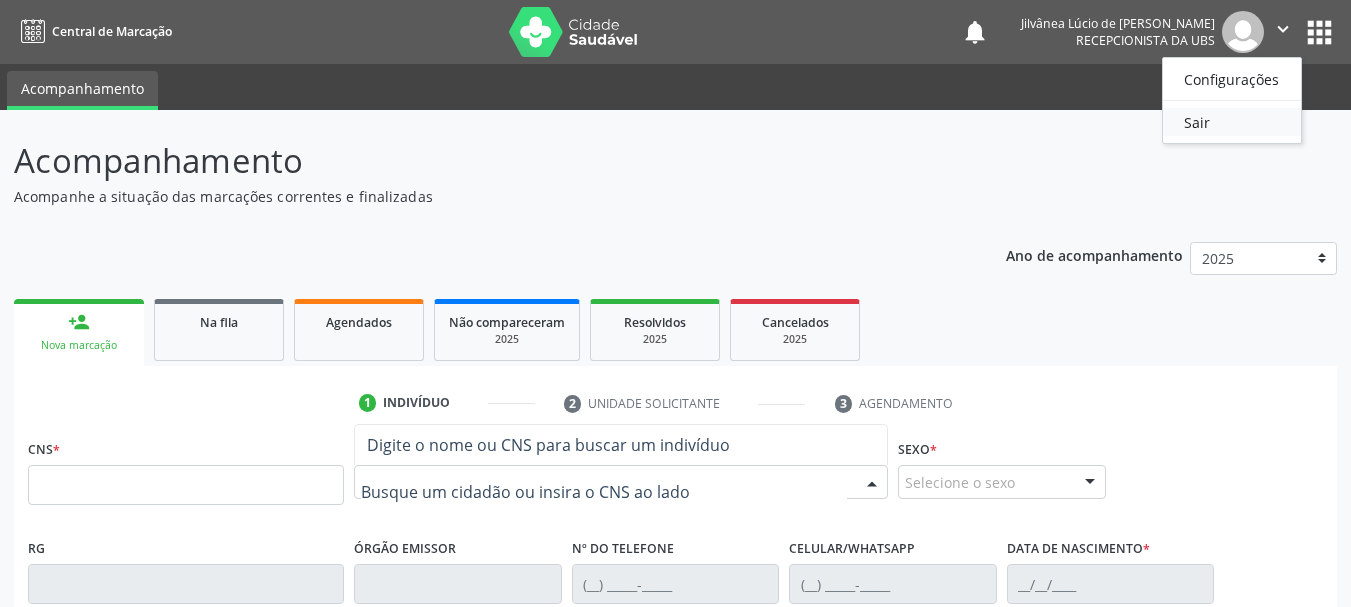 click on "Sair" at bounding box center (1232, 122) 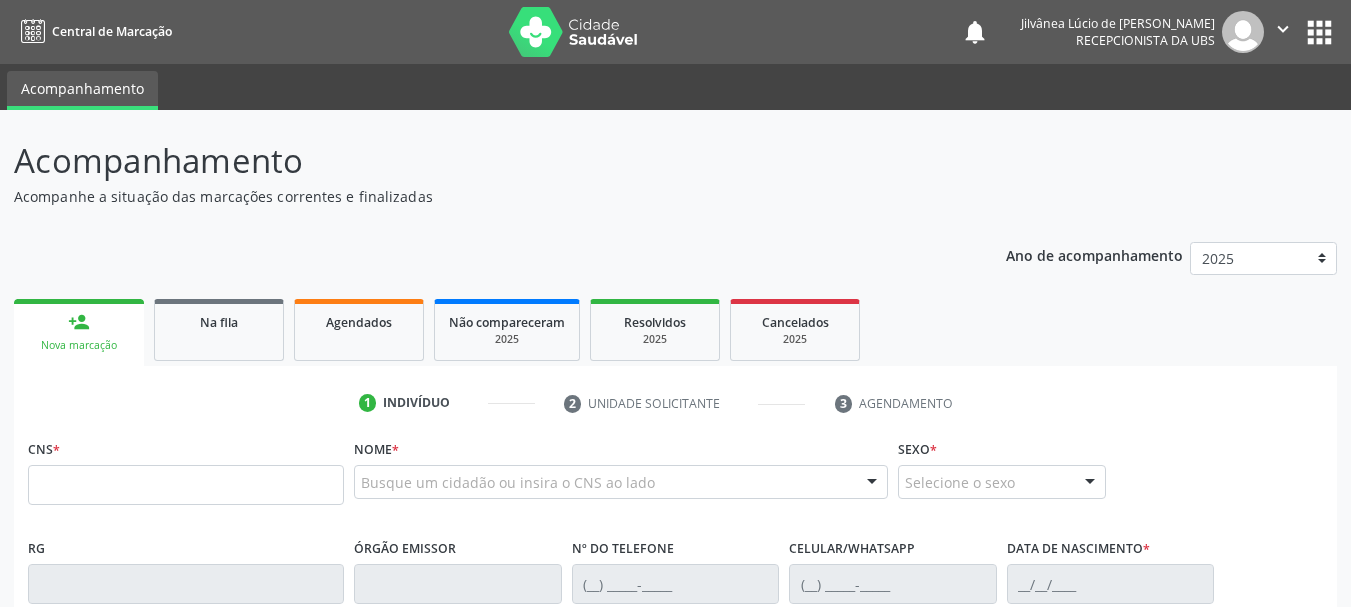 scroll, scrollTop: 0, scrollLeft: 0, axis: both 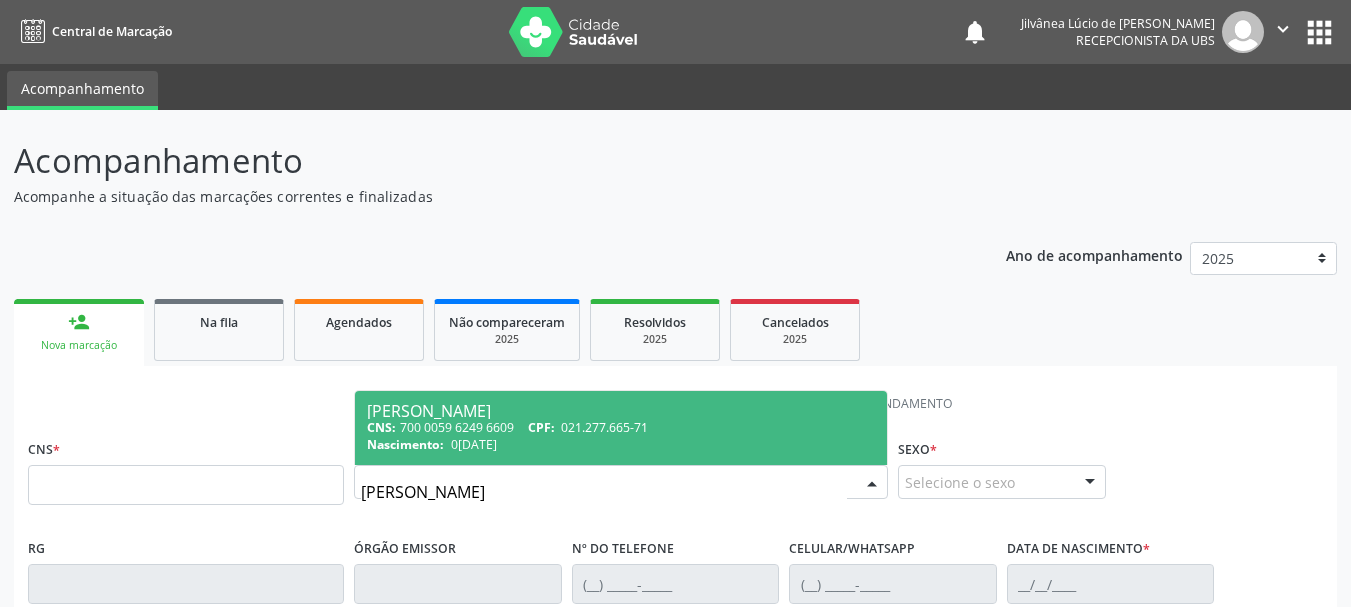 click on "jaciara de almeida" at bounding box center (604, 492) 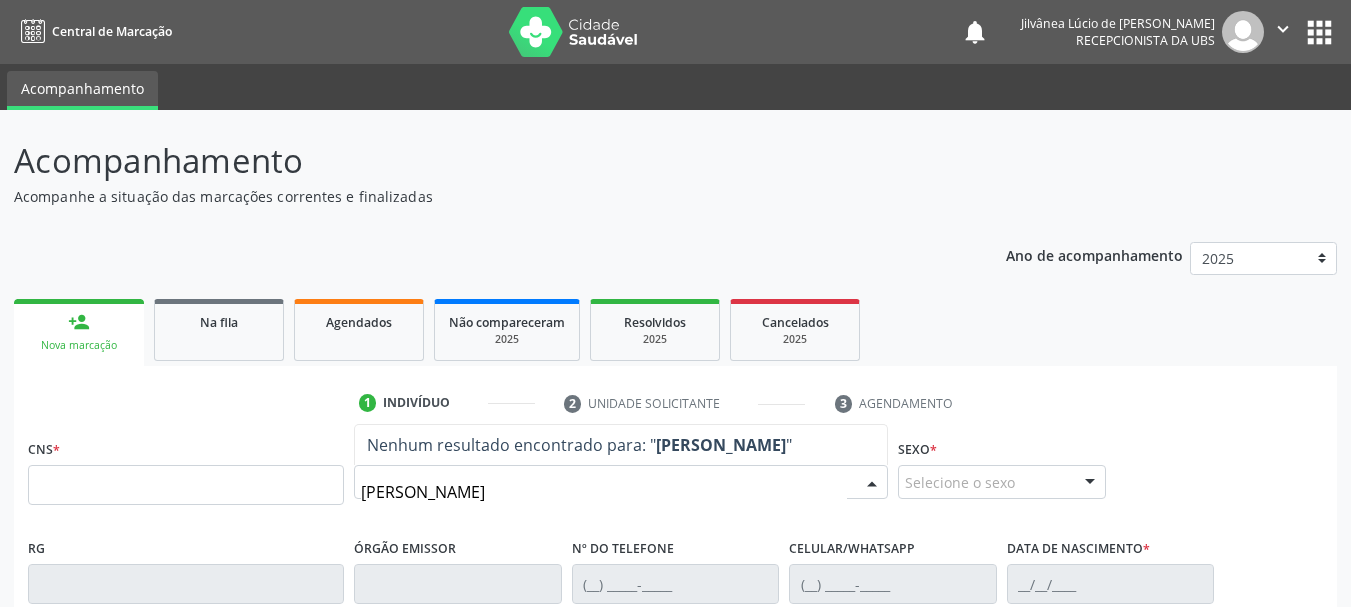 click on "jaciana de almeida" at bounding box center (604, 492) 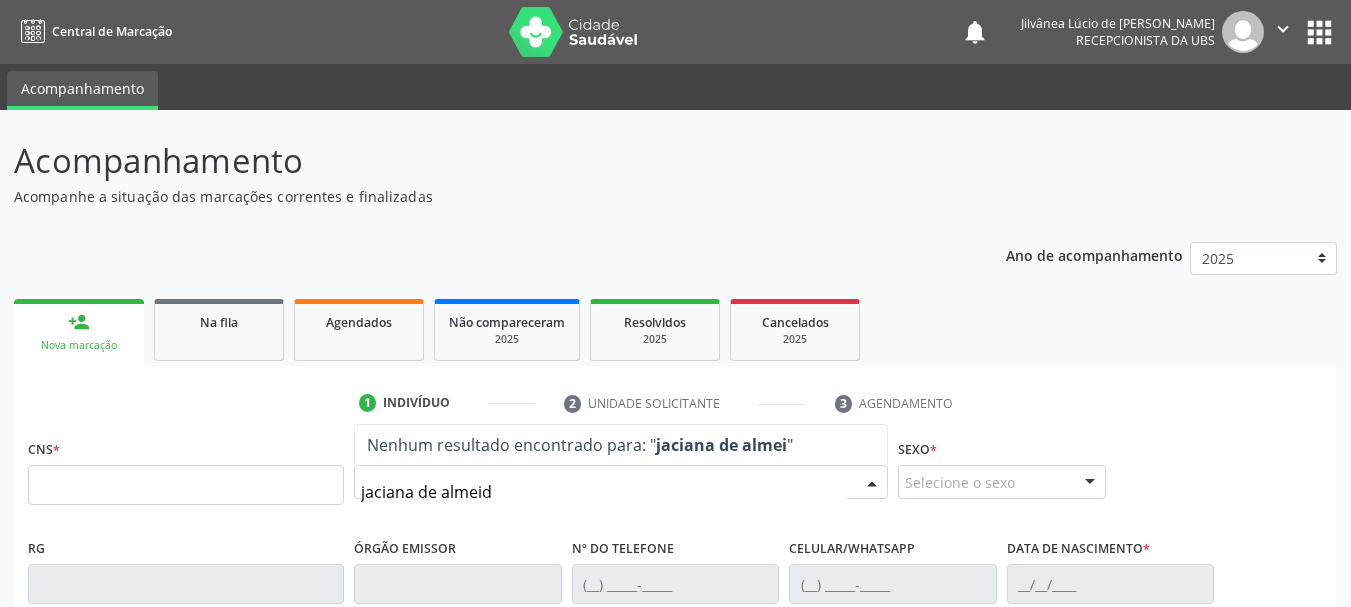 type on "jaciana de almeida" 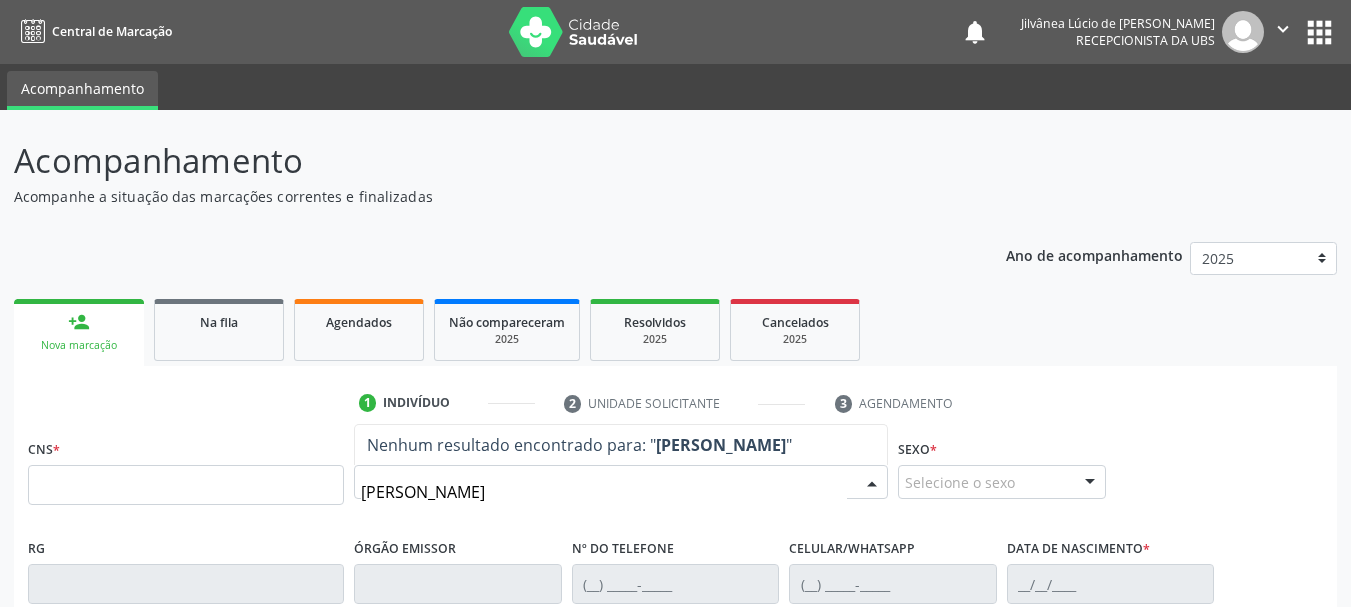 drag, startPoint x: 513, startPoint y: 492, endPoint x: 416, endPoint y: 494, distance: 97.020615 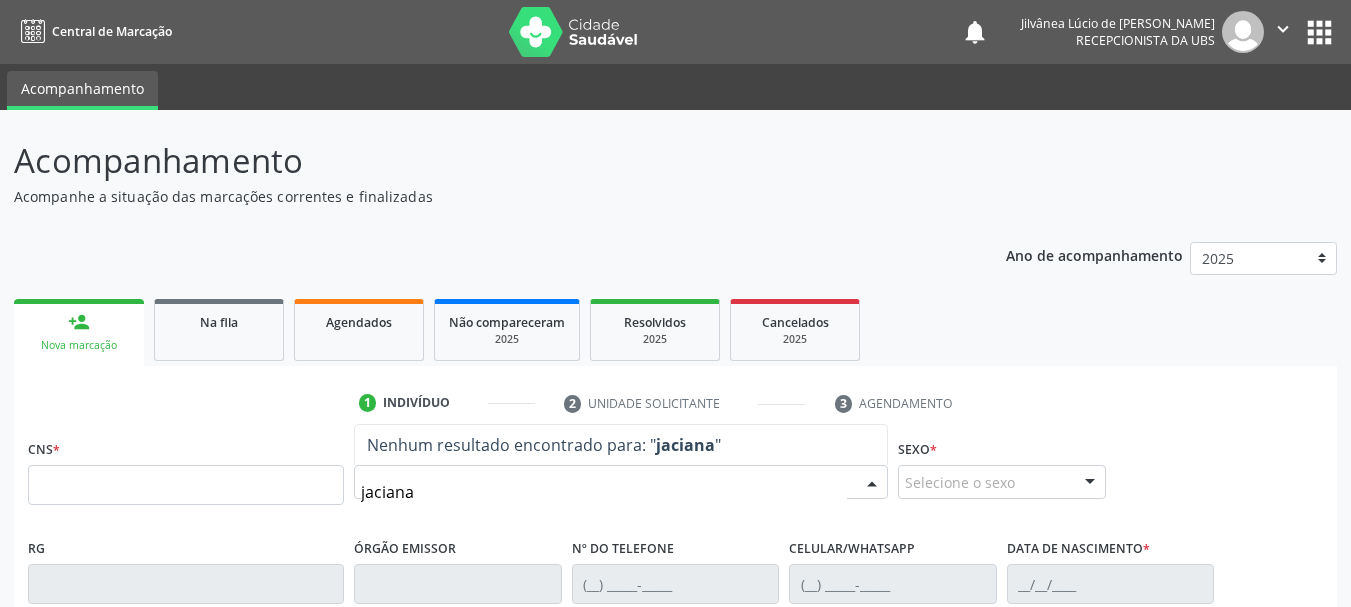 type on "jaciana" 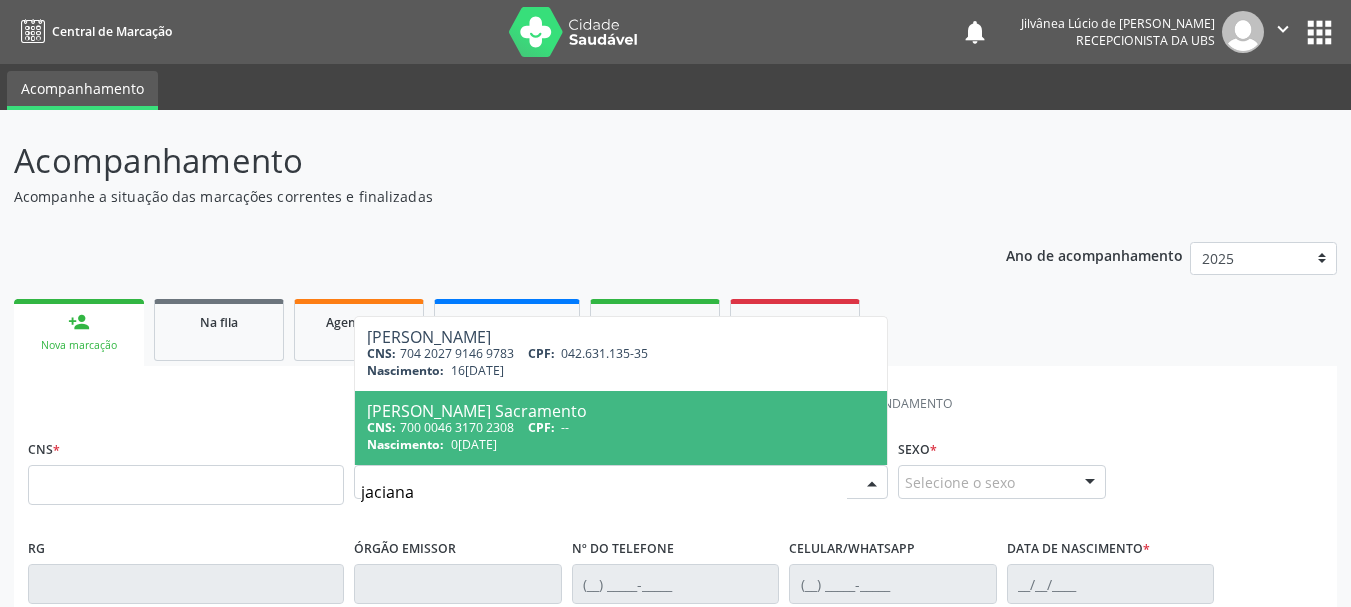 click on "Jaciana de Andrade Sacramento" at bounding box center [621, 411] 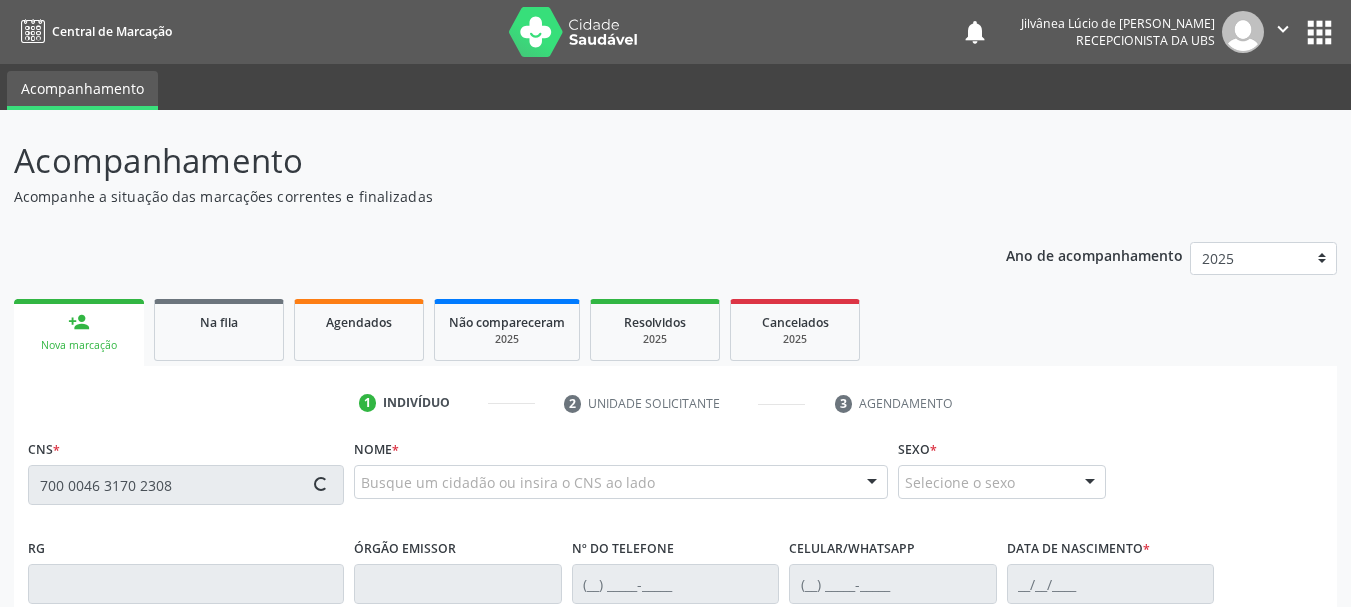 type on "700 0046 3170 2308" 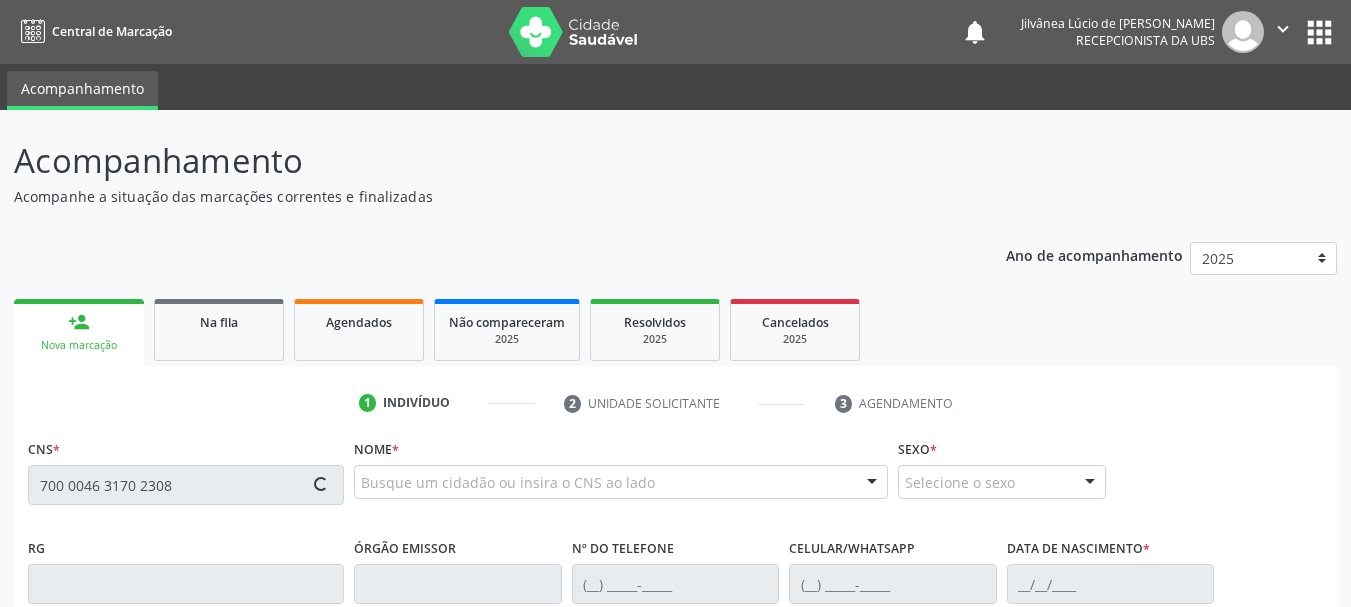 type 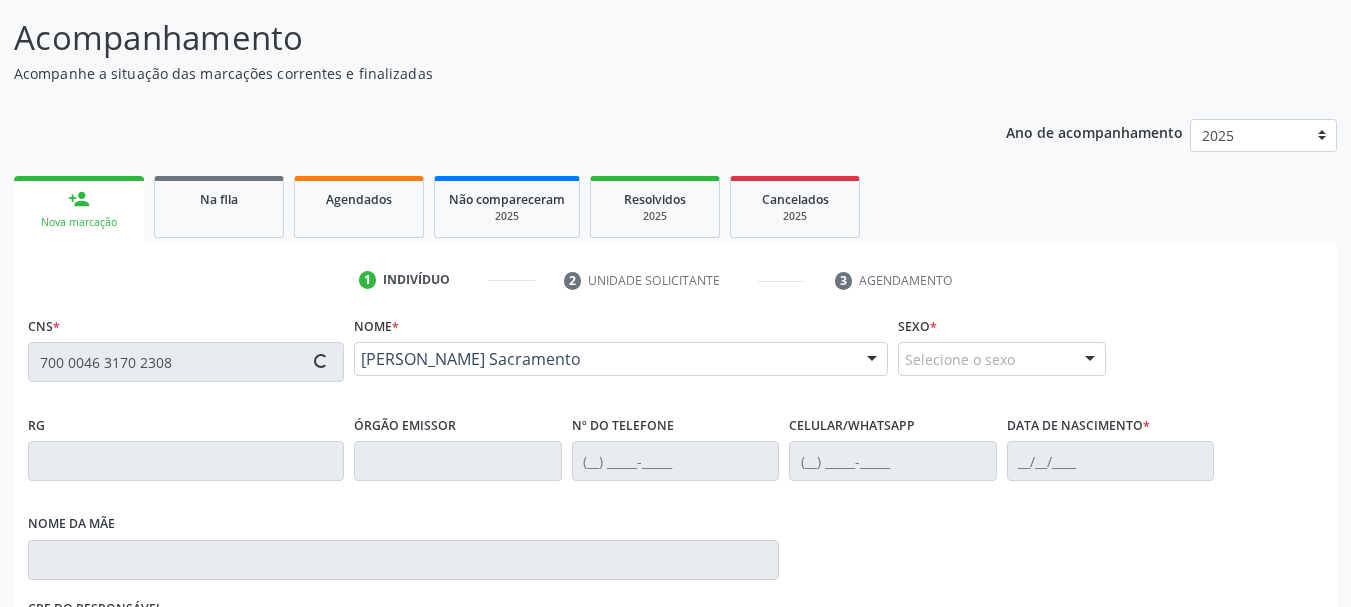 type on "(99) 99999-9999" 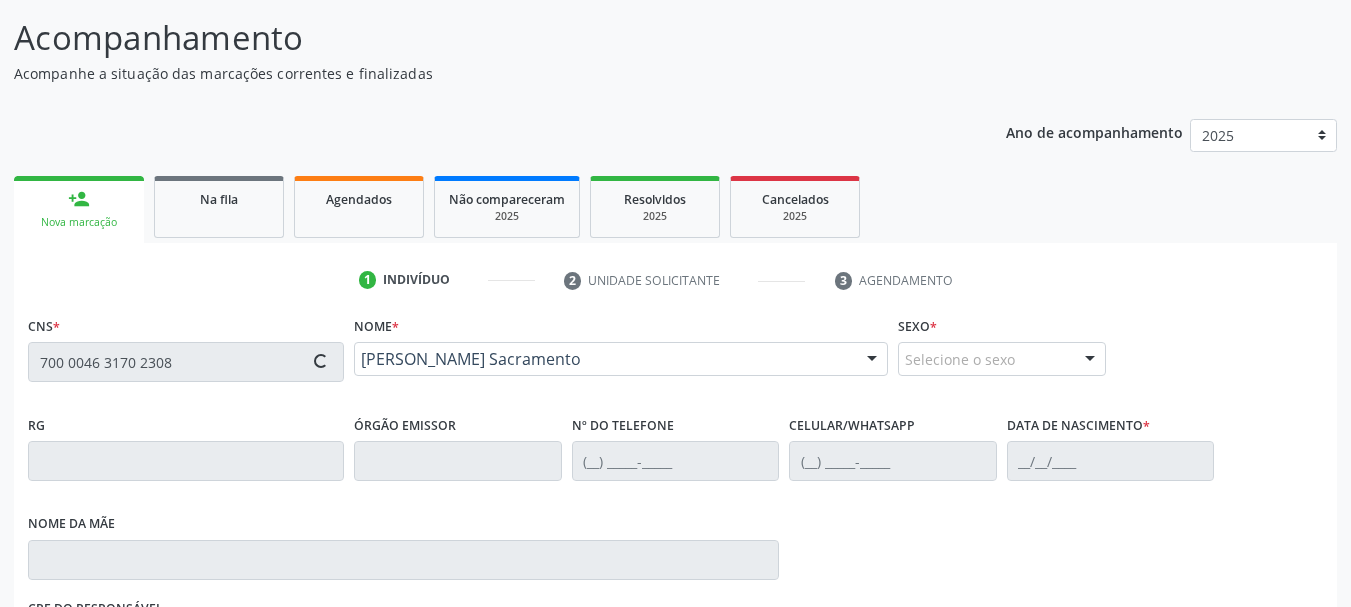 type on "(99) 99999-9999" 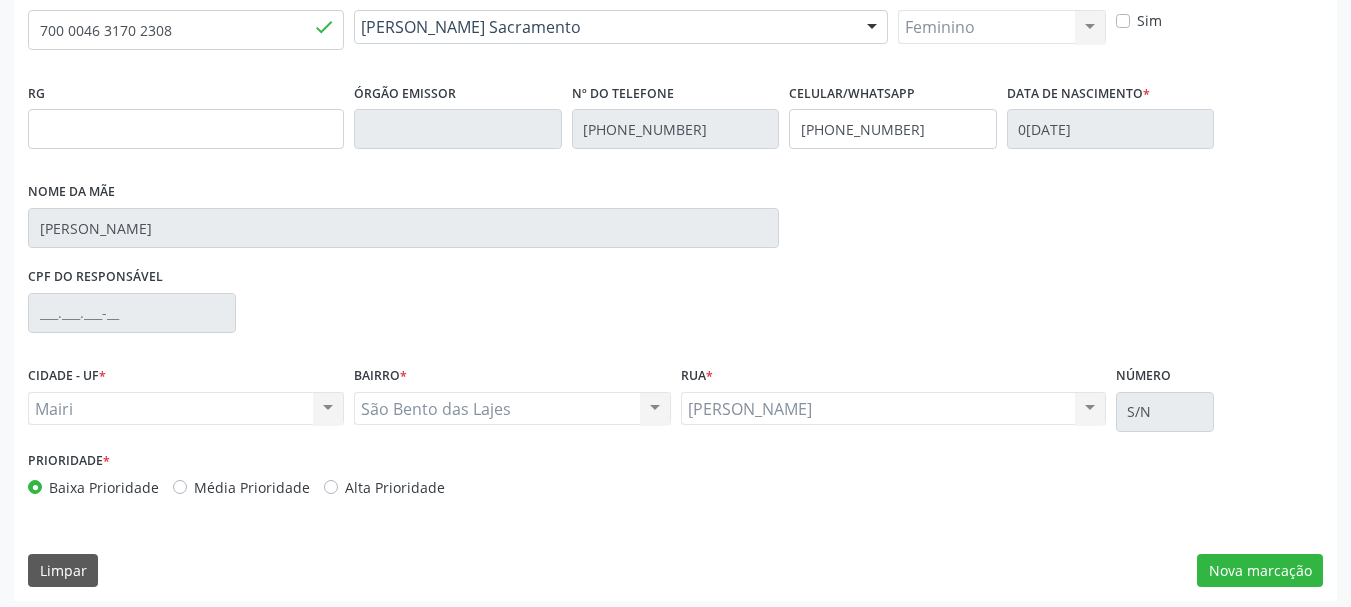 scroll, scrollTop: 463, scrollLeft: 0, axis: vertical 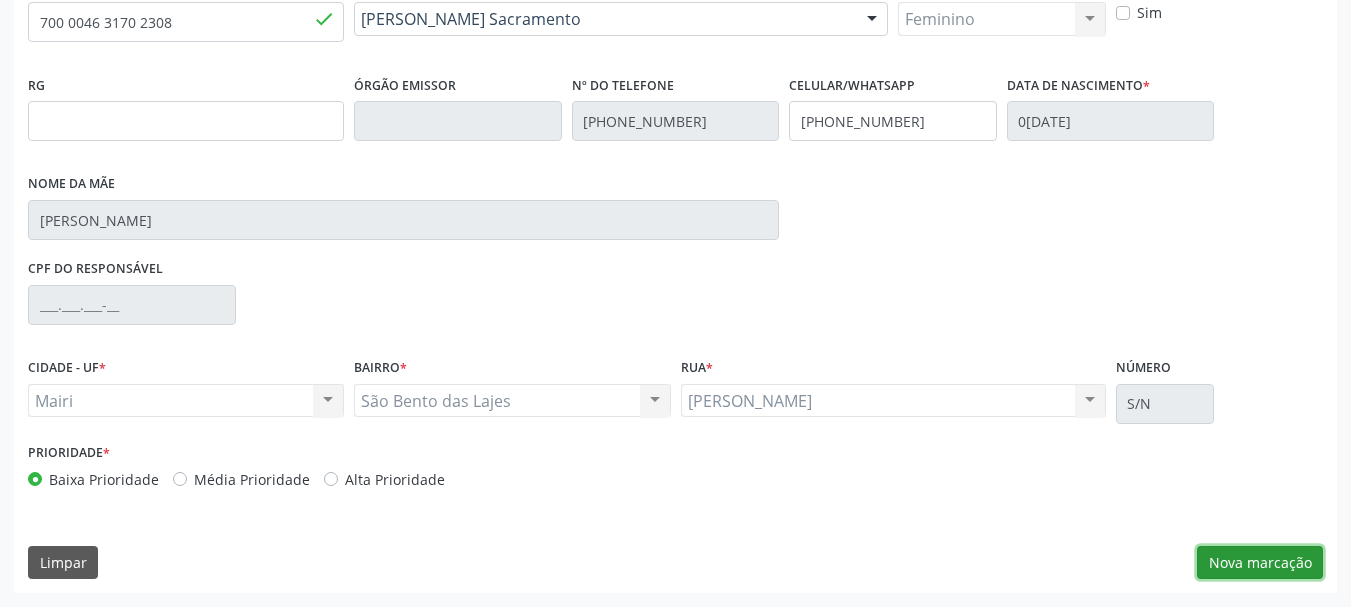 click on "Nova marcação" at bounding box center (1260, 563) 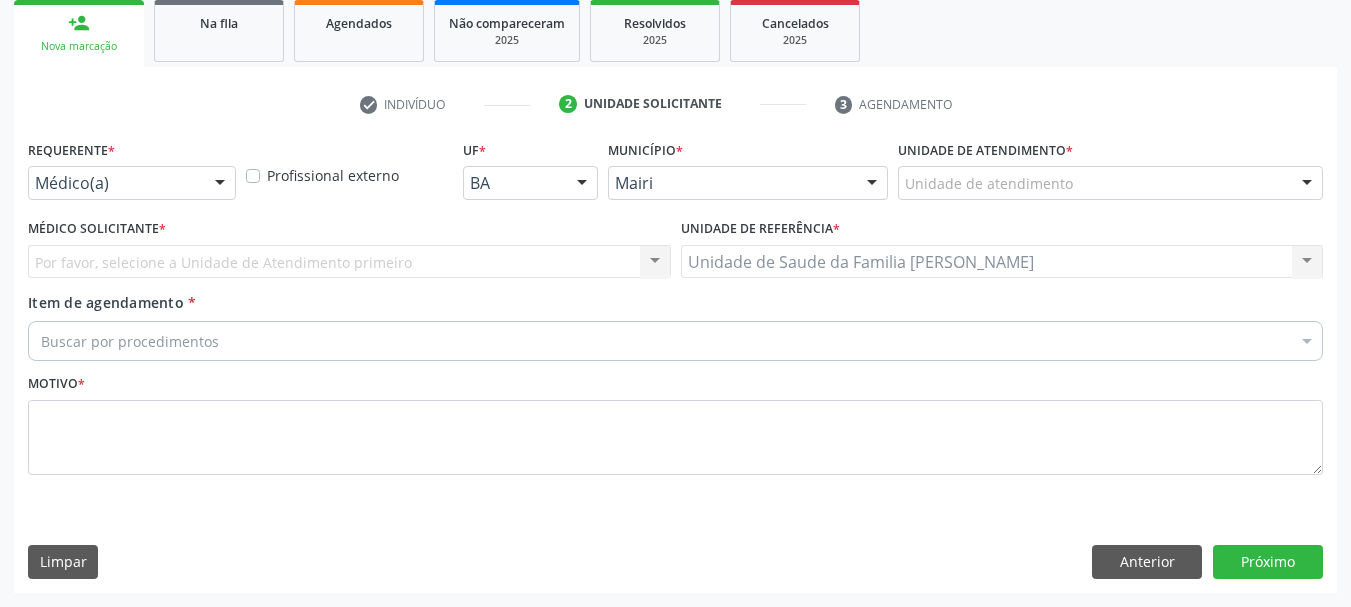 scroll, scrollTop: 299, scrollLeft: 0, axis: vertical 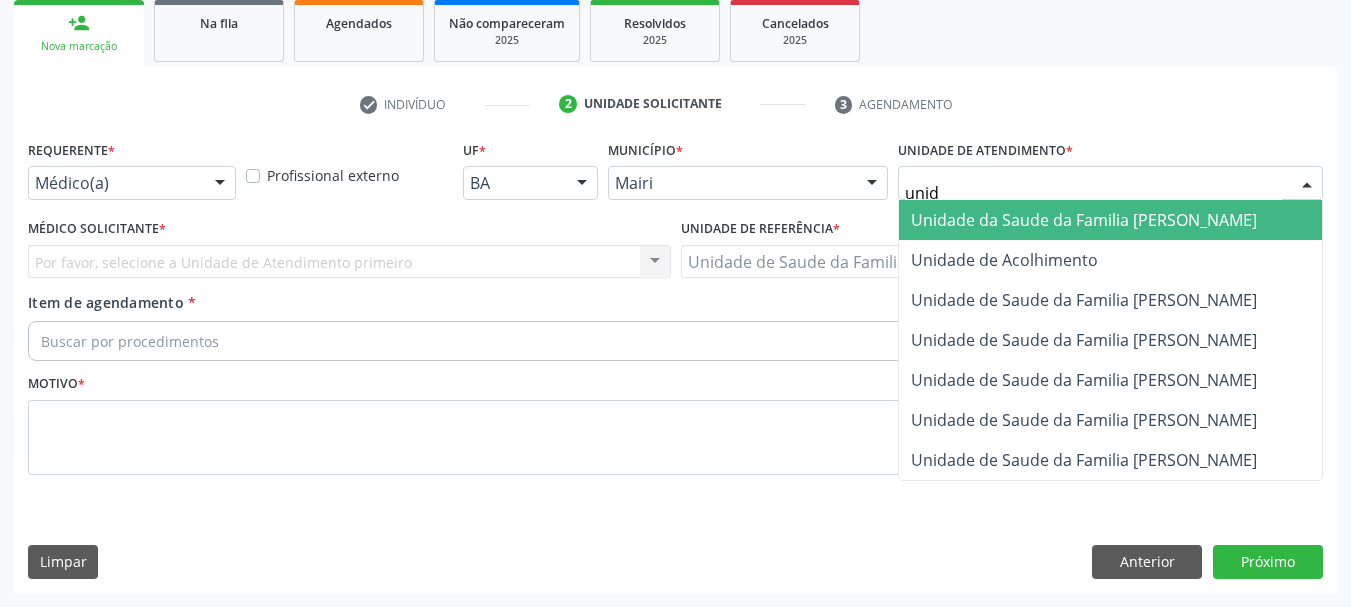 type on "unida" 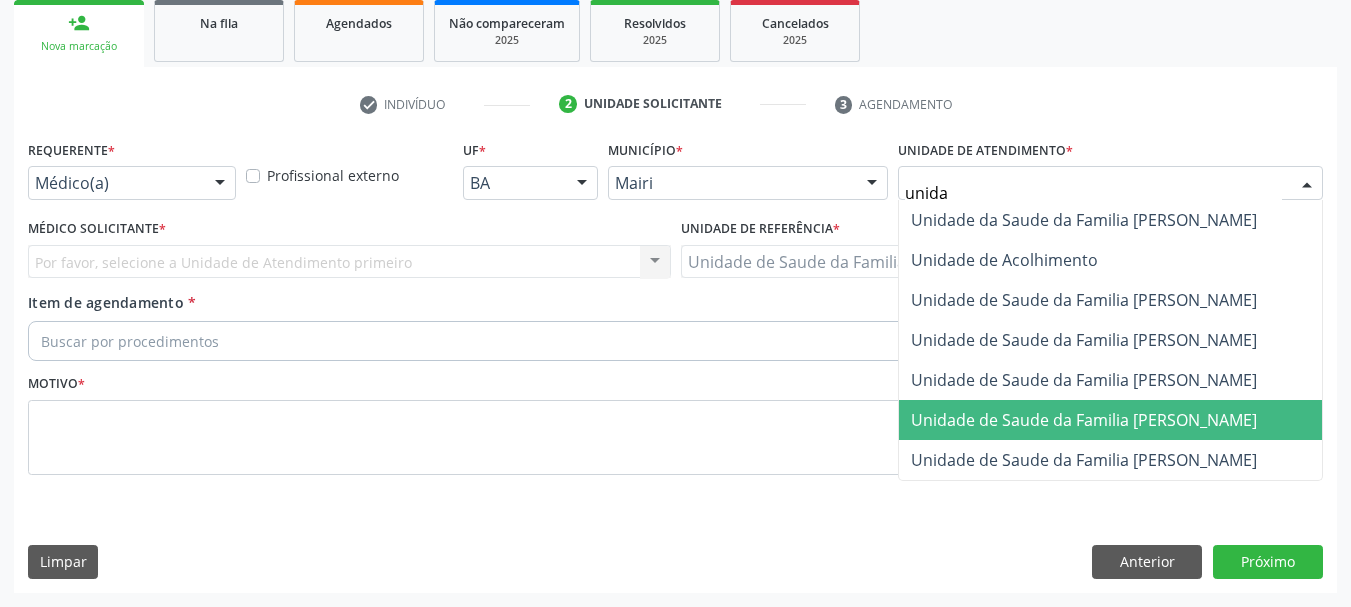 click on "Unidade de Saude da Familia [PERSON_NAME]" at bounding box center (1084, 420) 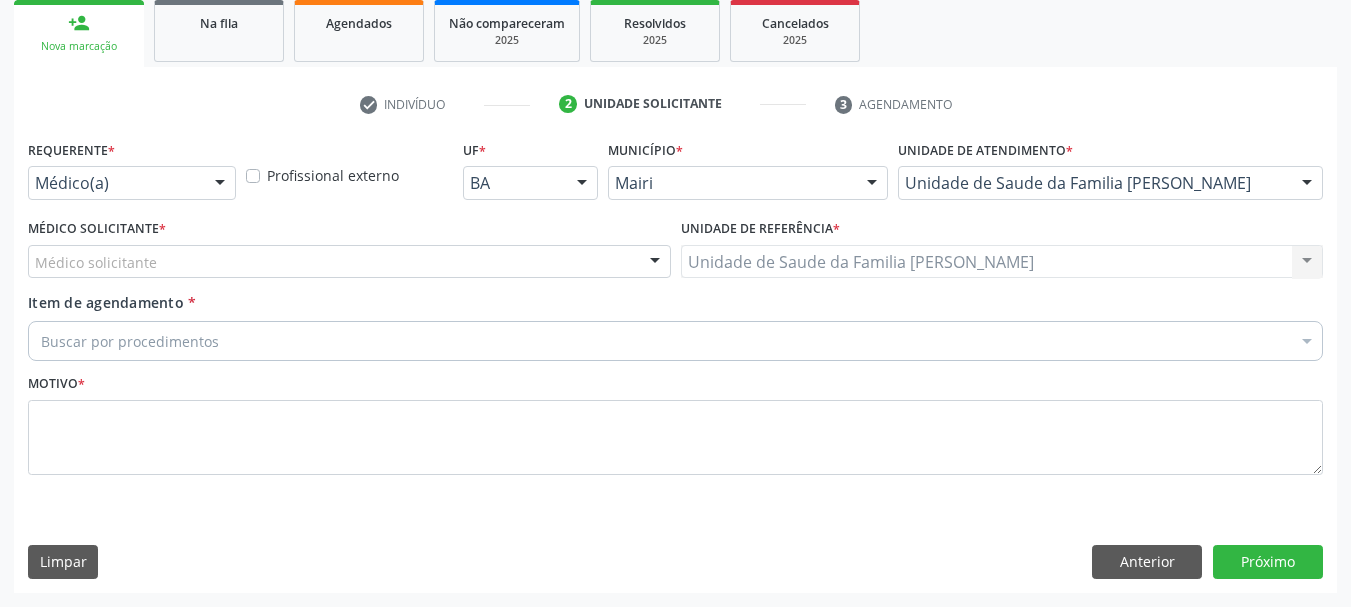 click on "Médico solicitante" at bounding box center [349, 262] 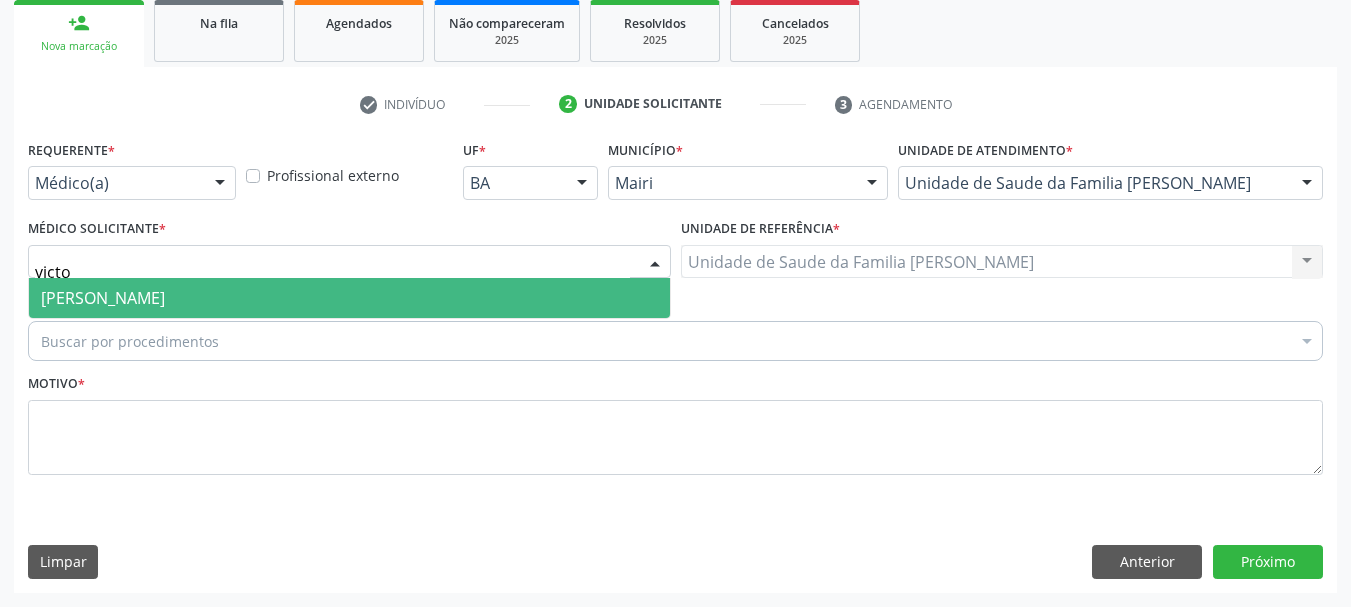 type on "victor" 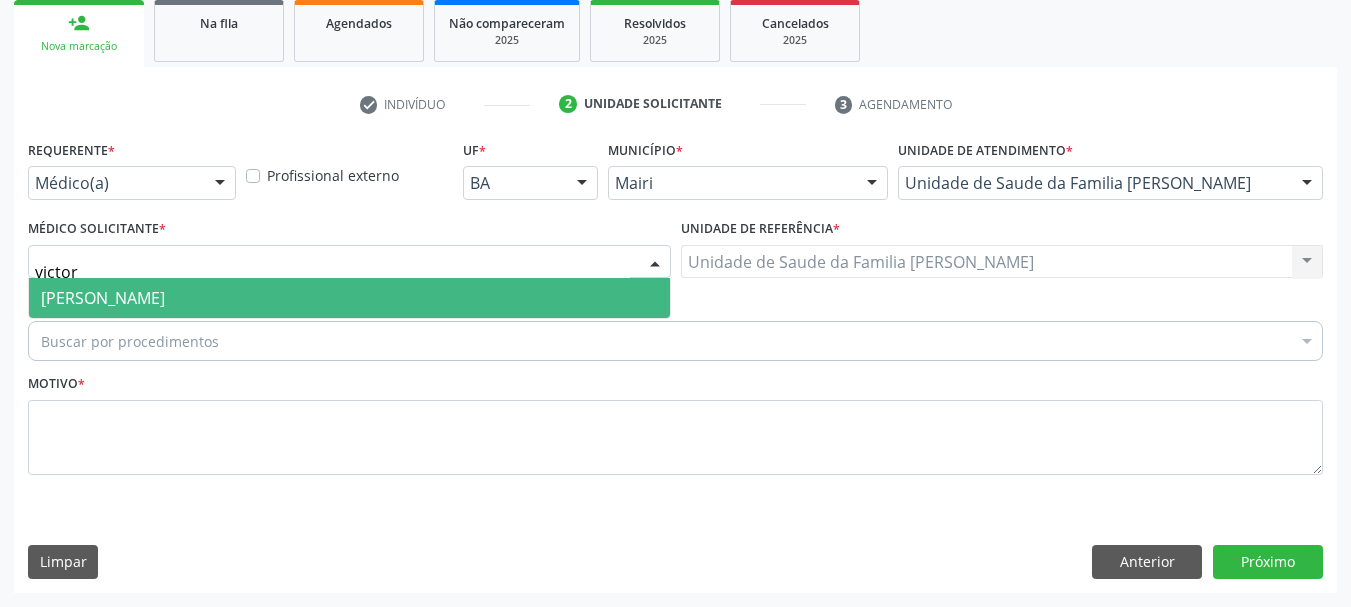 click on "[PERSON_NAME]" at bounding box center [103, 298] 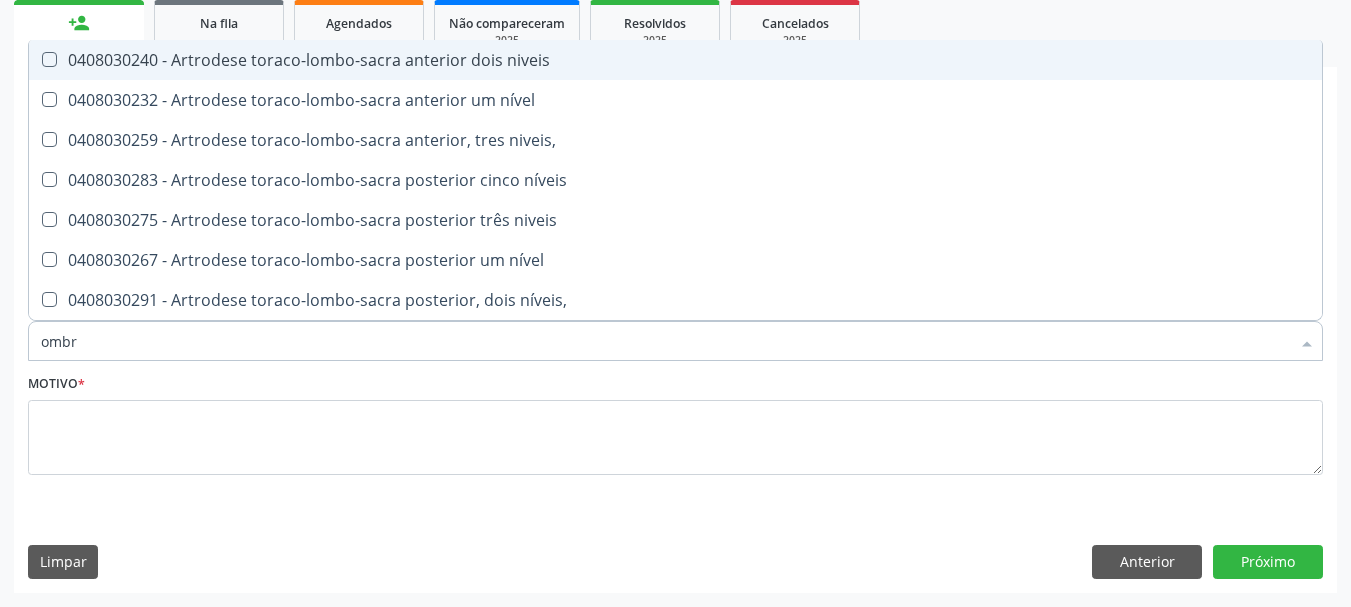 type on "ombro" 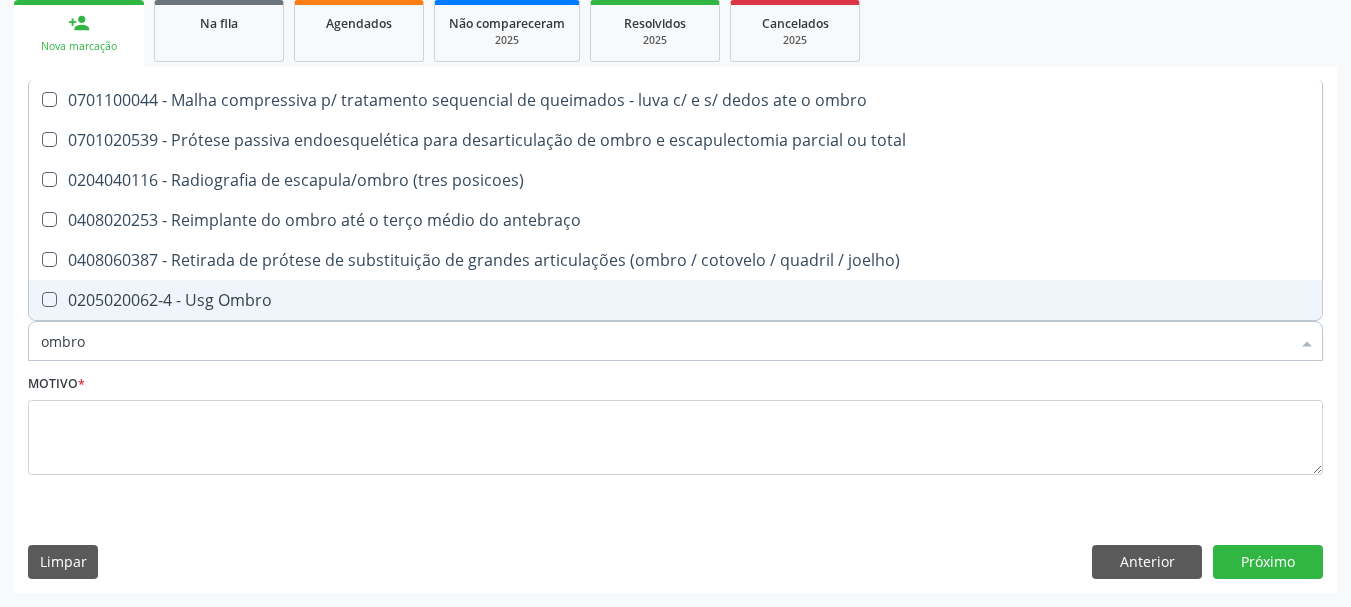 click on "0205020062-4 - Usg Ombro" at bounding box center [675, 300] 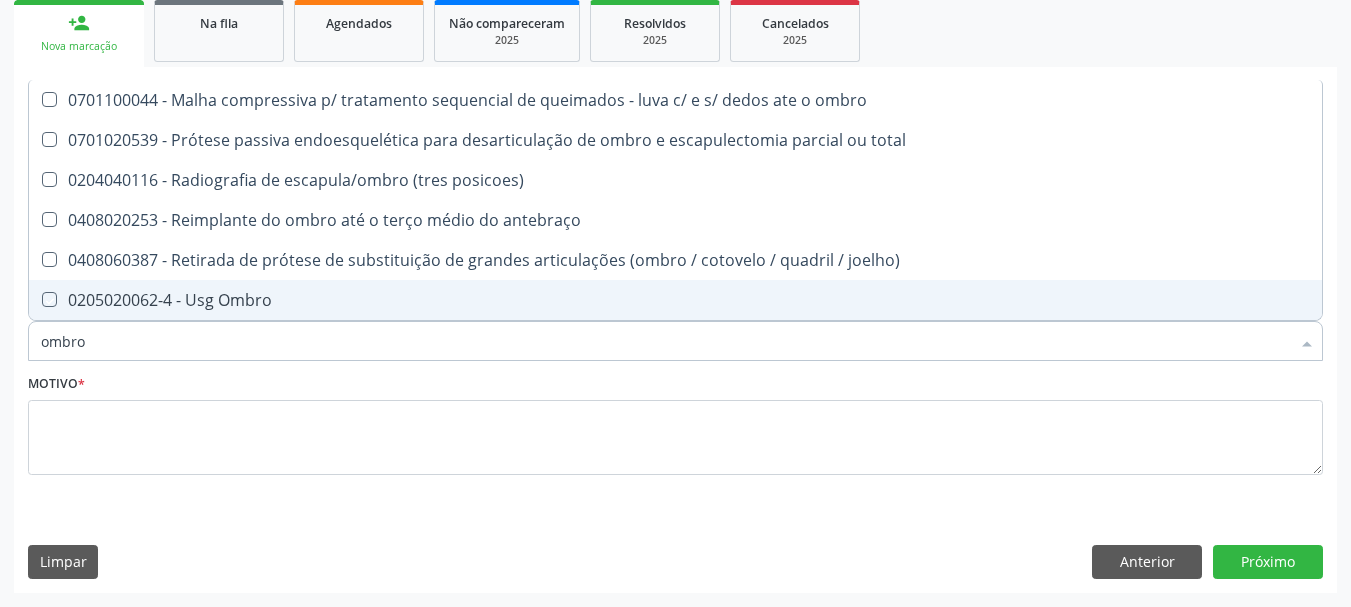 checkbox on "true" 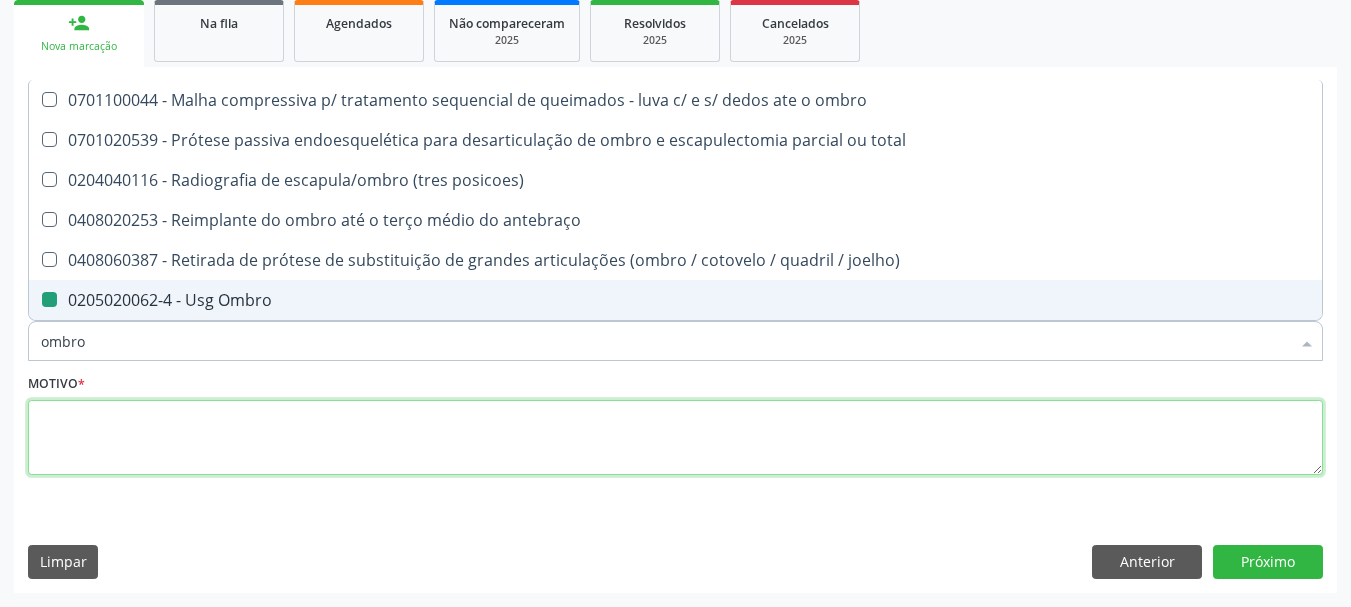 click at bounding box center (675, 438) 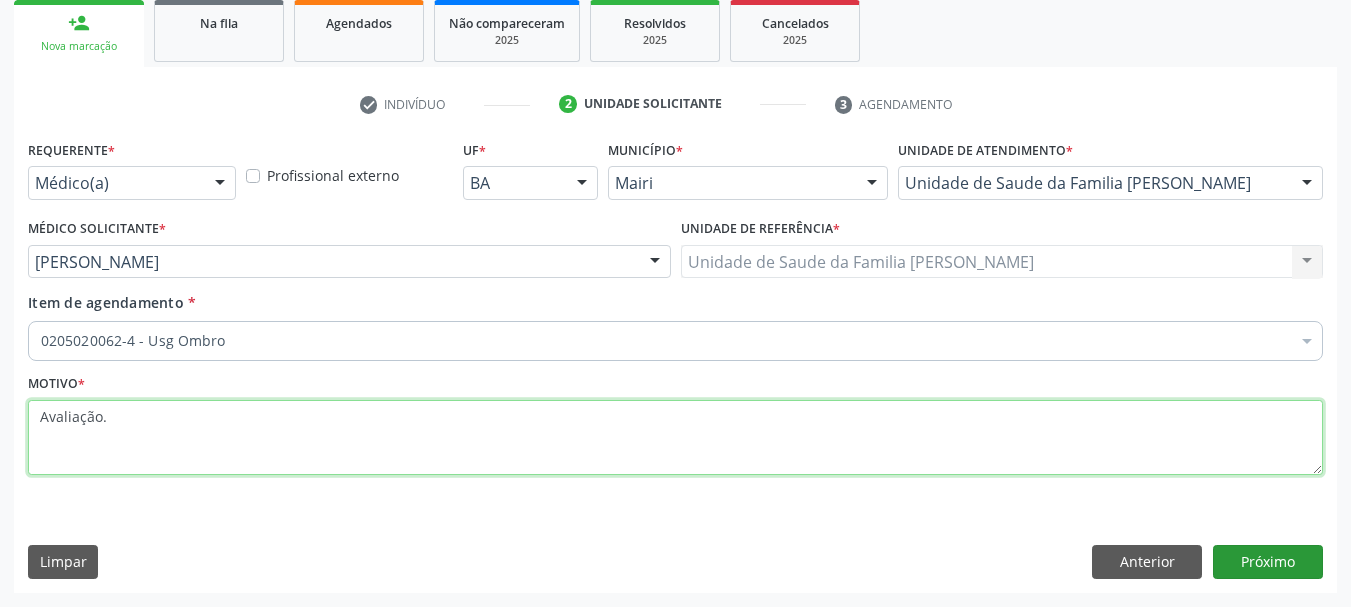type on "Avaliação." 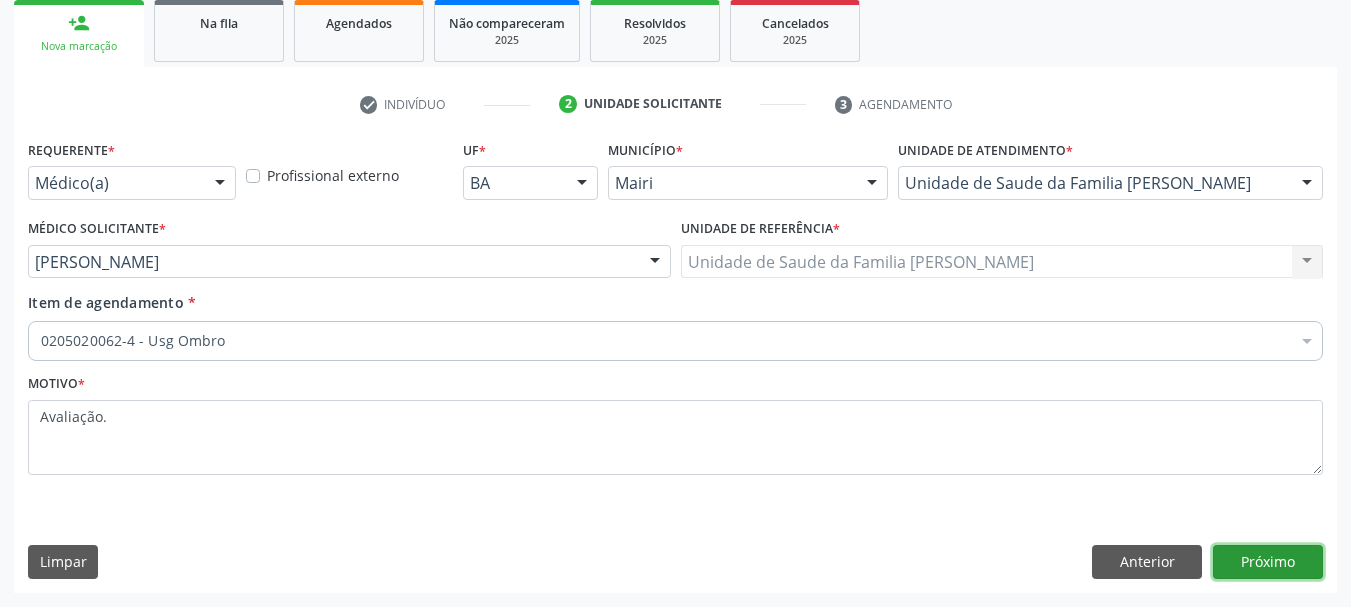 click on "Próximo" at bounding box center (1268, 562) 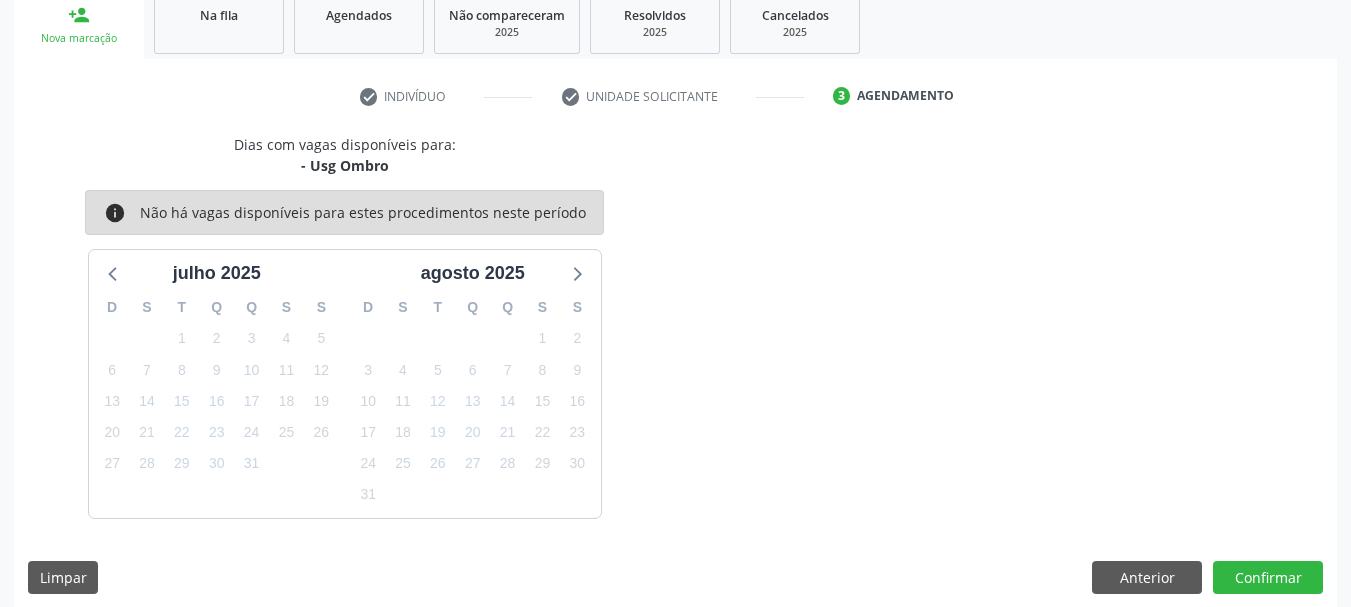 scroll, scrollTop: 322, scrollLeft: 0, axis: vertical 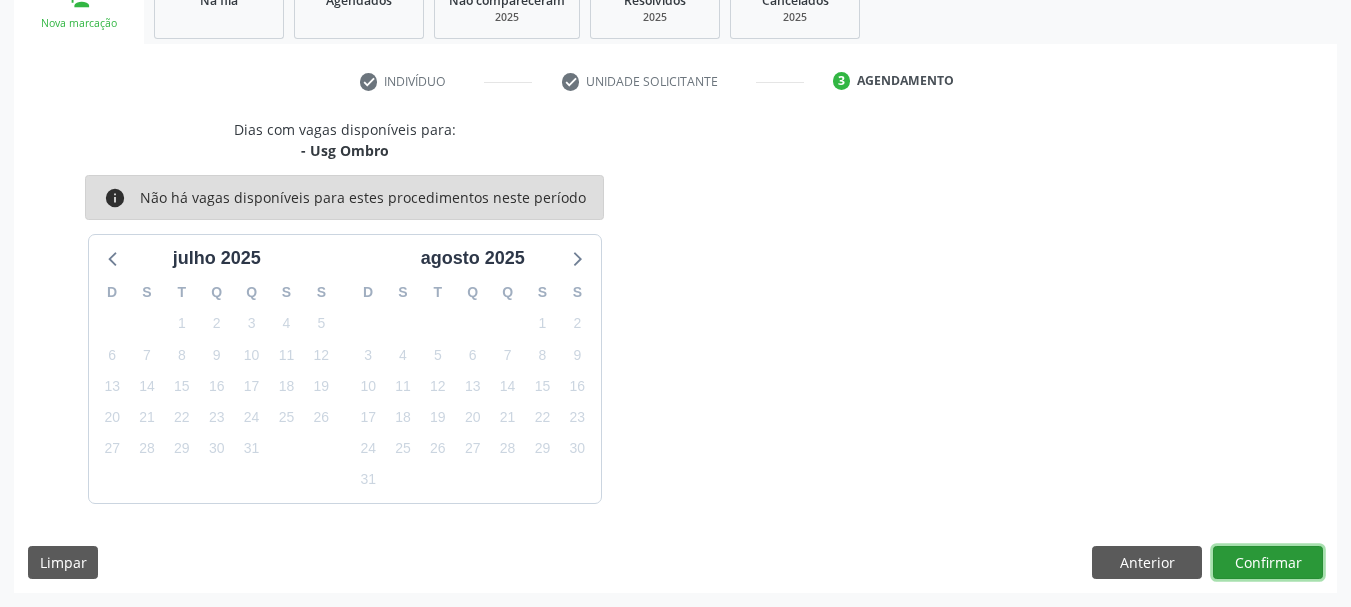 click on "Confirmar" at bounding box center (1268, 563) 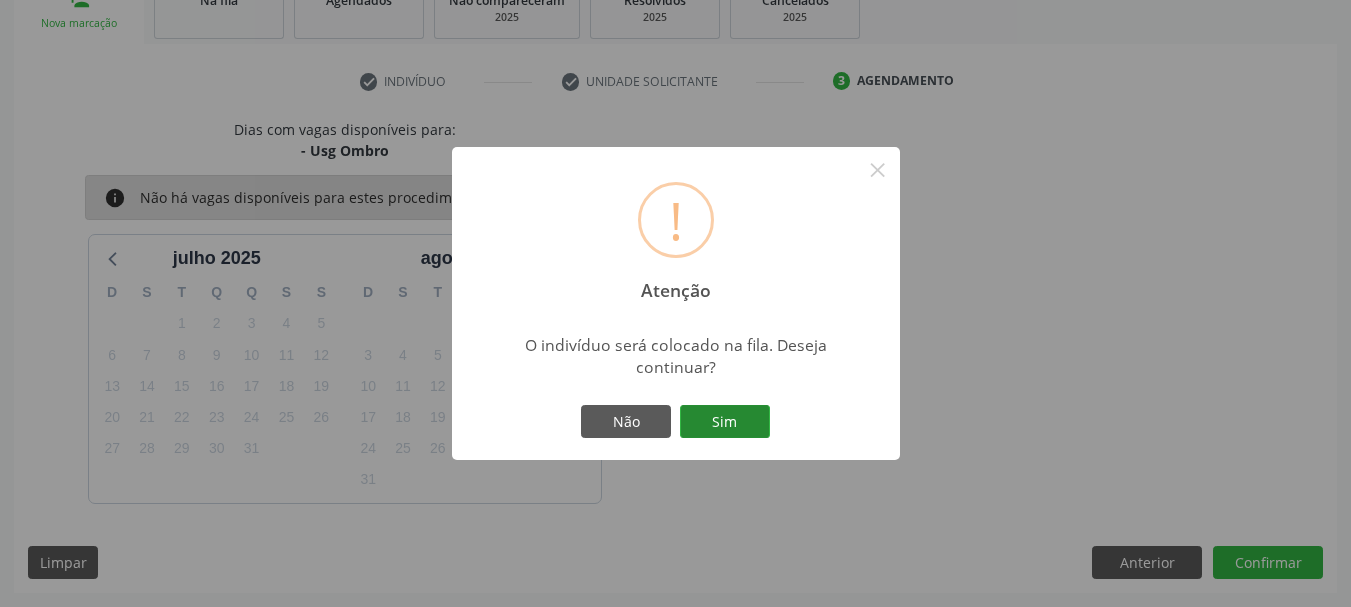 click on "Sim" at bounding box center [725, 422] 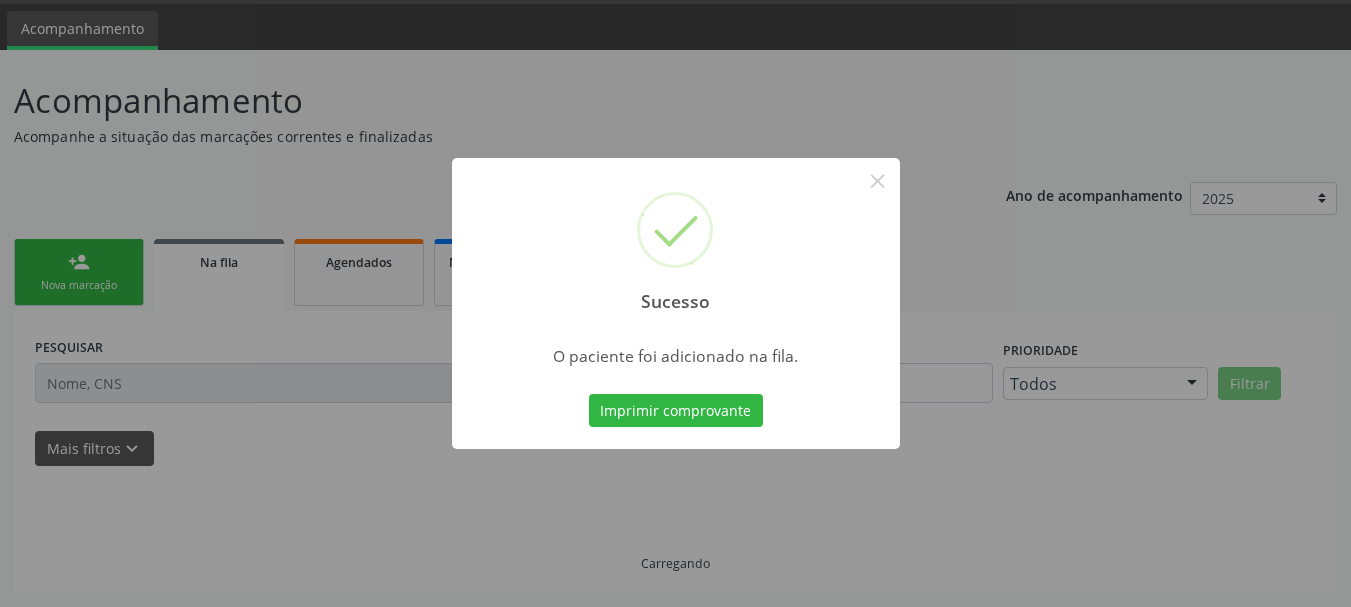 scroll, scrollTop: 60, scrollLeft: 0, axis: vertical 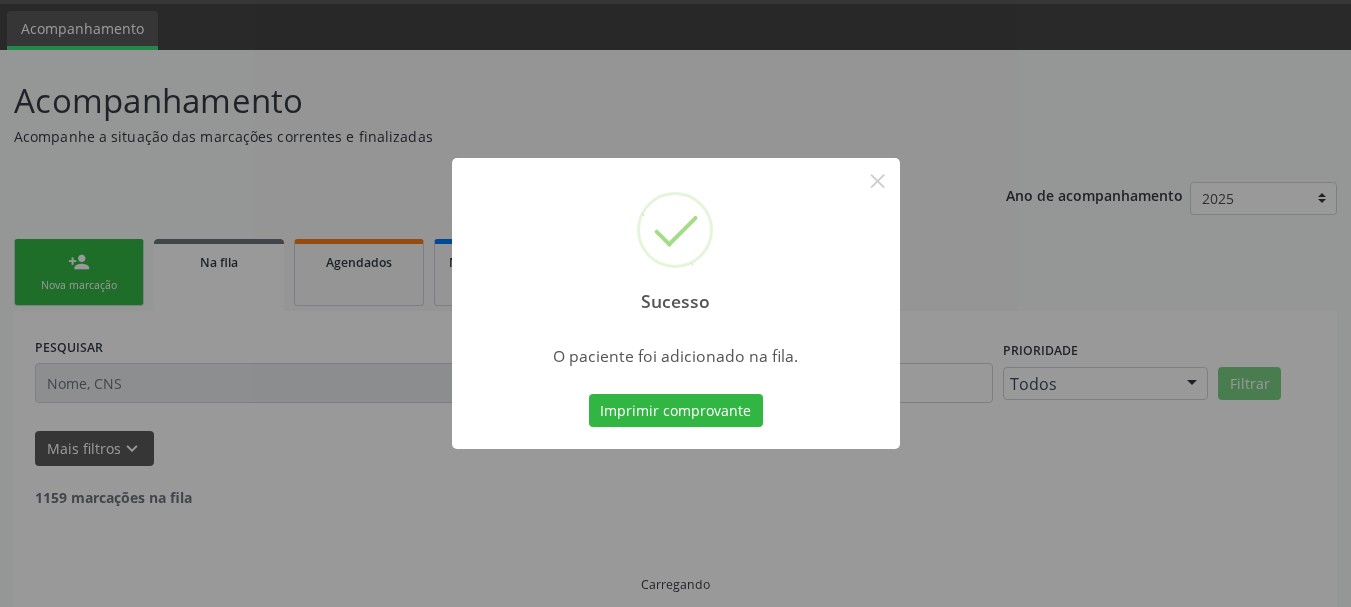 click on "Imprimir comprovante" at bounding box center (676, 411) 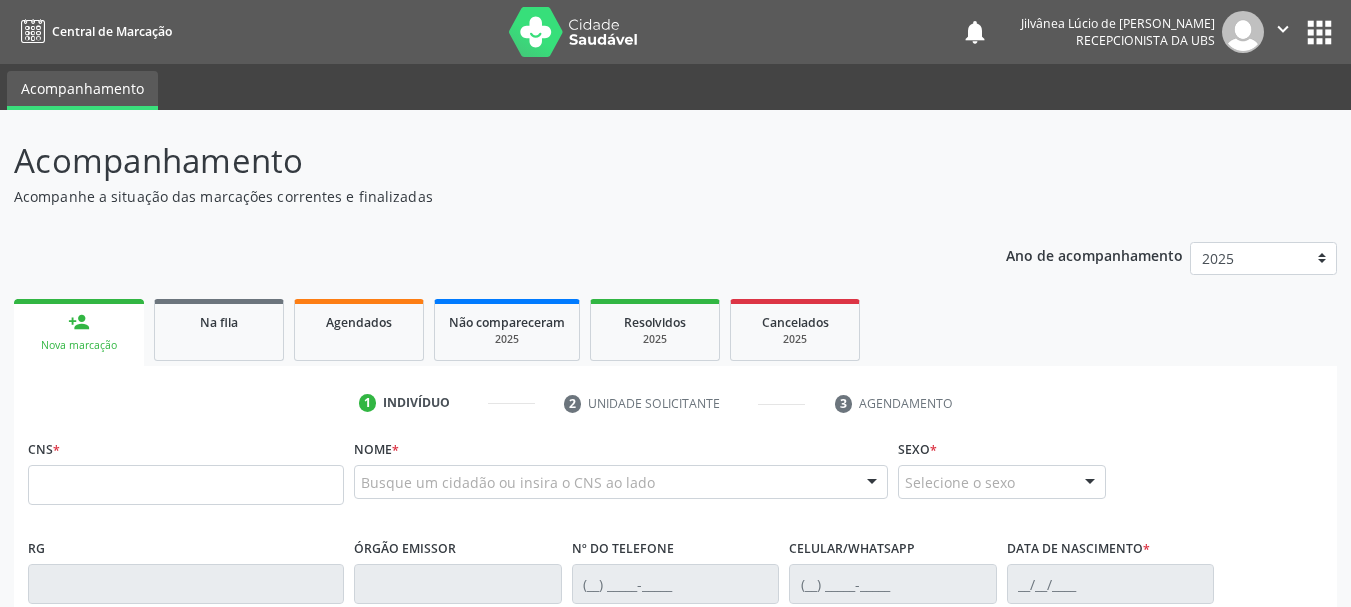 scroll, scrollTop: 60, scrollLeft: 0, axis: vertical 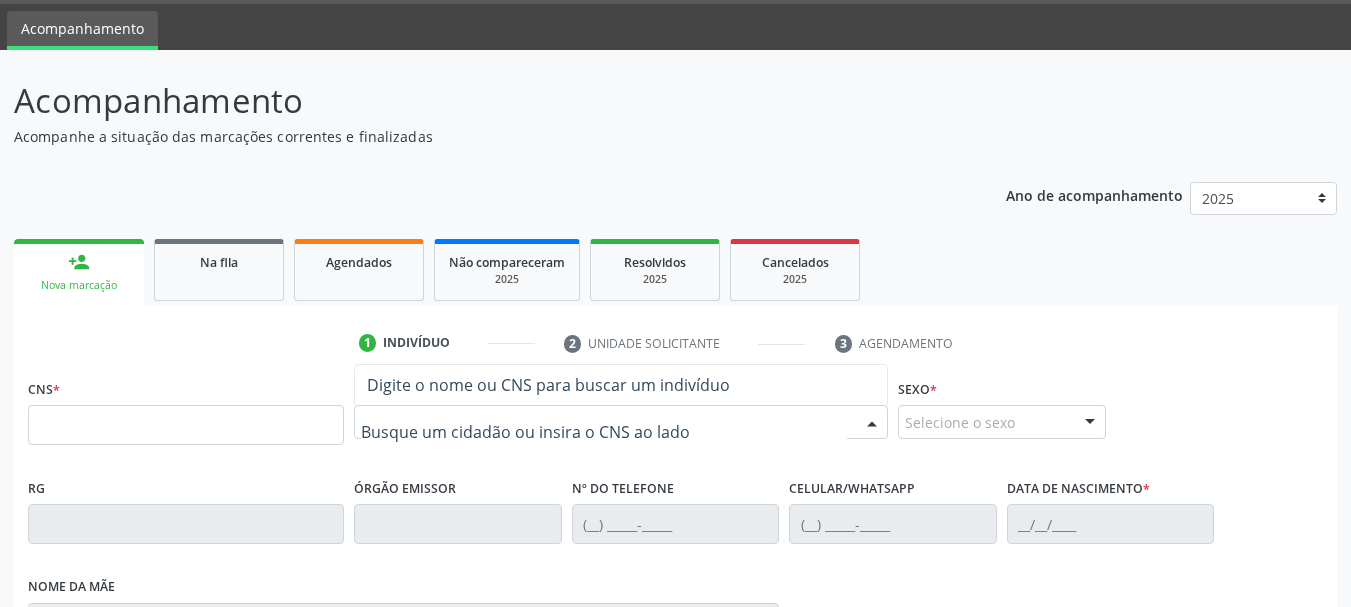 click at bounding box center [604, 432] 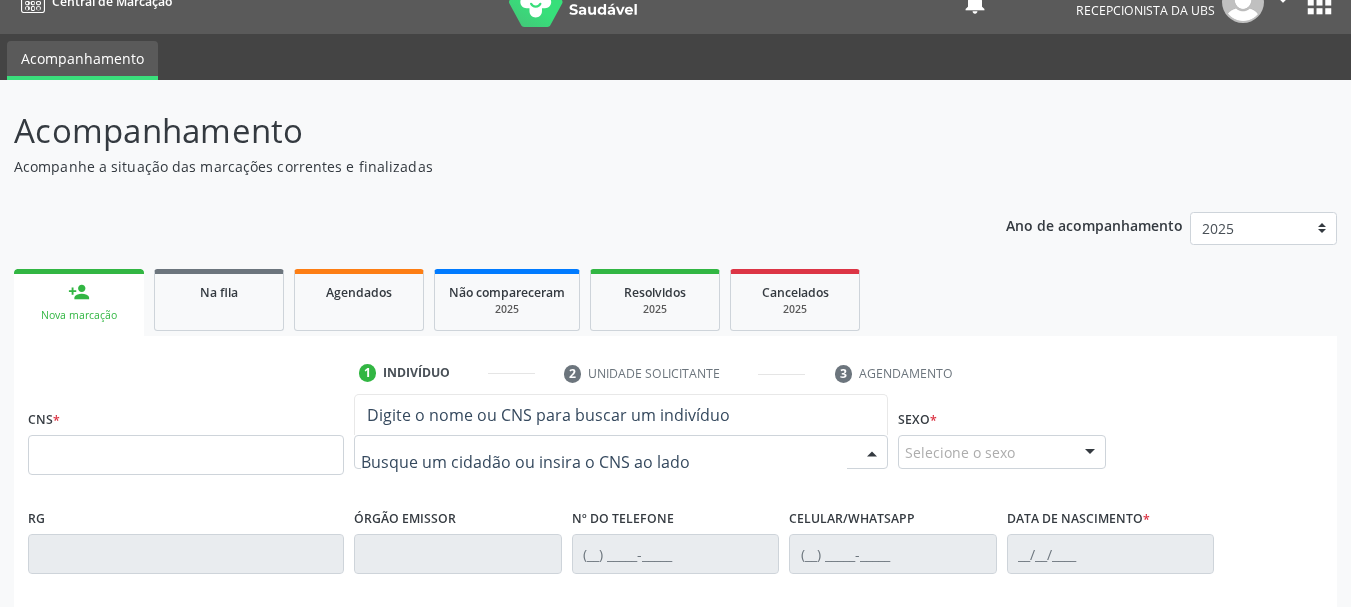 scroll, scrollTop: 0, scrollLeft: 0, axis: both 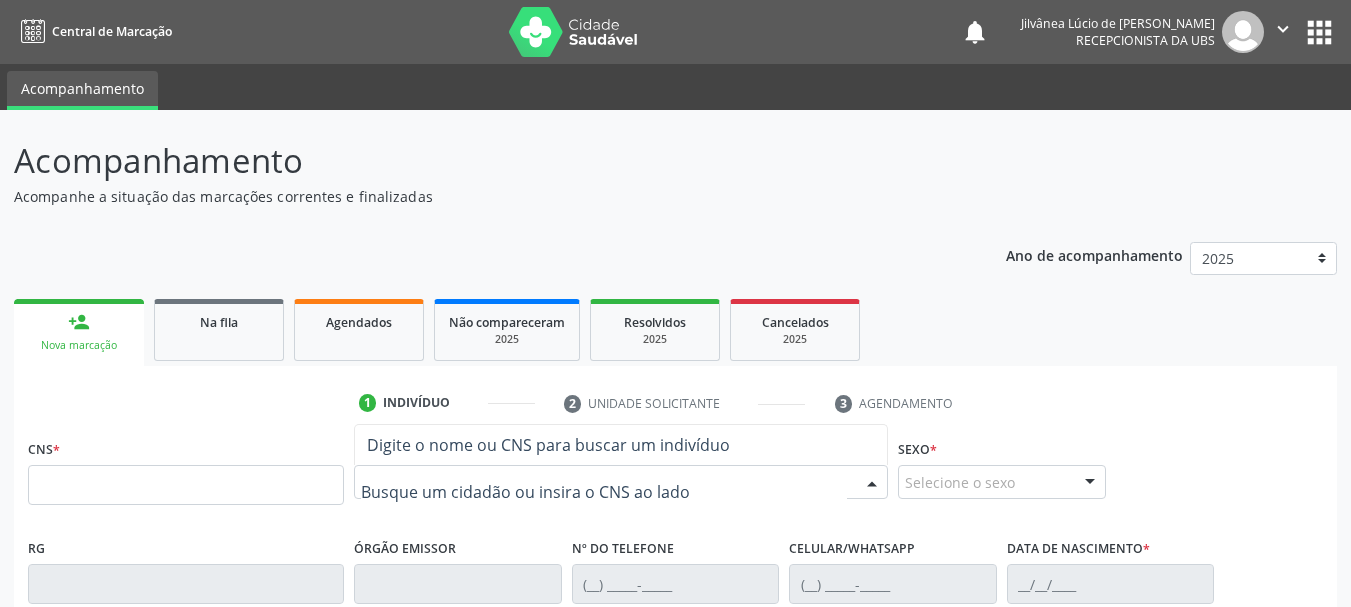 click on "" at bounding box center [1283, 32] 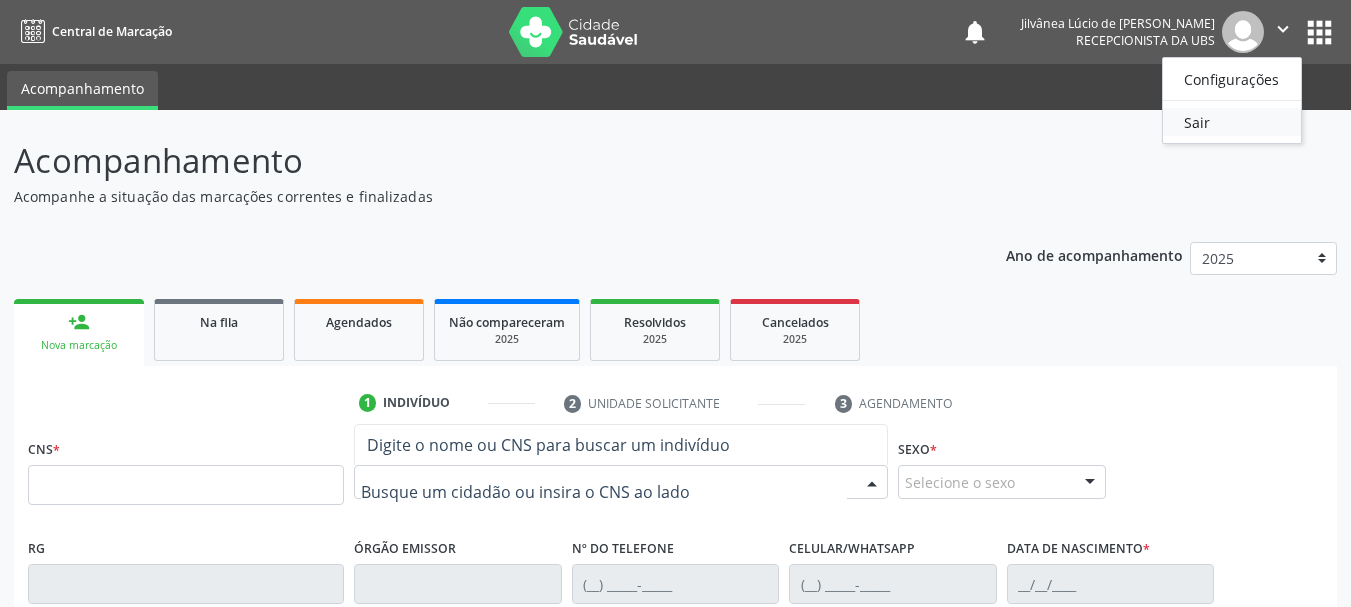 click on "Sair" at bounding box center [1232, 122] 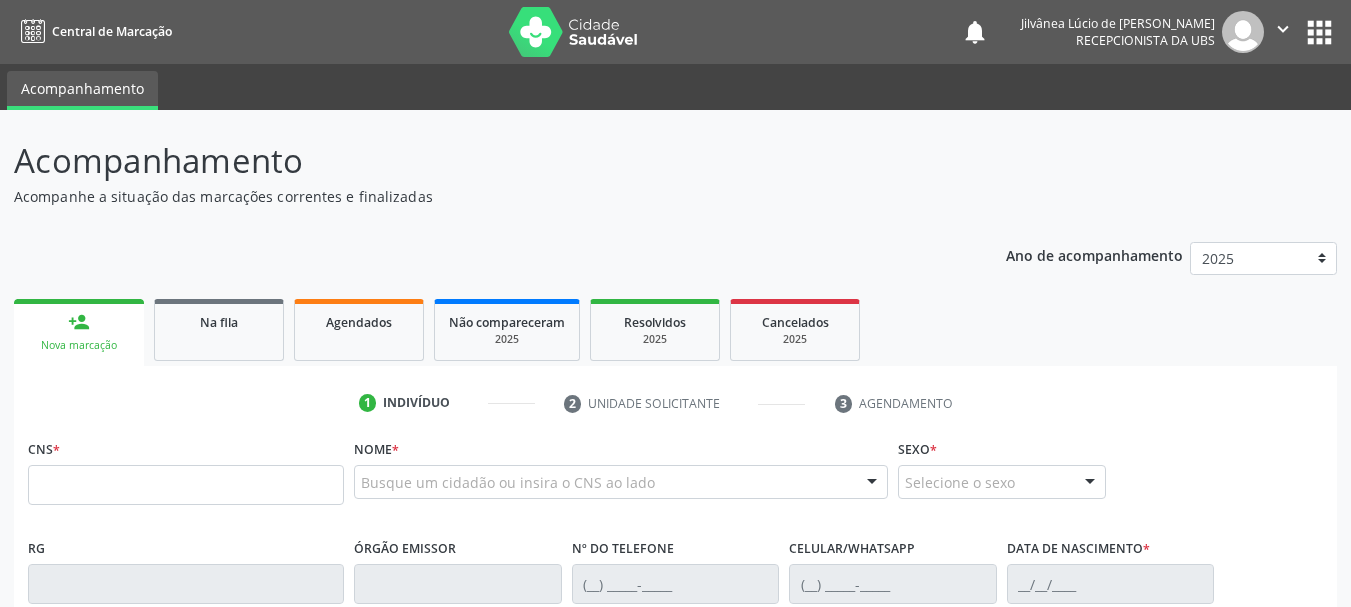 scroll, scrollTop: 0, scrollLeft: 0, axis: both 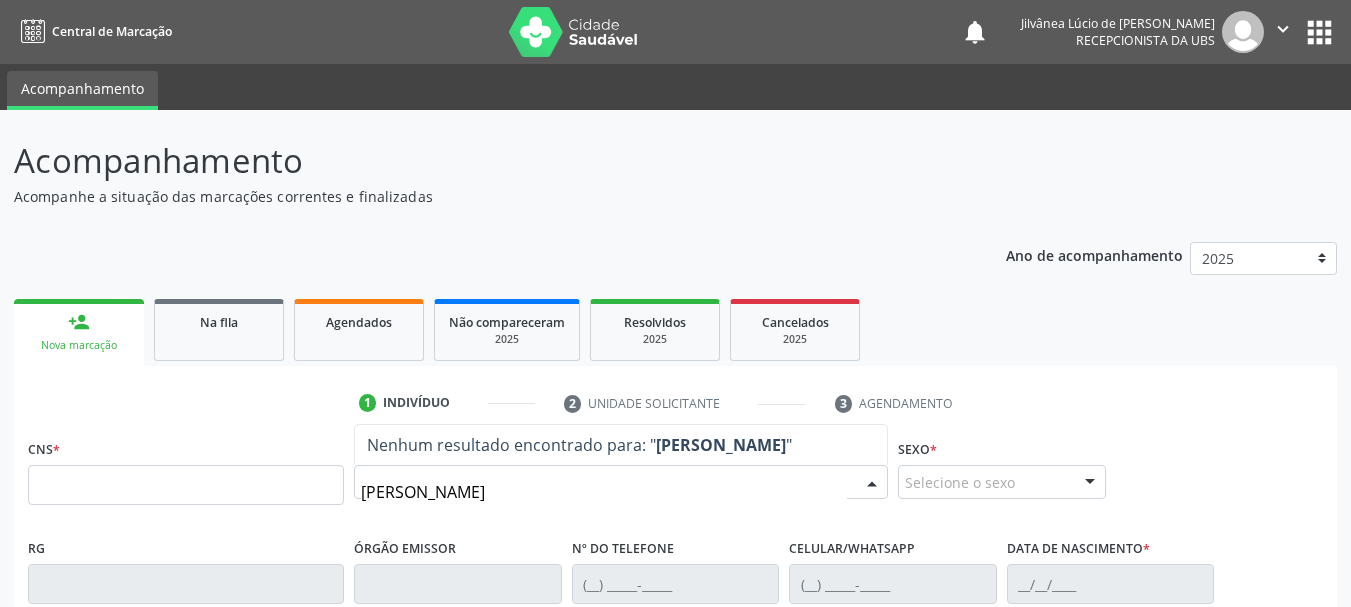 type on "[PERSON_NAME]" 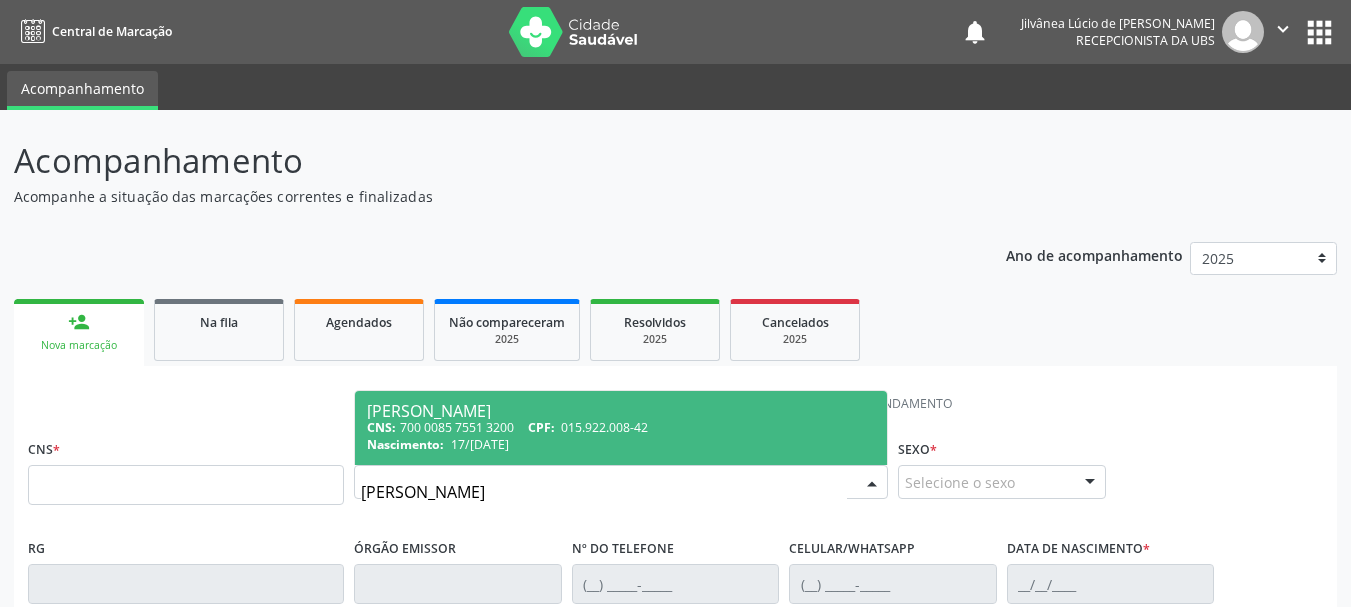click on "CPF:" at bounding box center (541, 427) 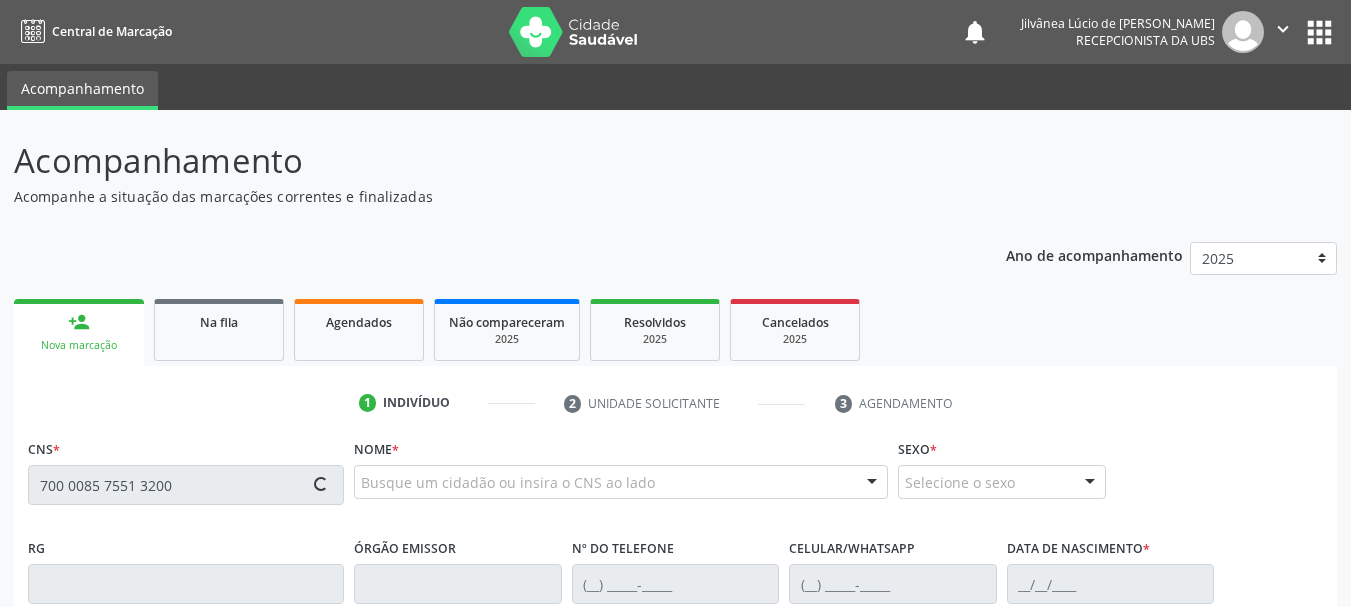 type on "700 0085 7551 3200" 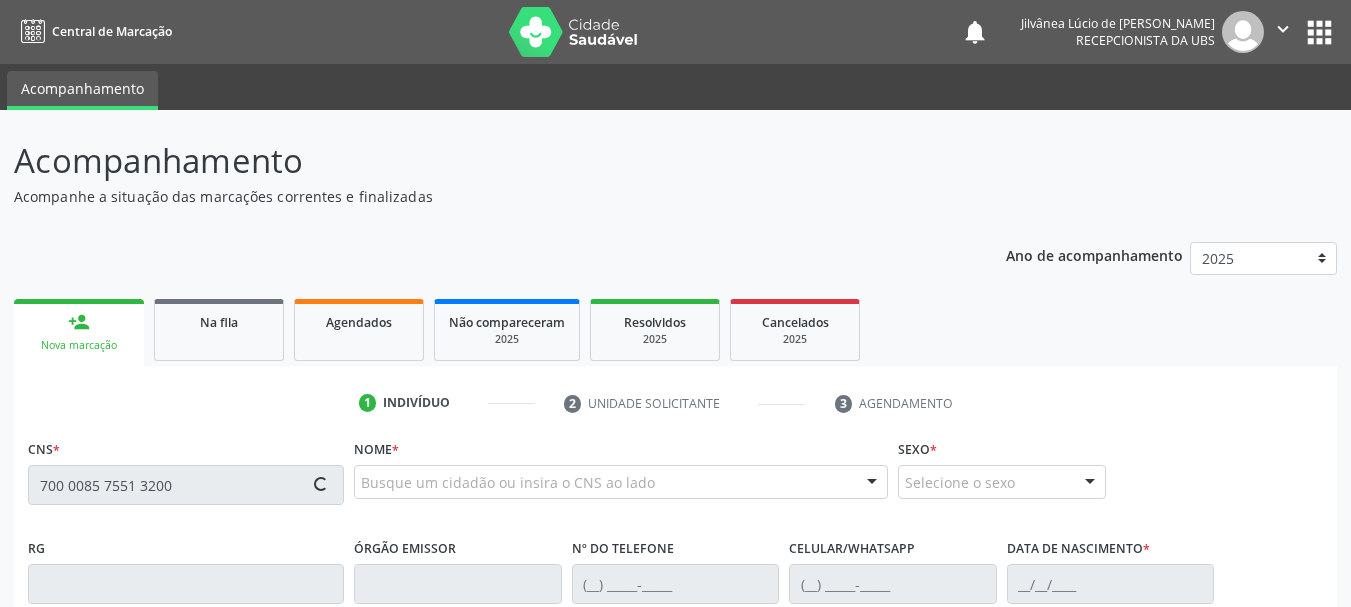 type 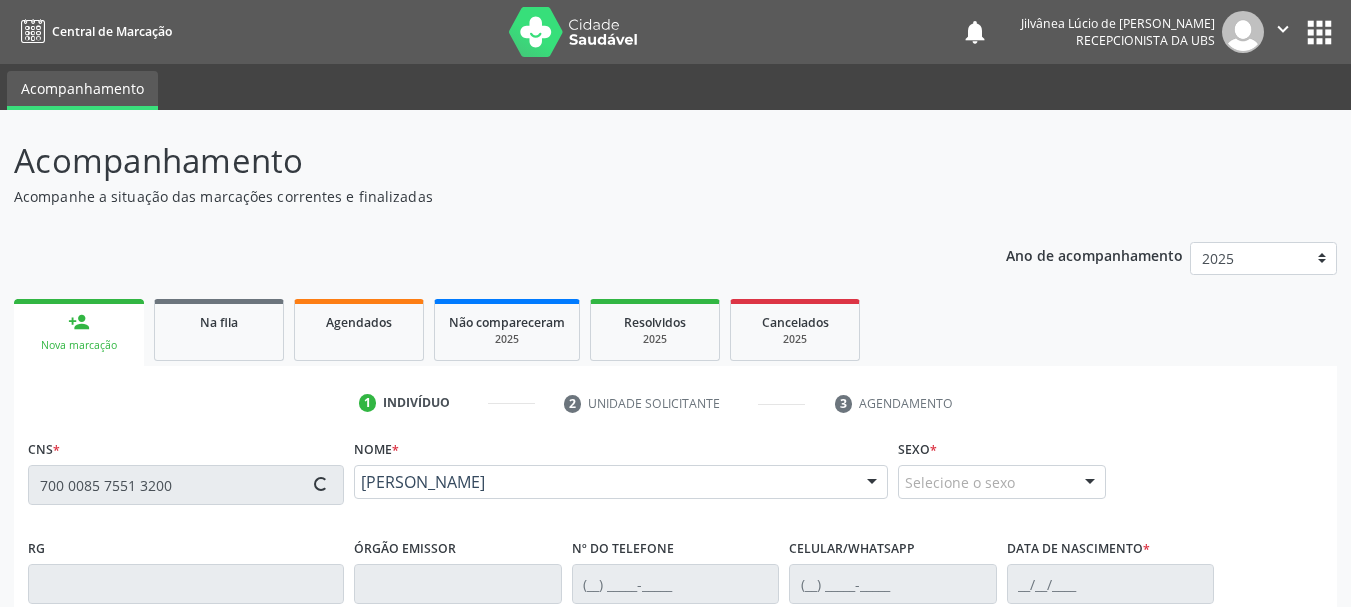 type on "[PHONE_NUMBER]" 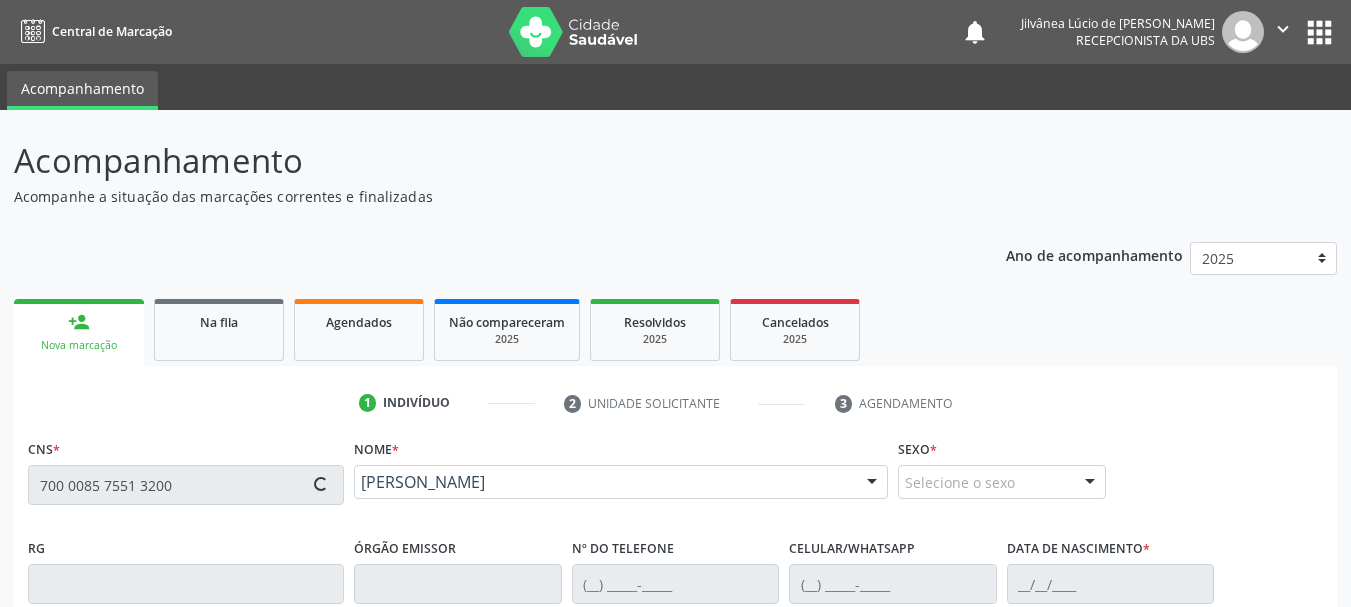type on "[PHONE_NUMBER]" 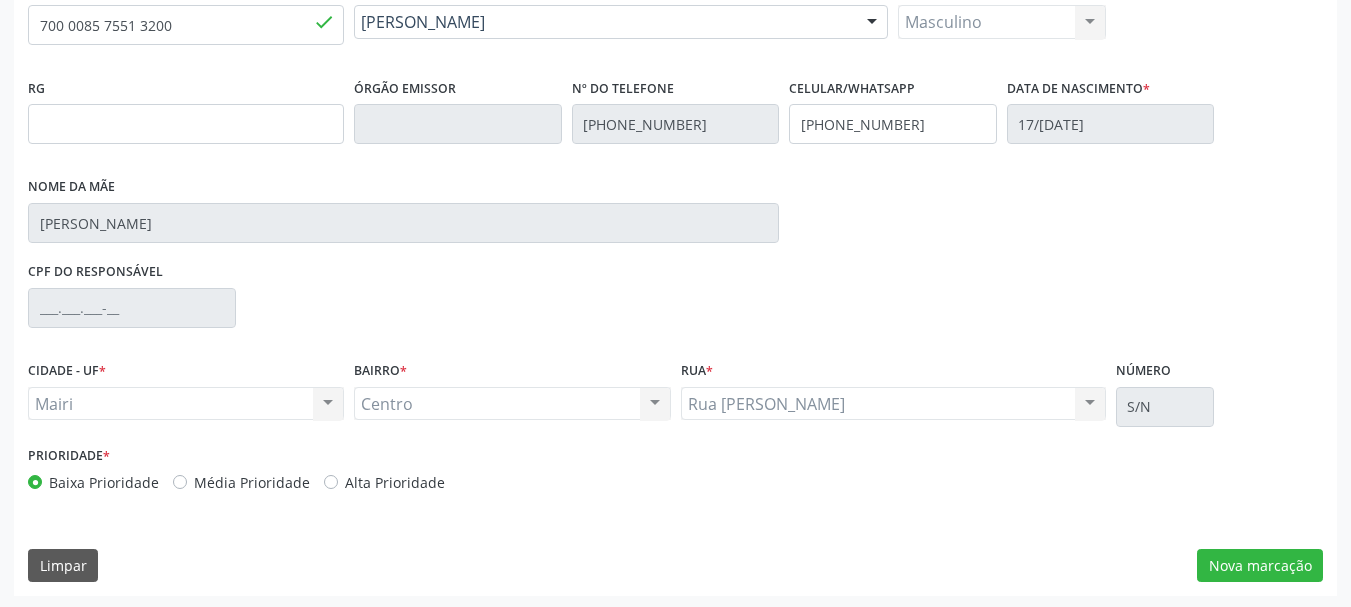 scroll, scrollTop: 463, scrollLeft: 0, axis: vertical 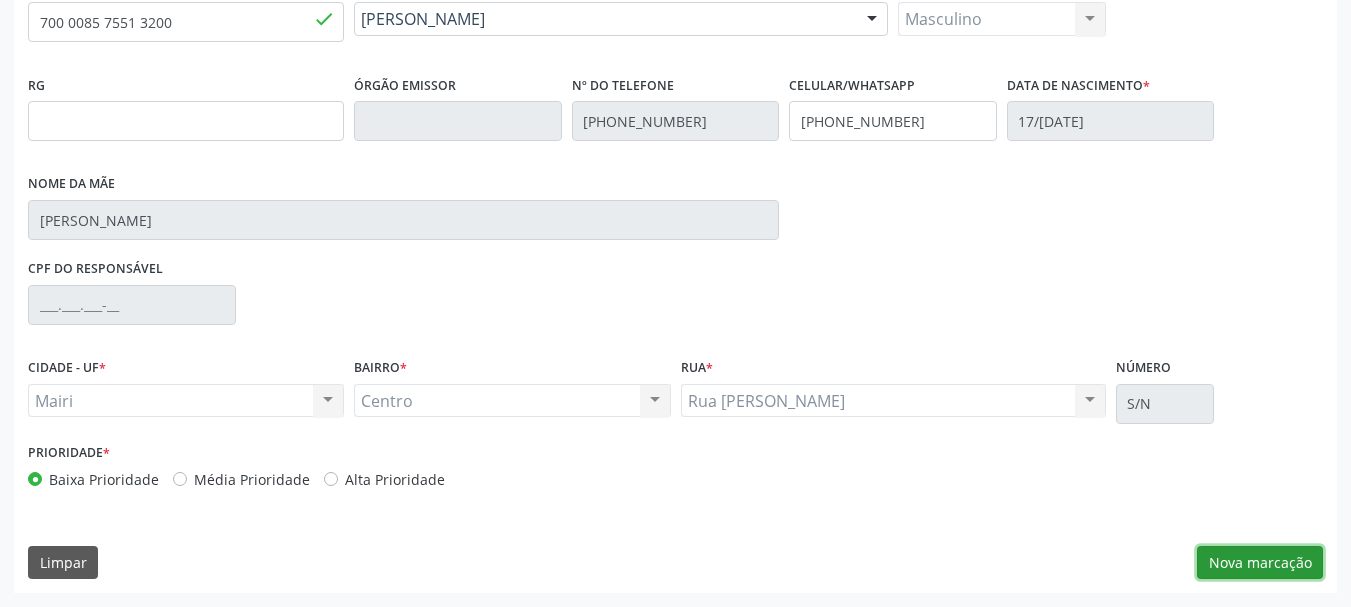 click on "Nova marcação" at bounding box center (1260, 563) 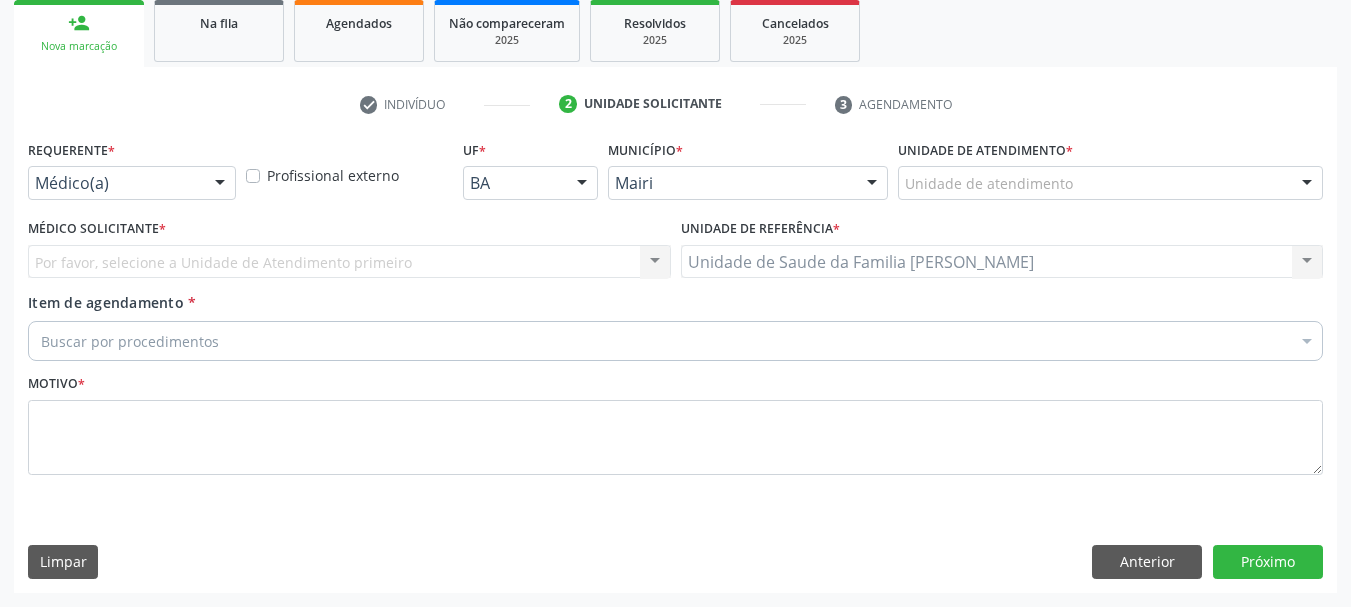 scroll, scrollTop: 299, scrollLeft: 0, axis: vertical 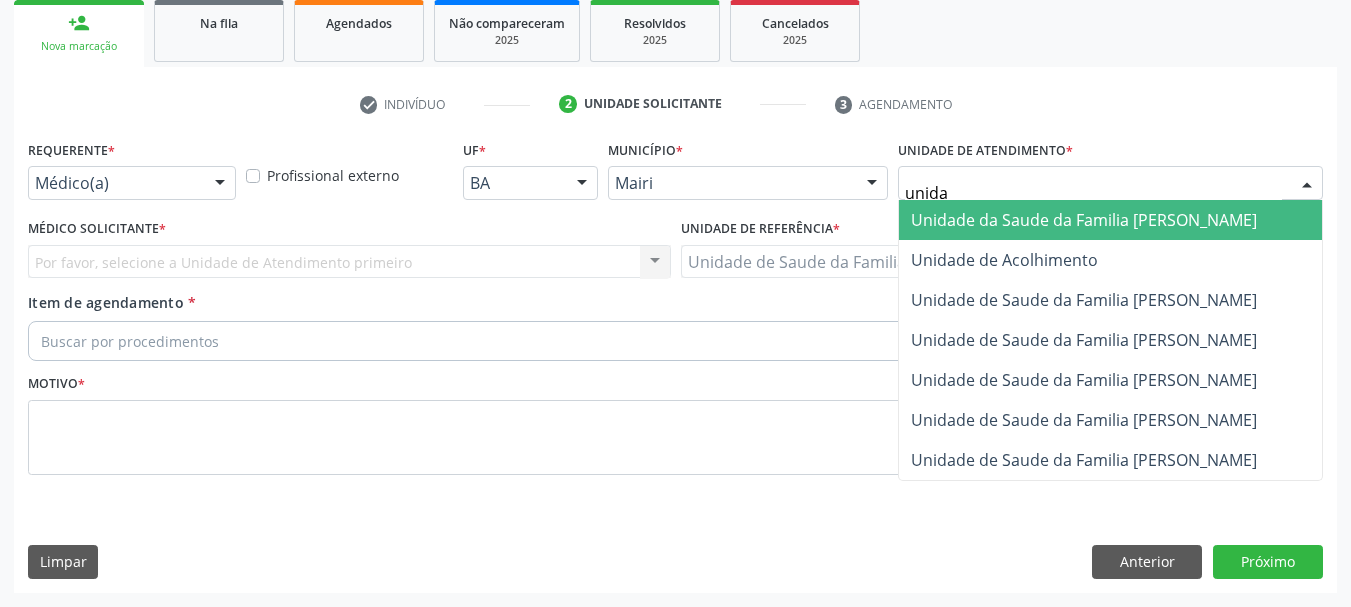 type on "unidad" 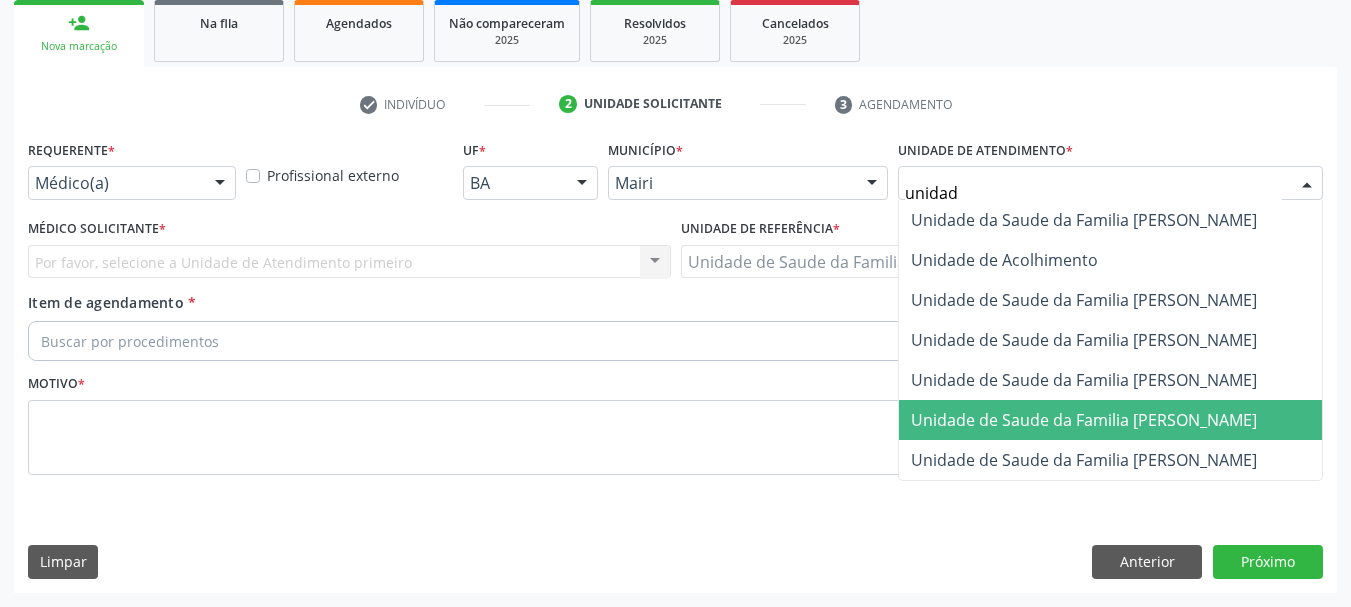 click on "Unidade de Saude da Familia [PERSON_NAME]" at bounding box center (1084, 420) 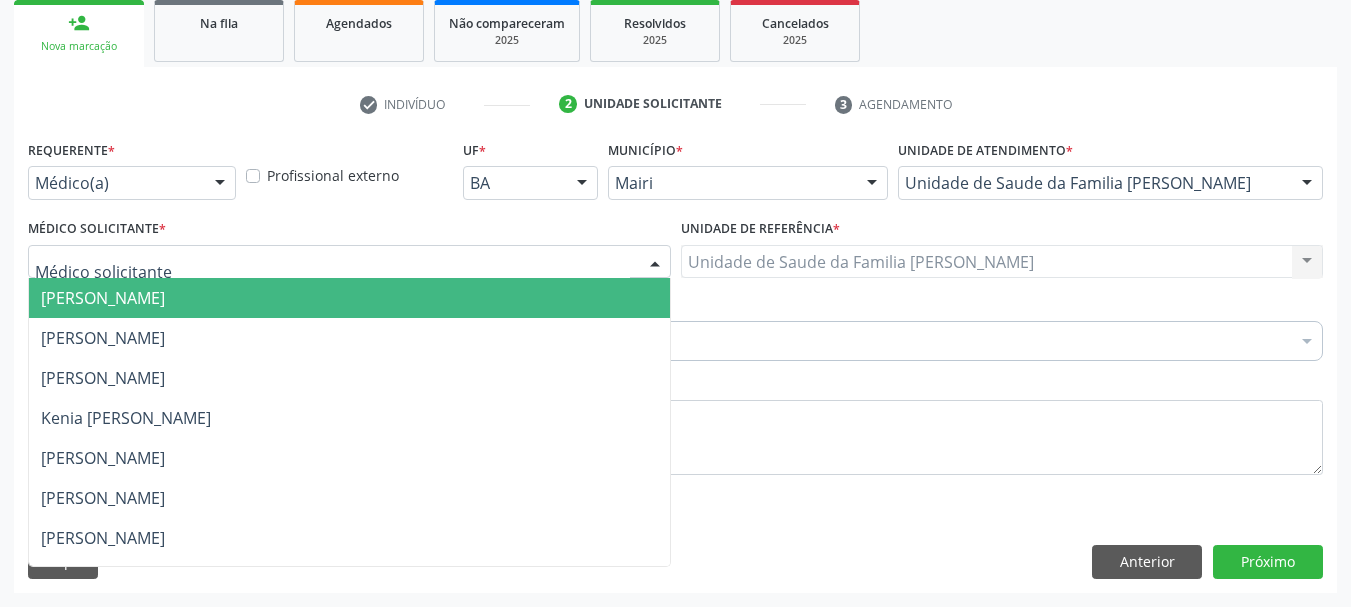 click at bounding box center [349, 262] 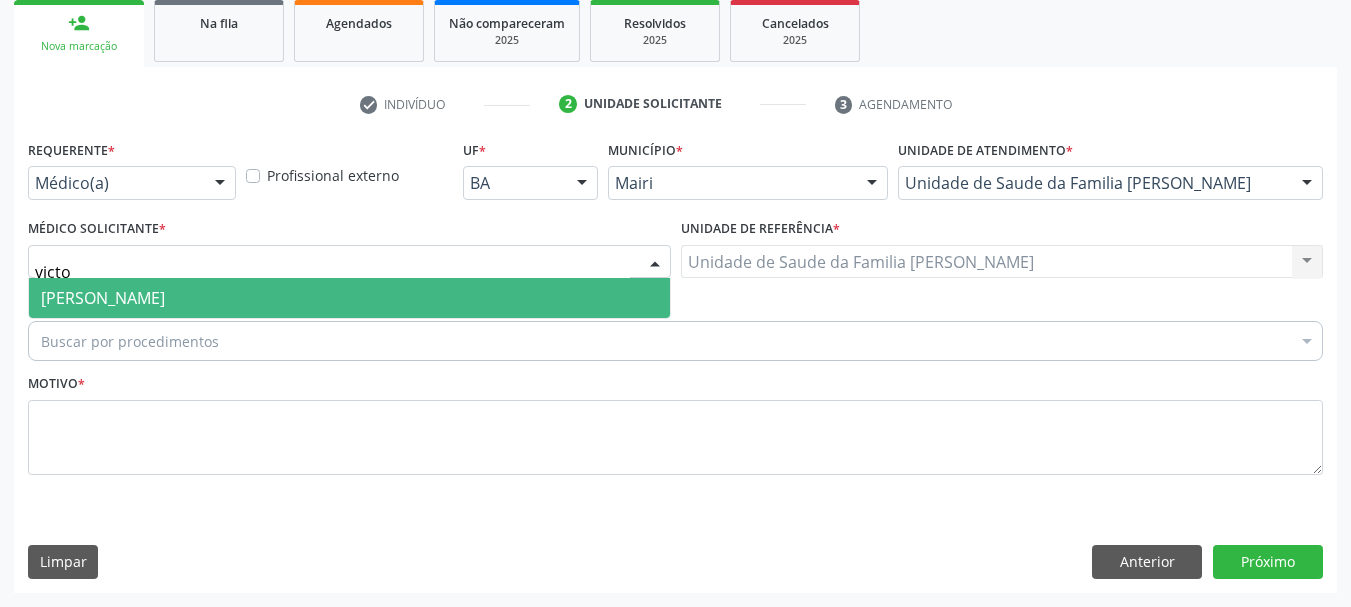 type on "victor" 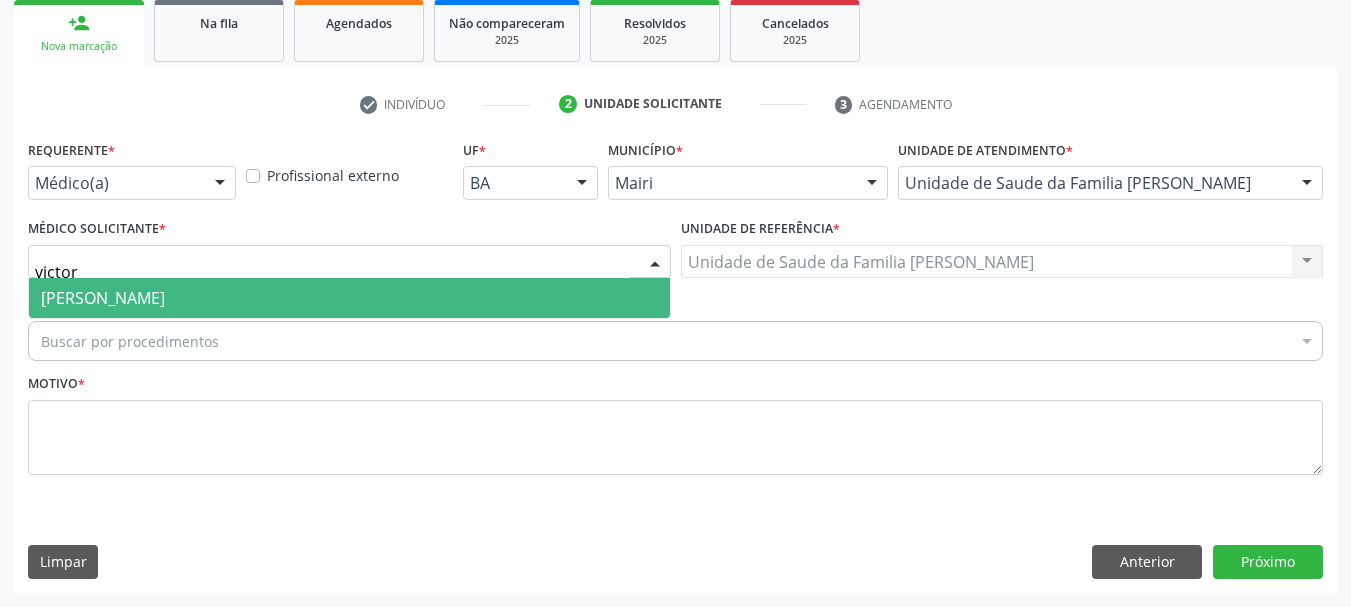click on "[PERSON_NAME]" at bounding box center (103, 298) 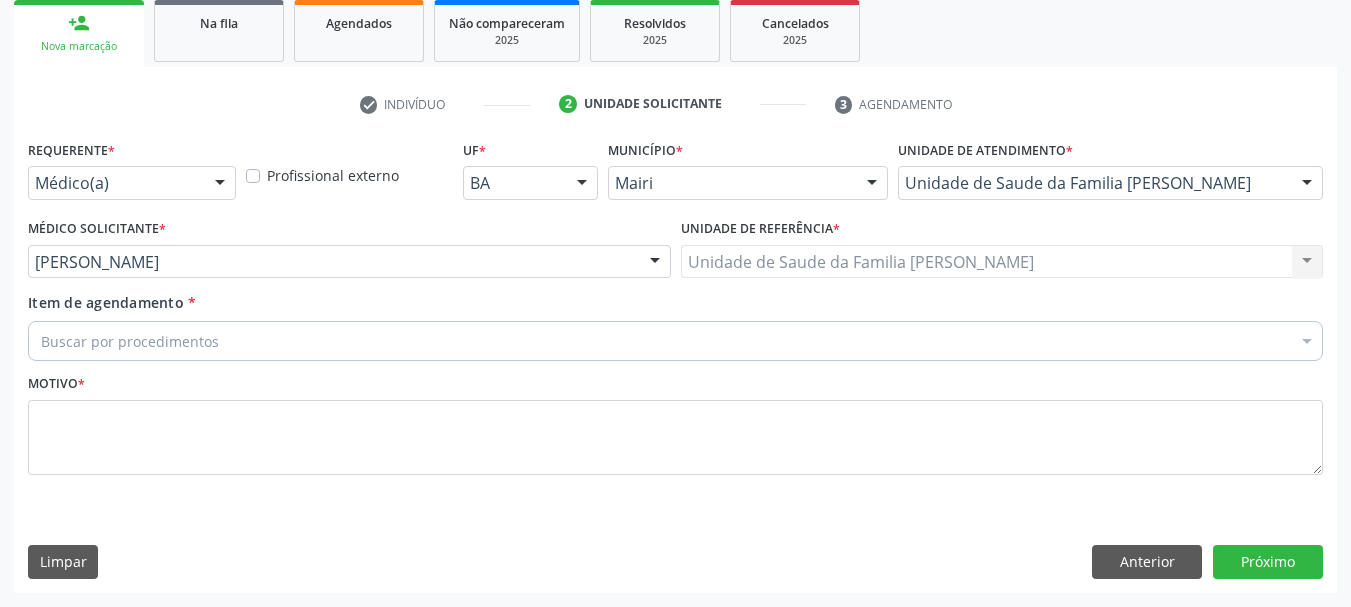 click on "Buscar por procedimentos" at bounding box center [675, 341] 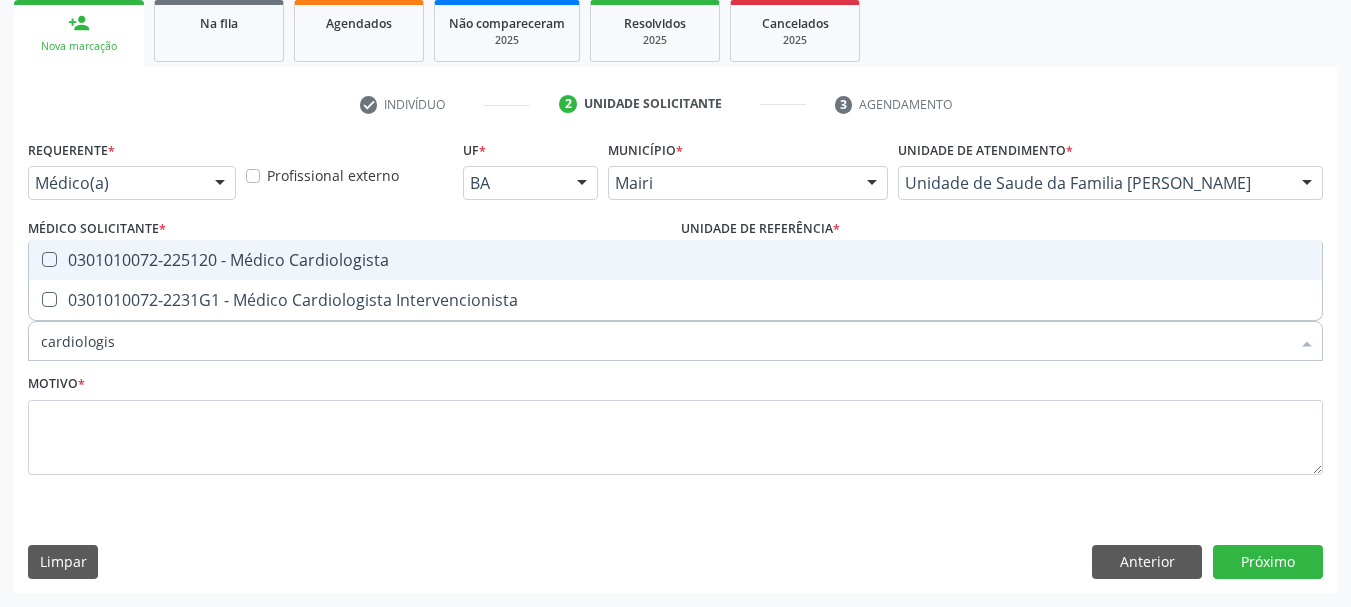 type on "cardiologist" 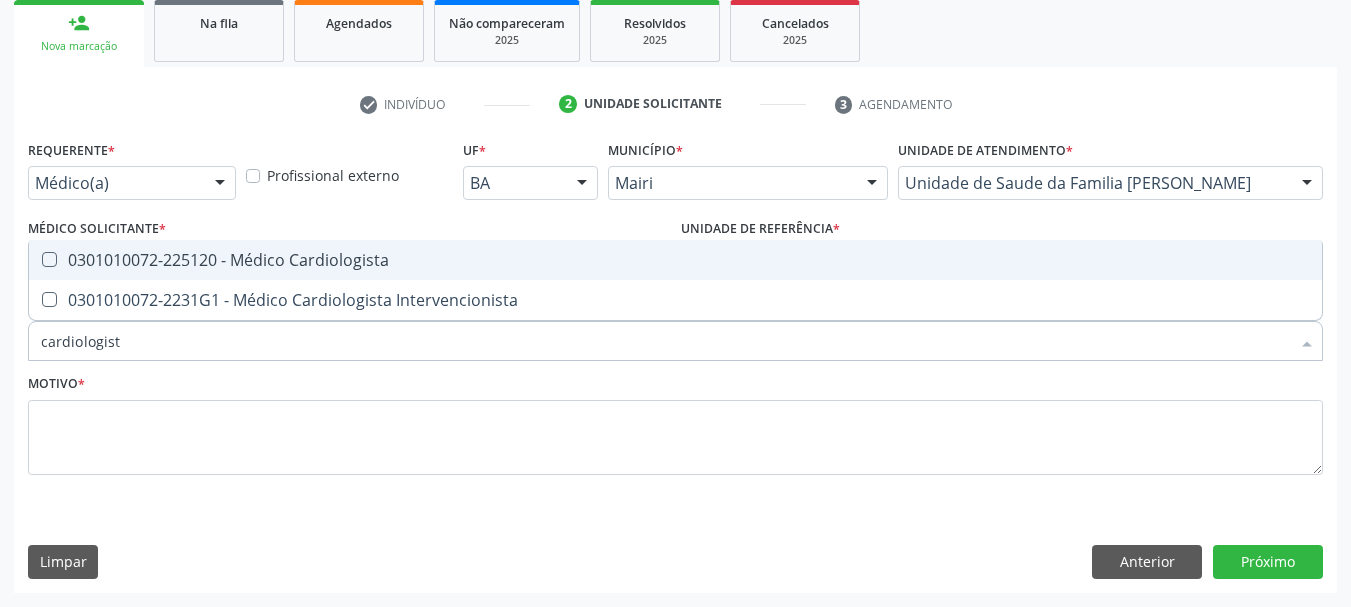 click on "0301010072-225120 - Médico Cardiologista" at bounding box center [675, 260] 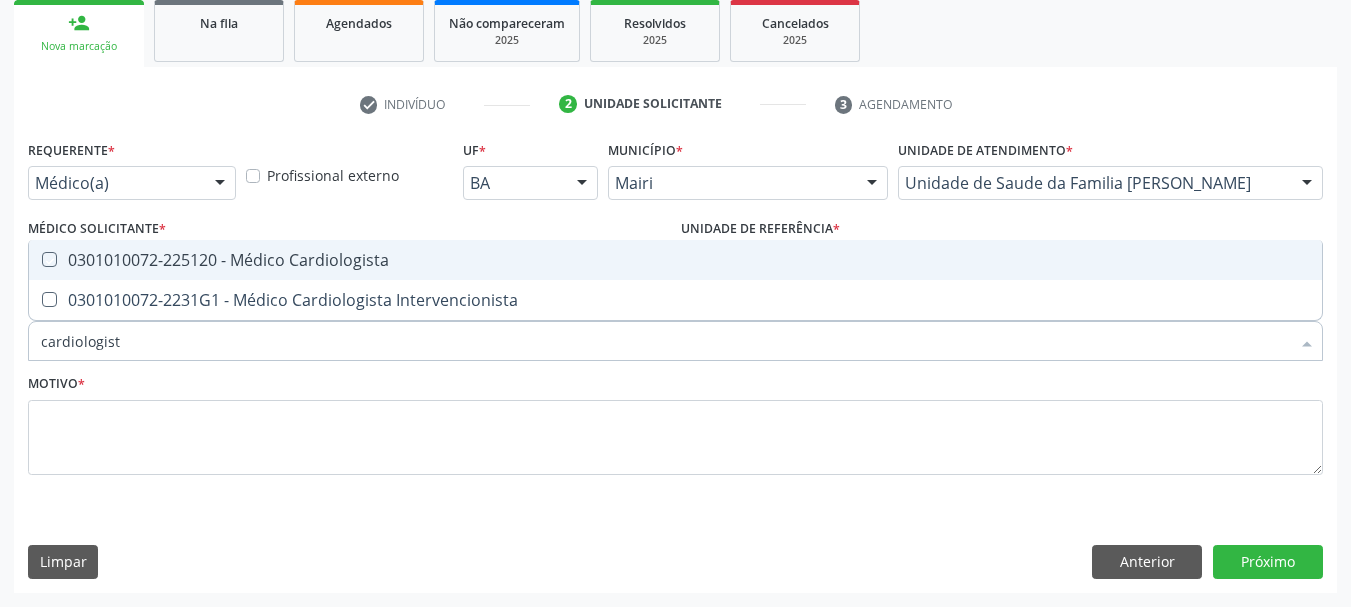 checkbox on "true" 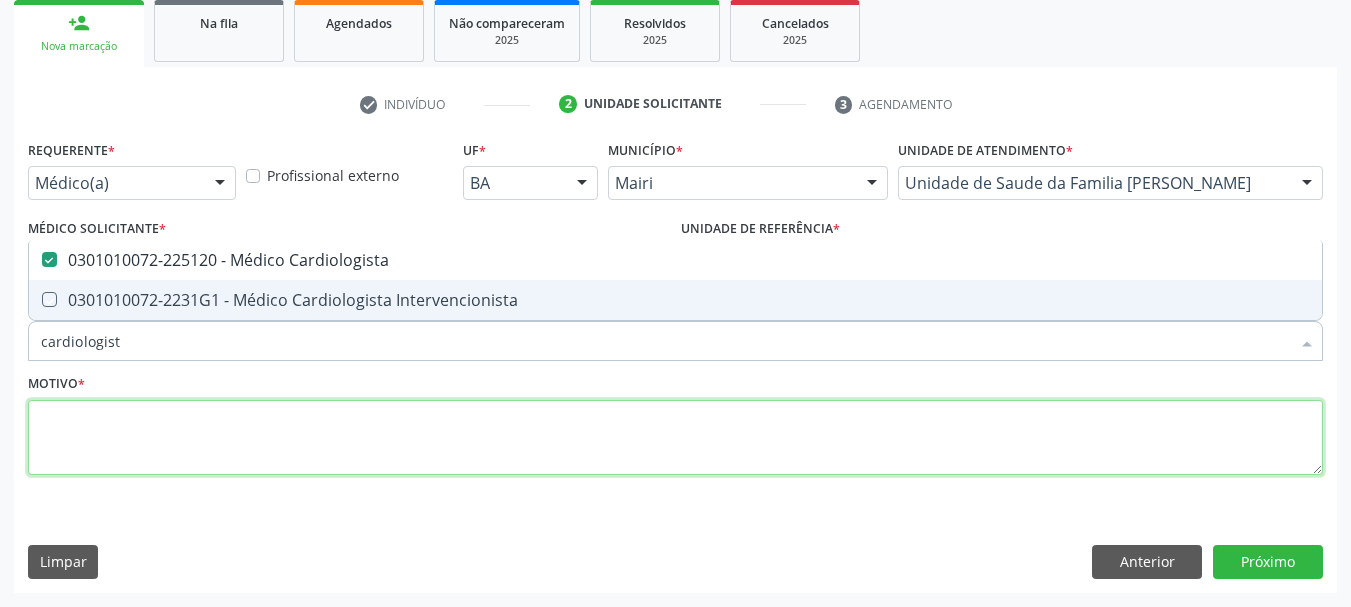 click at bounding box center [675, 438] 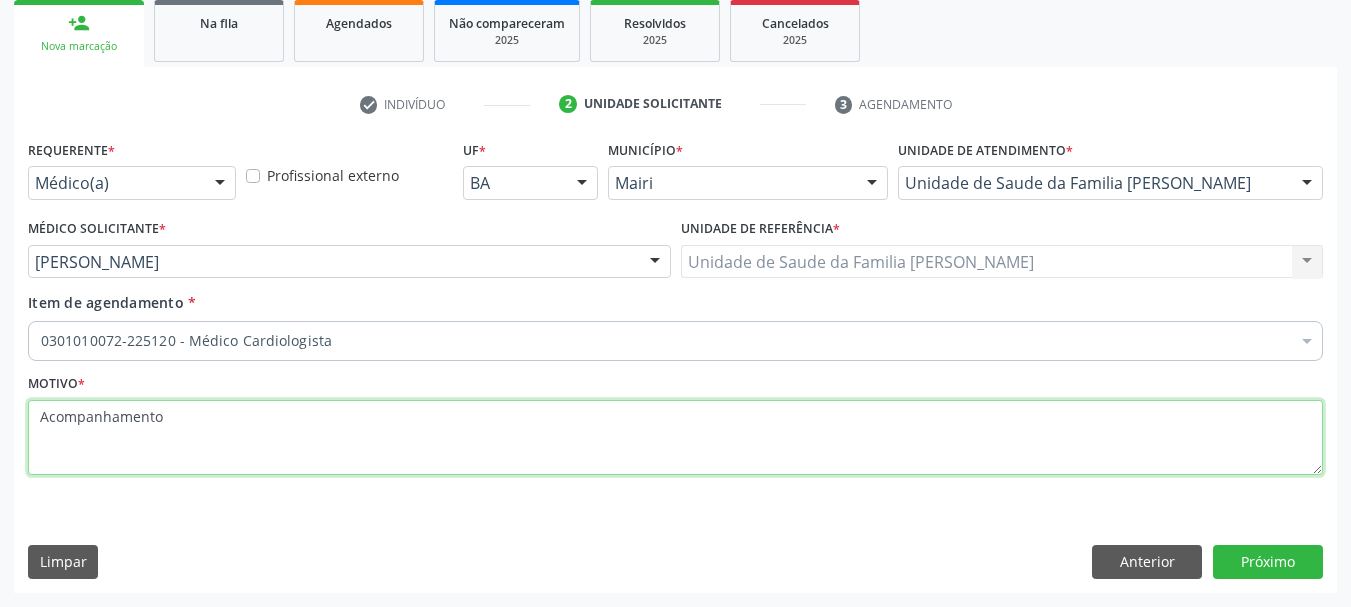 type on "Acompanhamento." 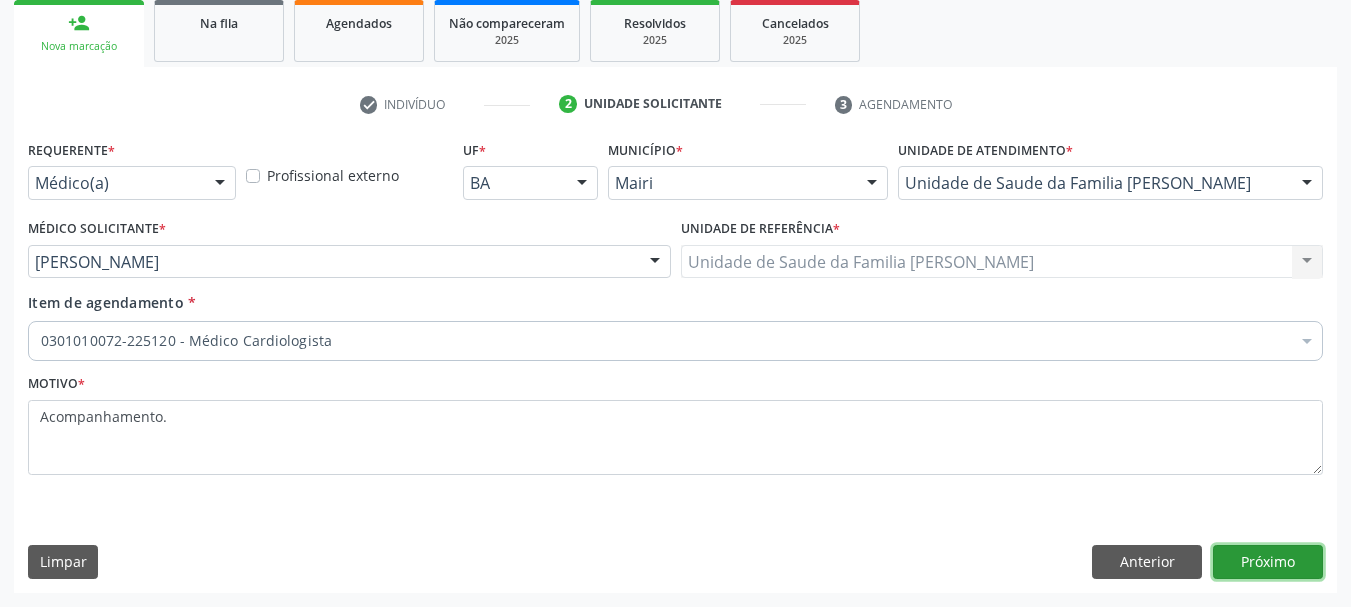 click on "Próximo" at bounding box center [1268, 562] 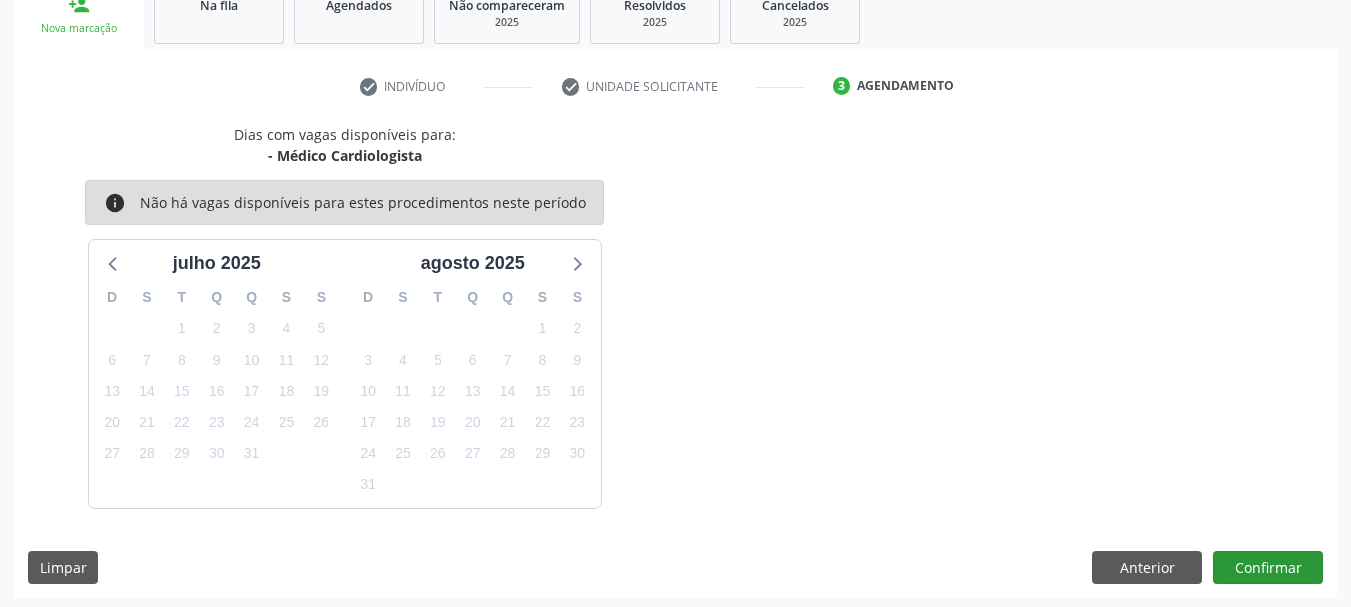 scroll, scrollTop: 322, scrollLeft: 0, axis: vertical 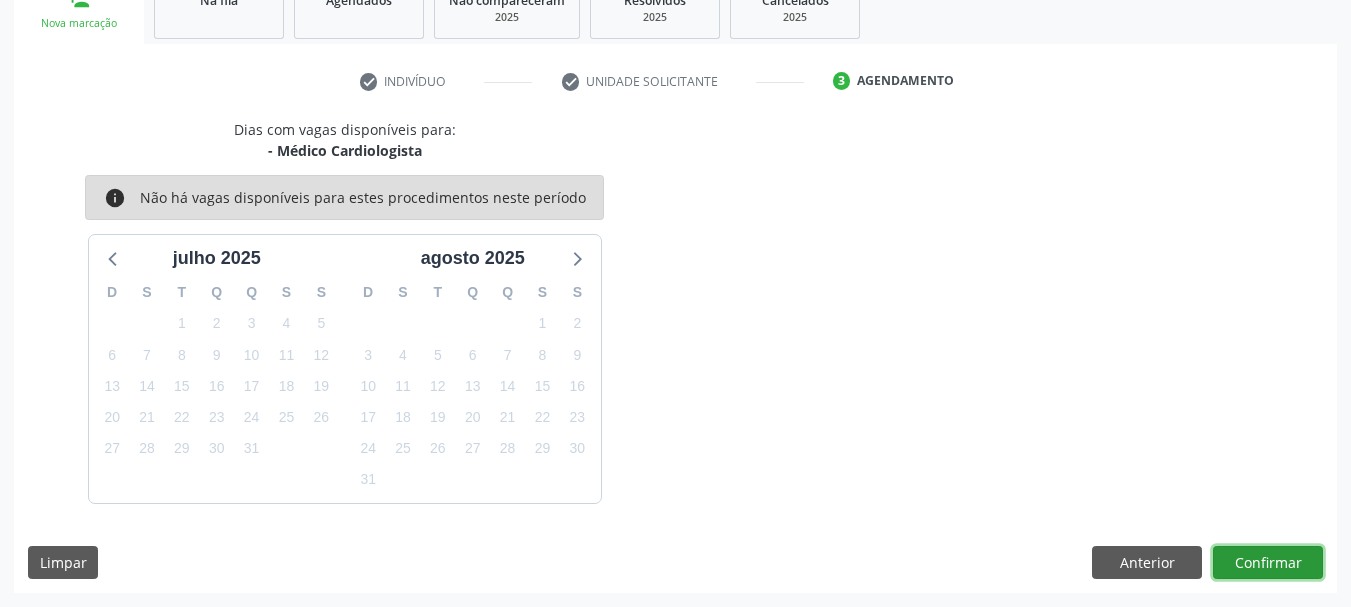click on "Confirmar" at bounding box center (1268, 563) 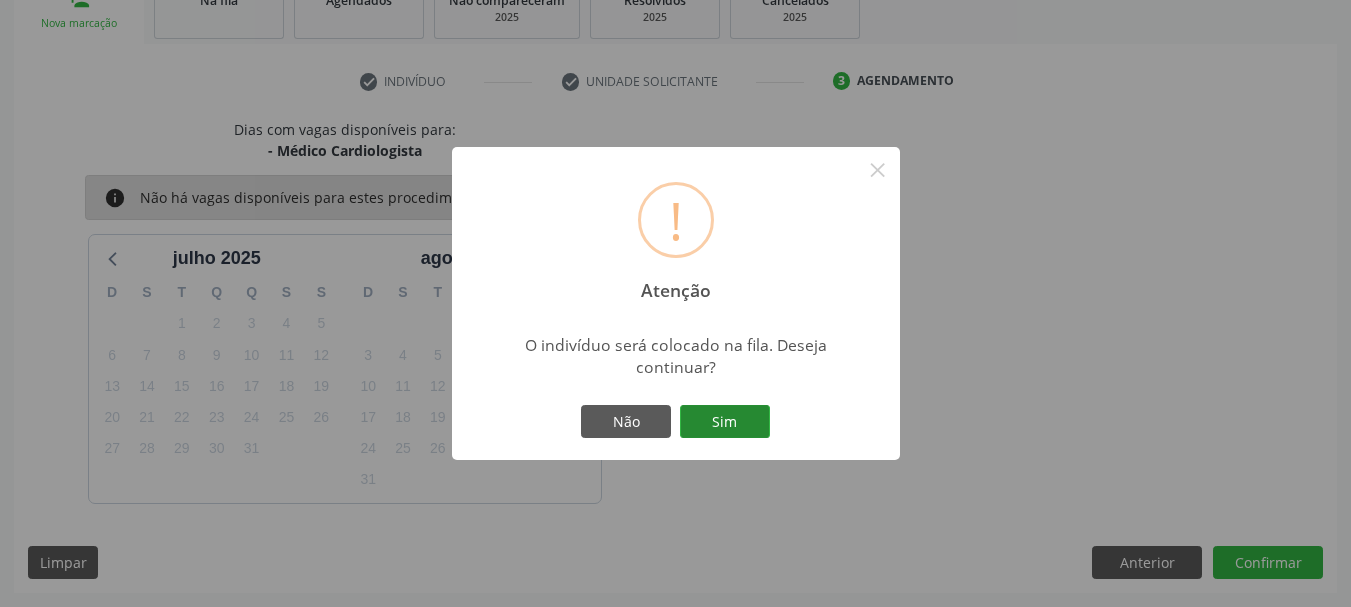 click on "Sim" at bounding box center (725, 422) 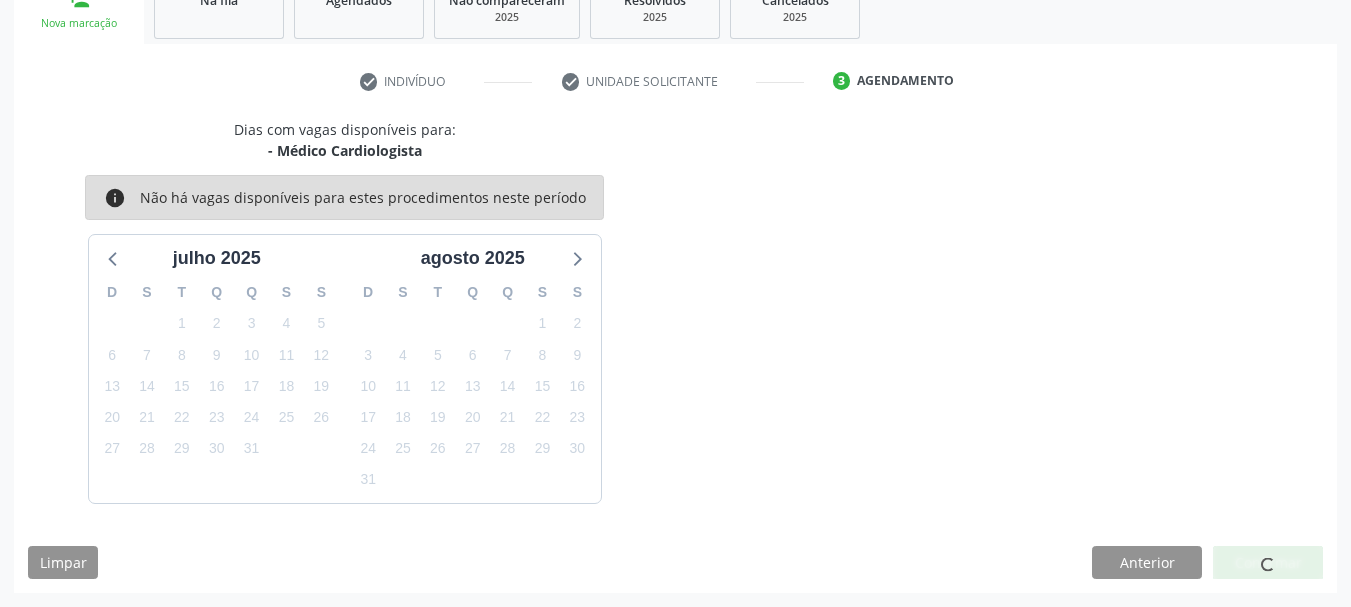 scroll, scrollTop: 60, scrollLeft: 0, axis: vertical 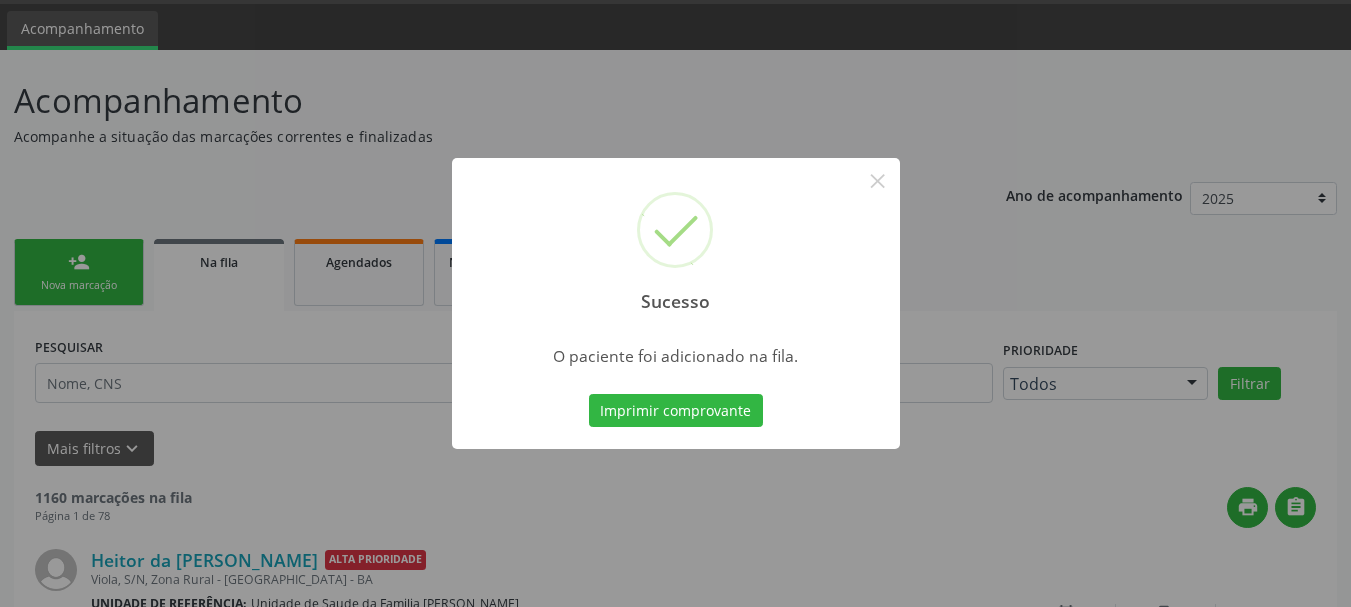click on "Imprimir comprovante" at bounding box center (676, 411) 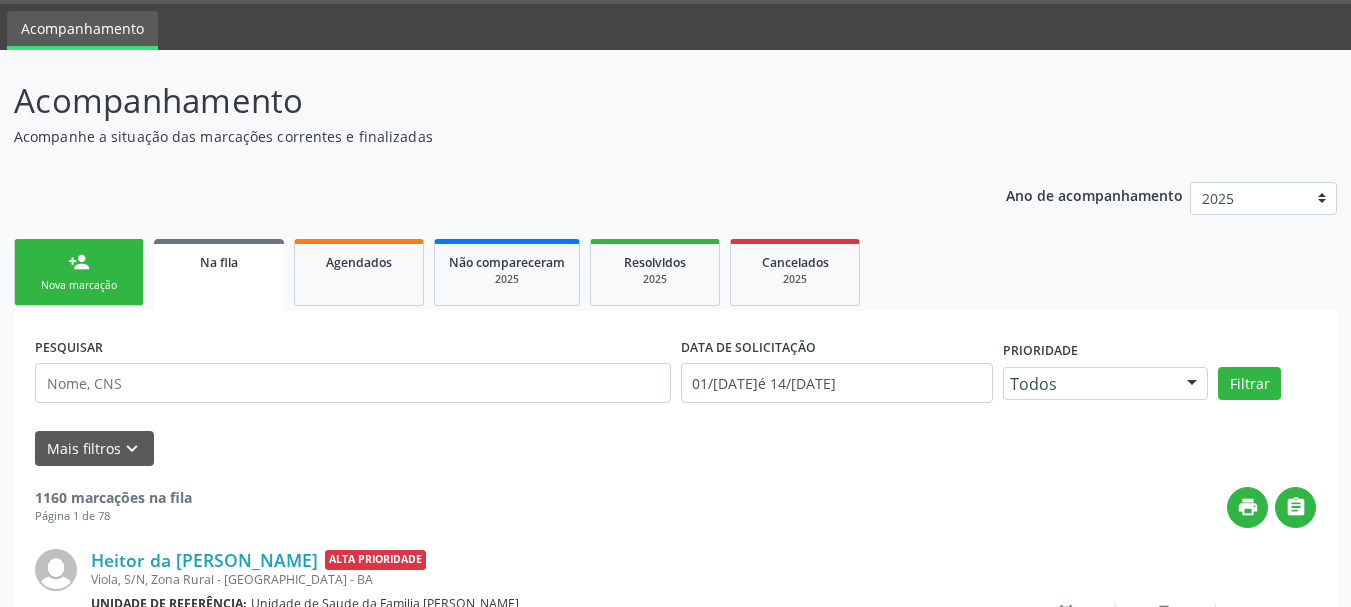 click on "person_add" at bounding box center [79, 262] 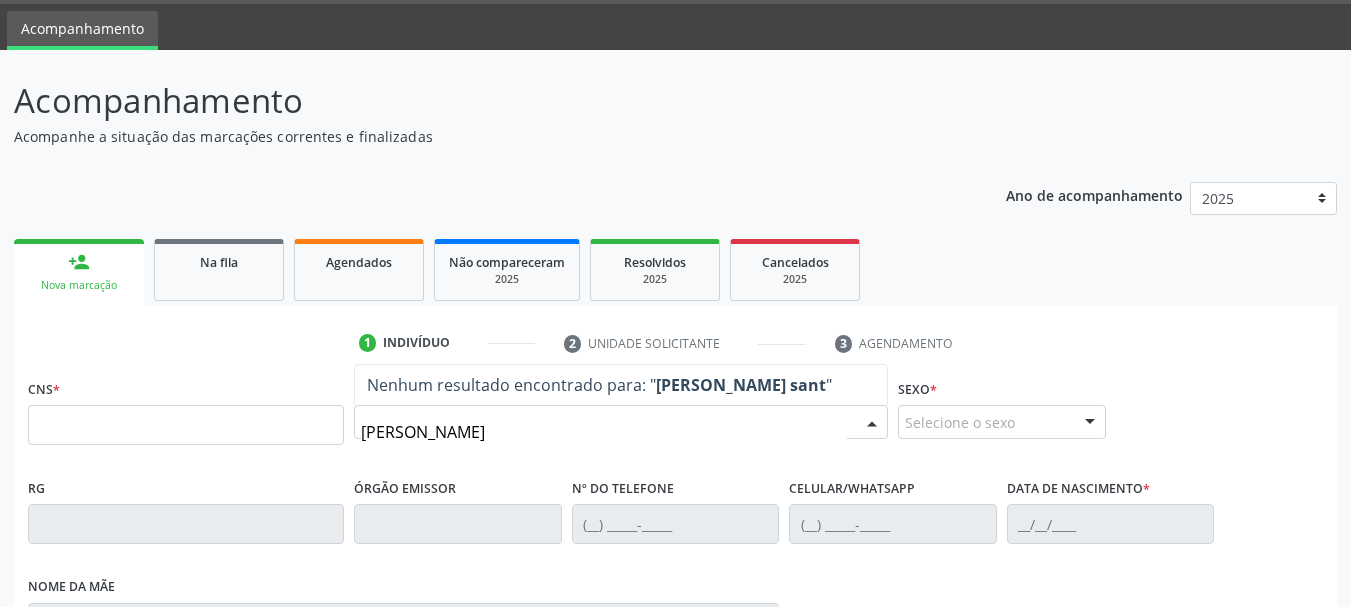 type on "[PERSON_NAME]" 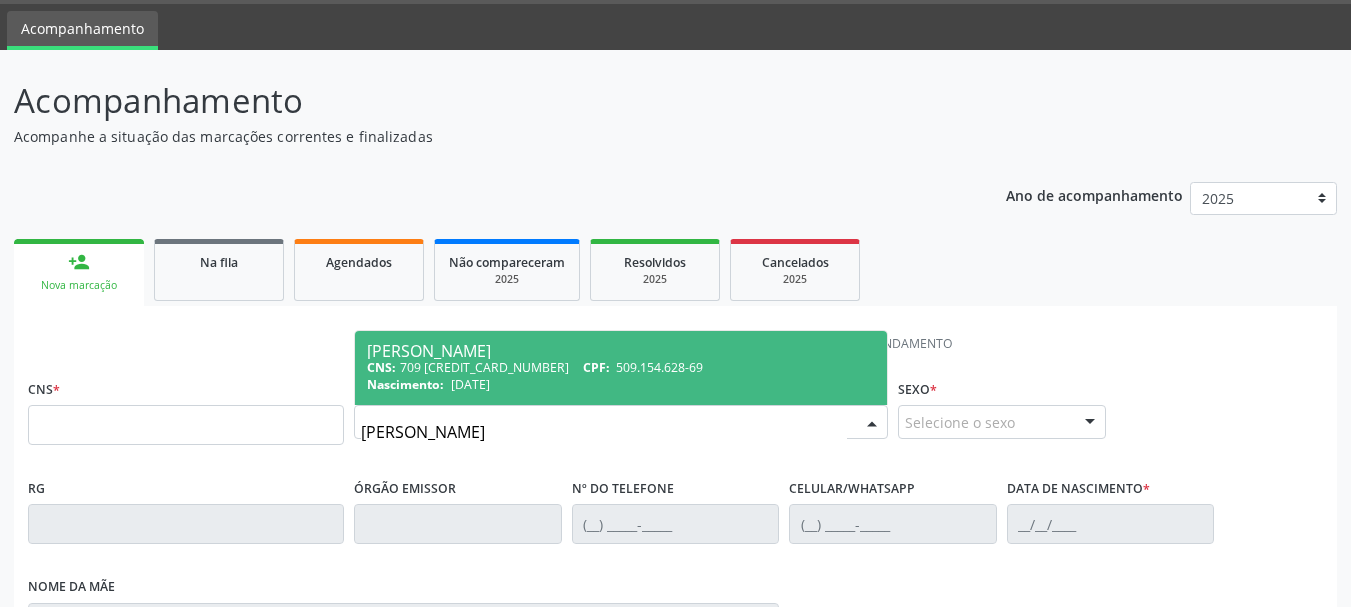 click on "CNS:
709 [CREDIT_CARD_NUMBER]
CPF:
509.154.628-69" at bounding box center (621, 367) 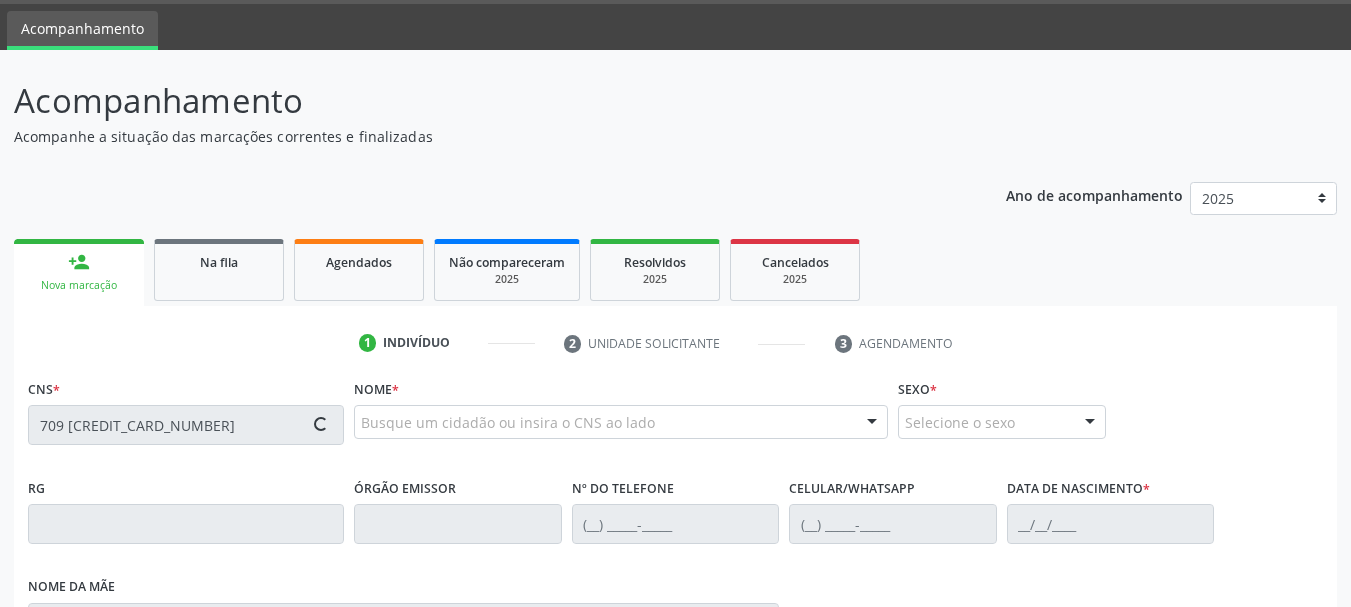 type on "709 [CREDIT_CARD_NUMBER]" 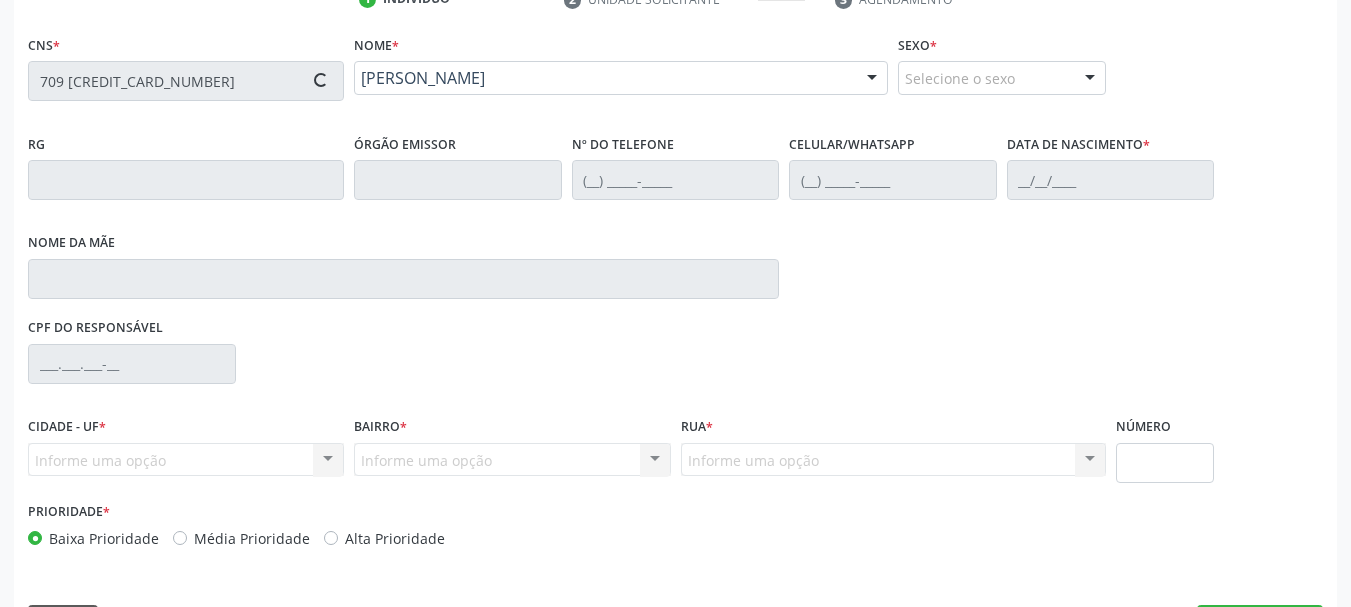scroll, scrollTop: 463, scrollLeft: 0, axis: vertical 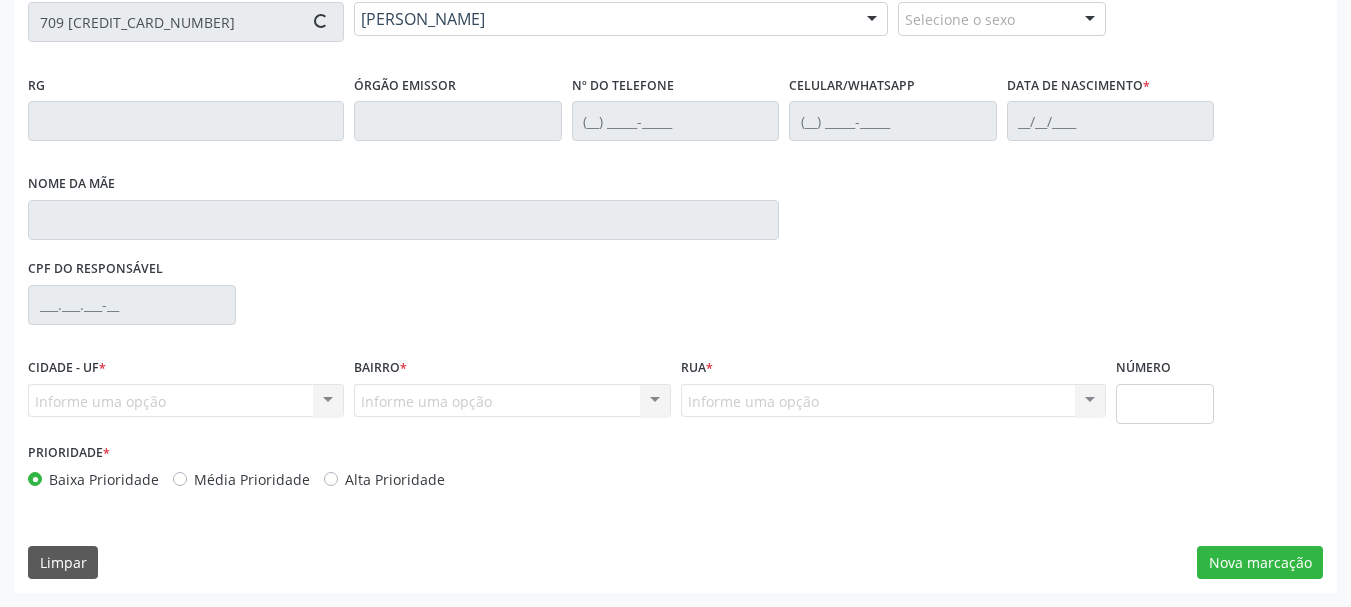type on "[PHONE_NUMBER]" 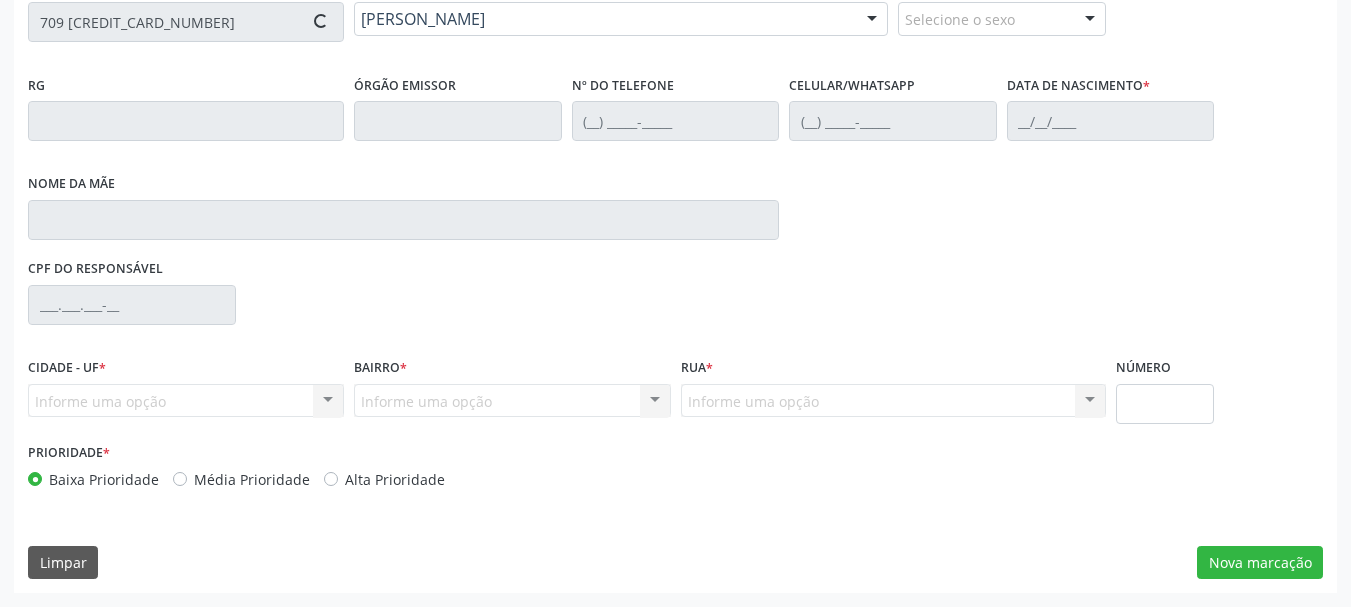 type on "[PHONE_NUMBER]" 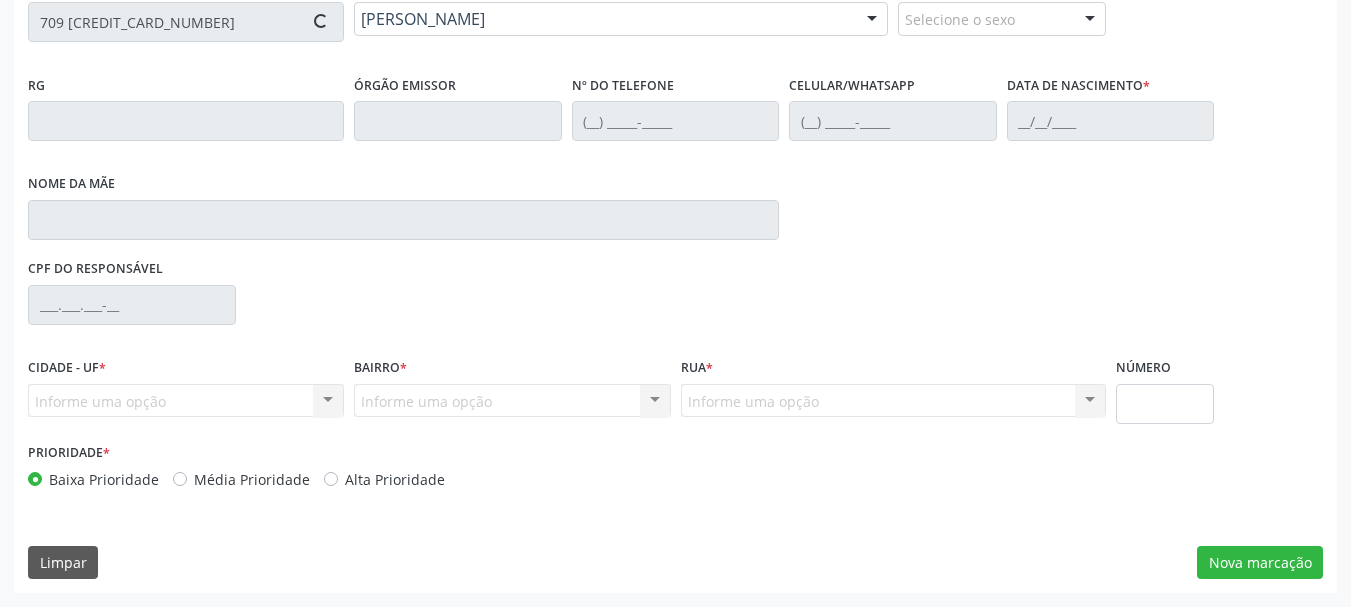 type on "[DATE]" 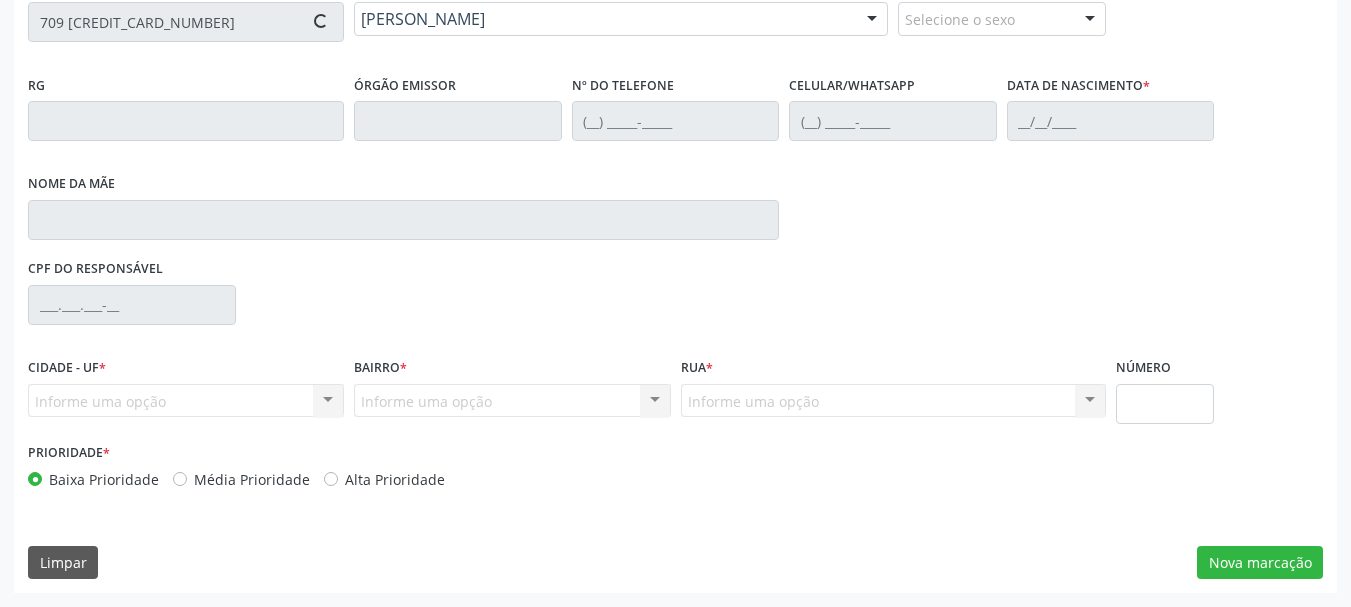 type on "22" 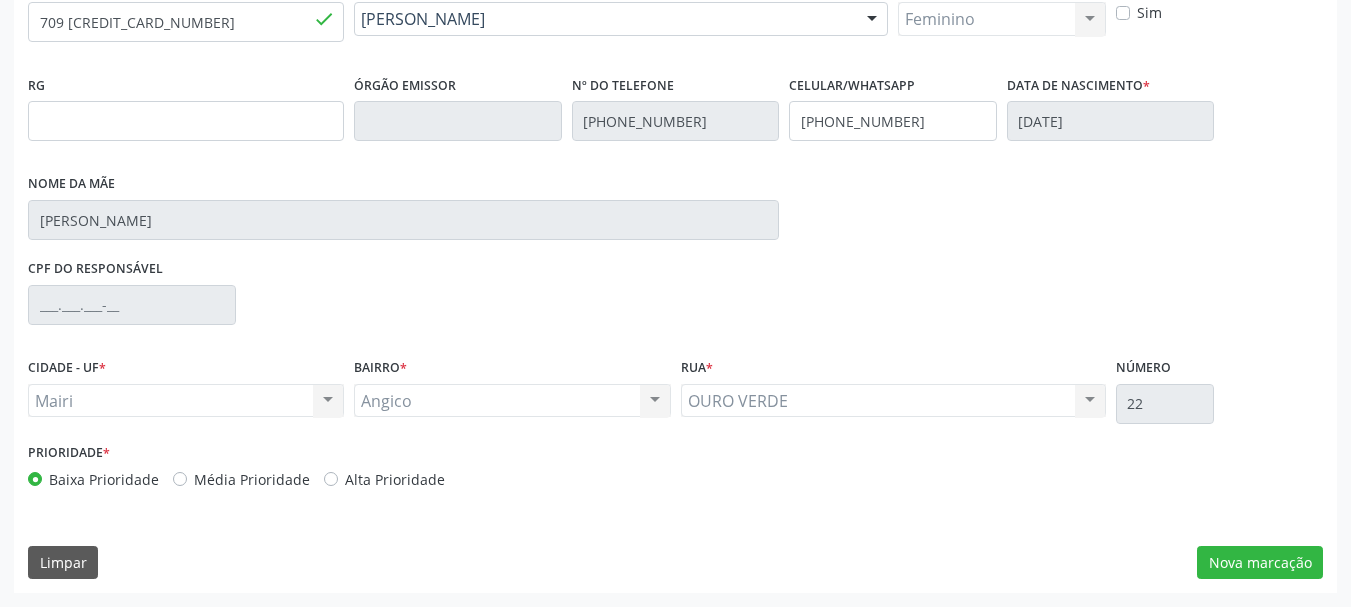 click on "Alta Prioridade" at bounding box center [395, 479] 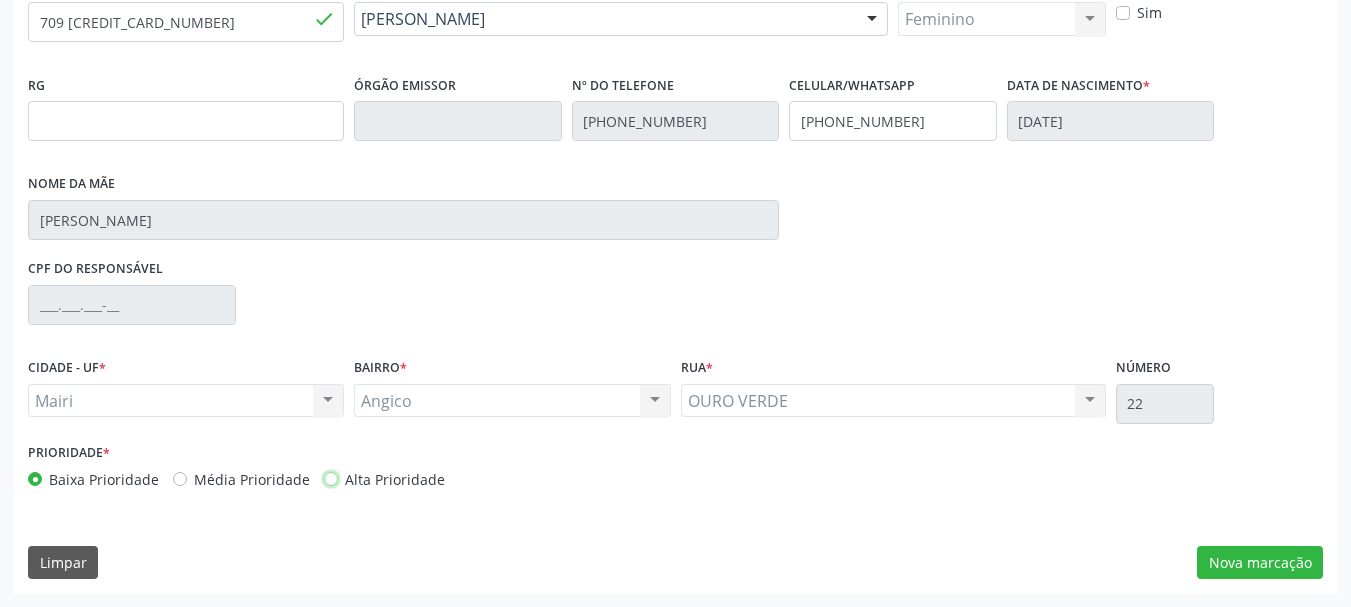 click on "Alta Prioridade" at bounding box center (331, 478) 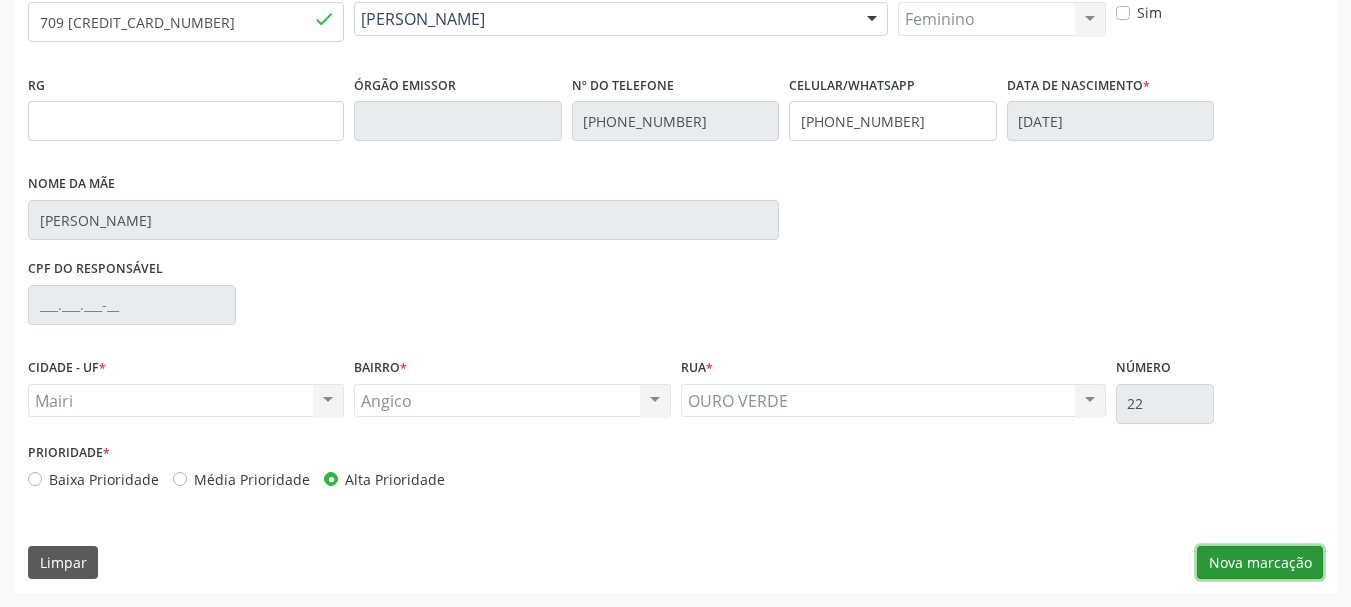 click on "Nova marcação" at bounding box center (1260, 563) 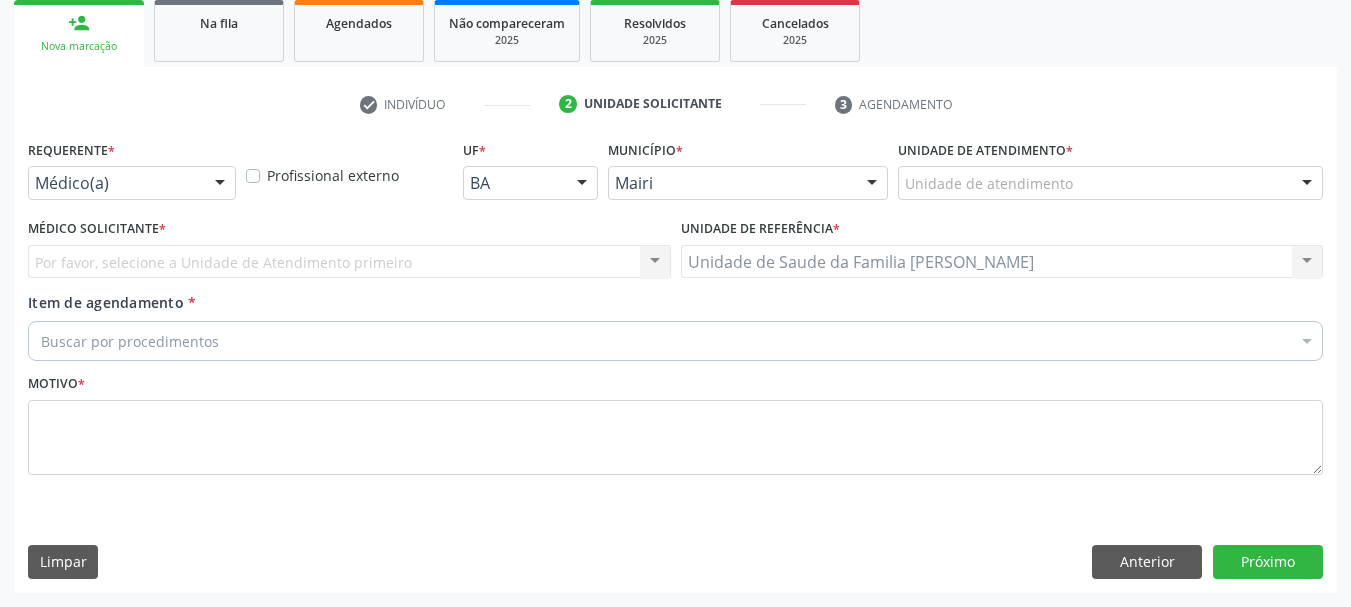 scroll, scrollTop: 299, scrollLeft: 0, axis: vertical 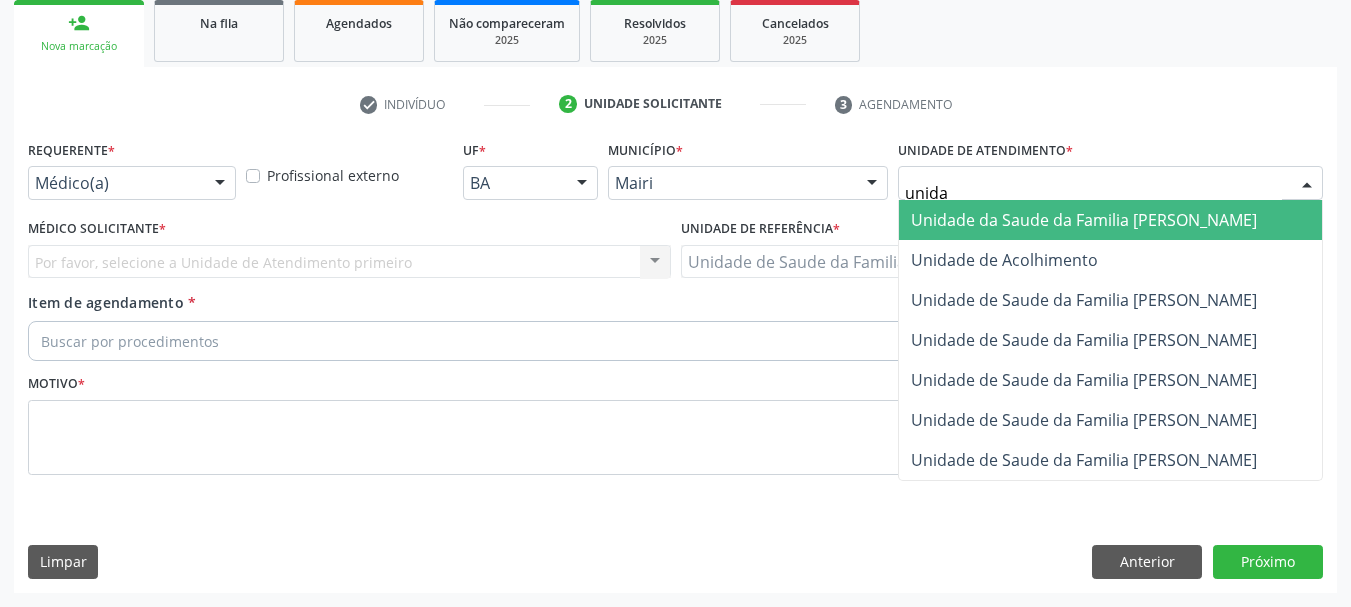 type on "unidad" 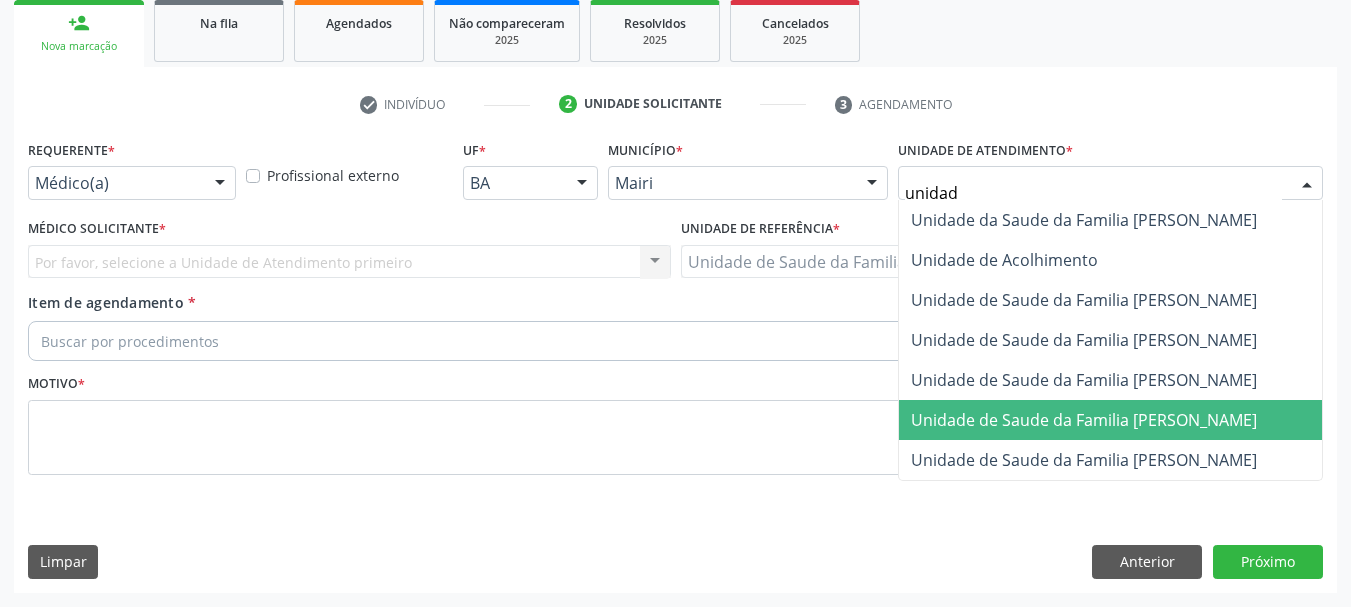 click on "Unidade de Saude da Familia [PERSON_NAME]" at bounding box center [1084, 420] 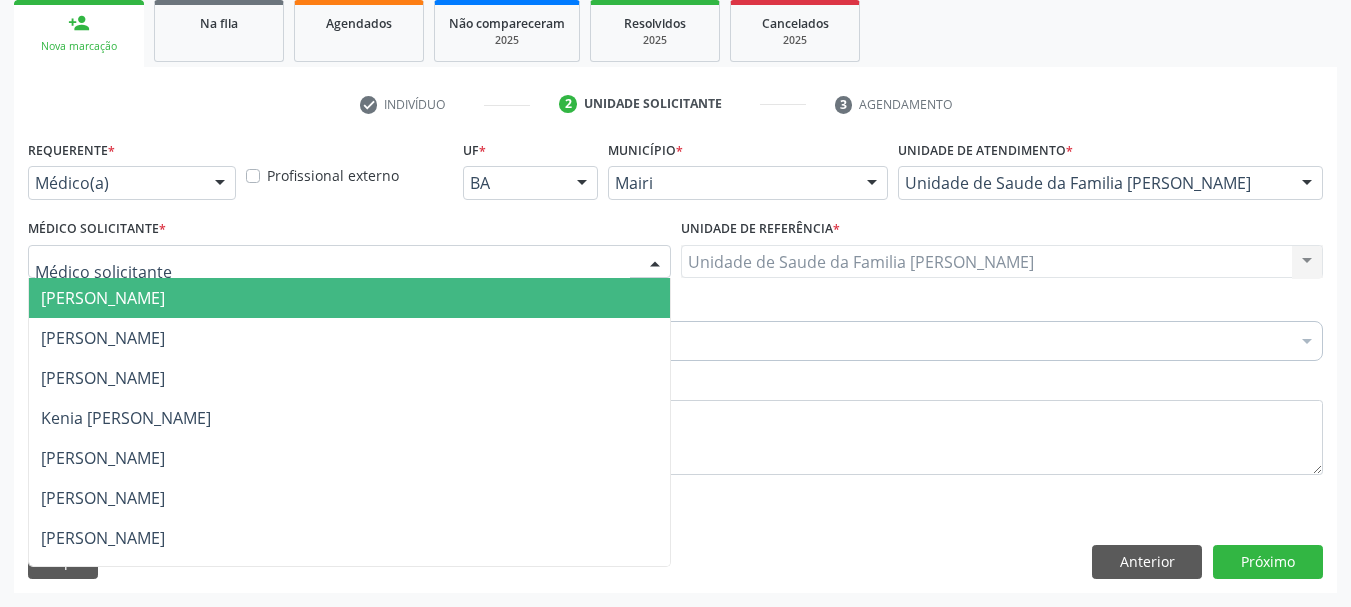 click at bounding box center (349, 262) 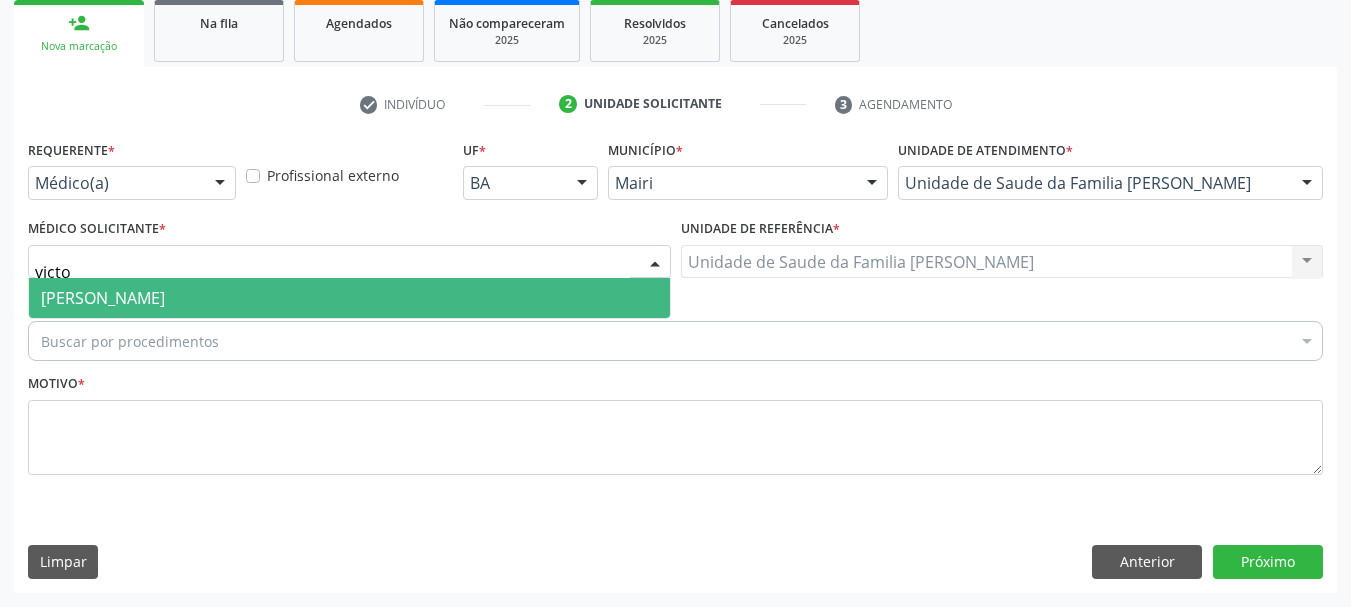 type on "victor" 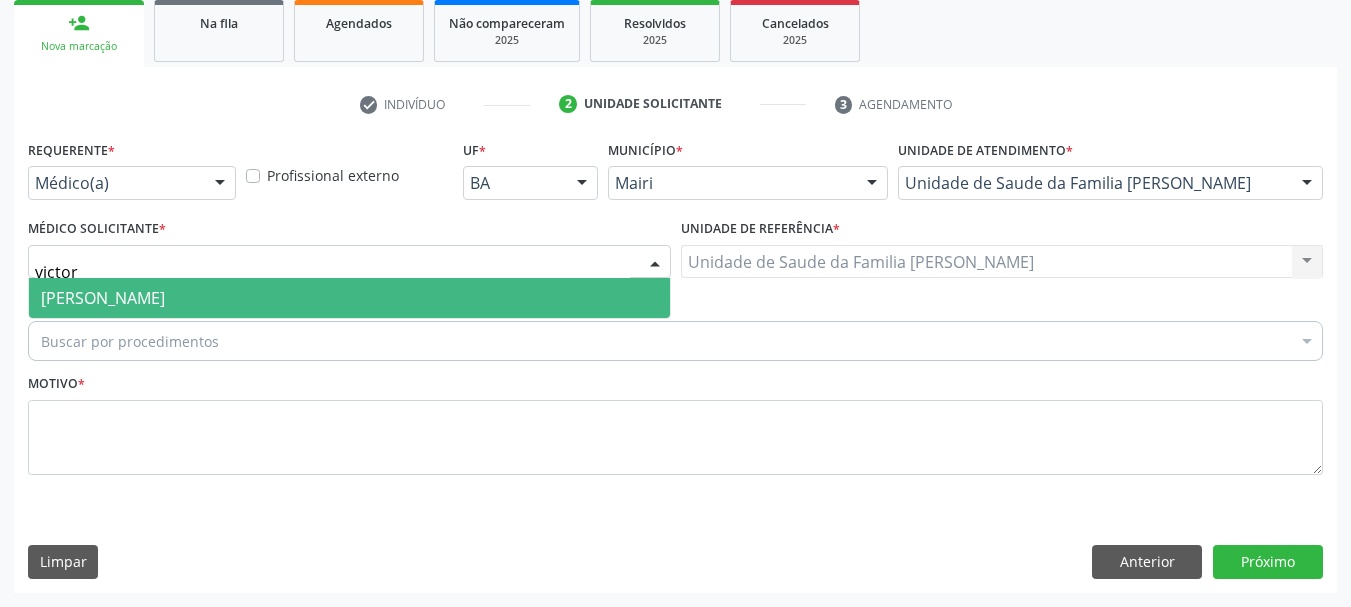 click on "[PERSON_NAME]" at bounding box center [349, 298] 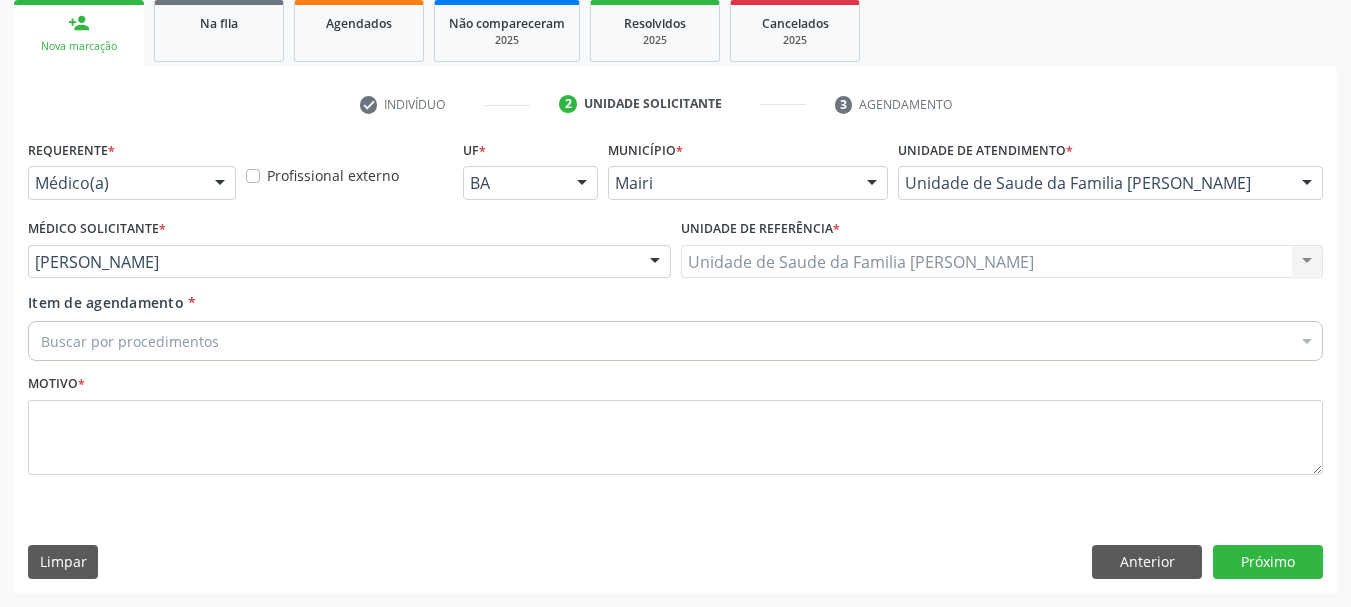 click on "Buscar por procedimentos" at bounding box center (675, 341) 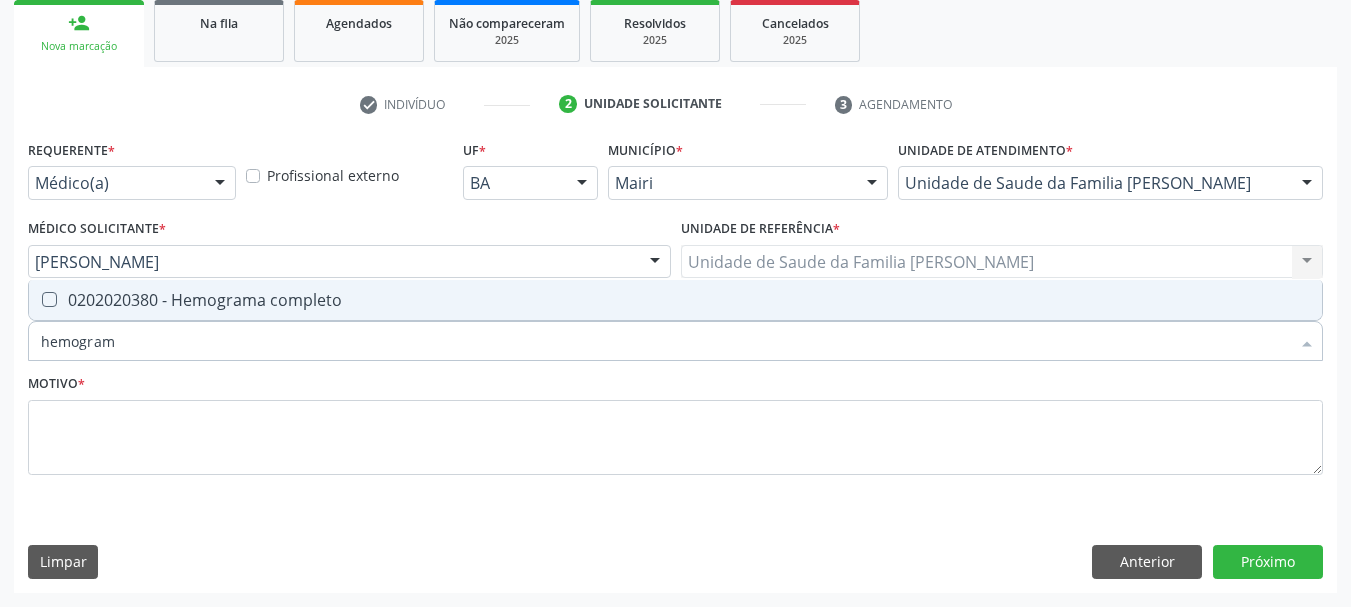 type on "hemograma" 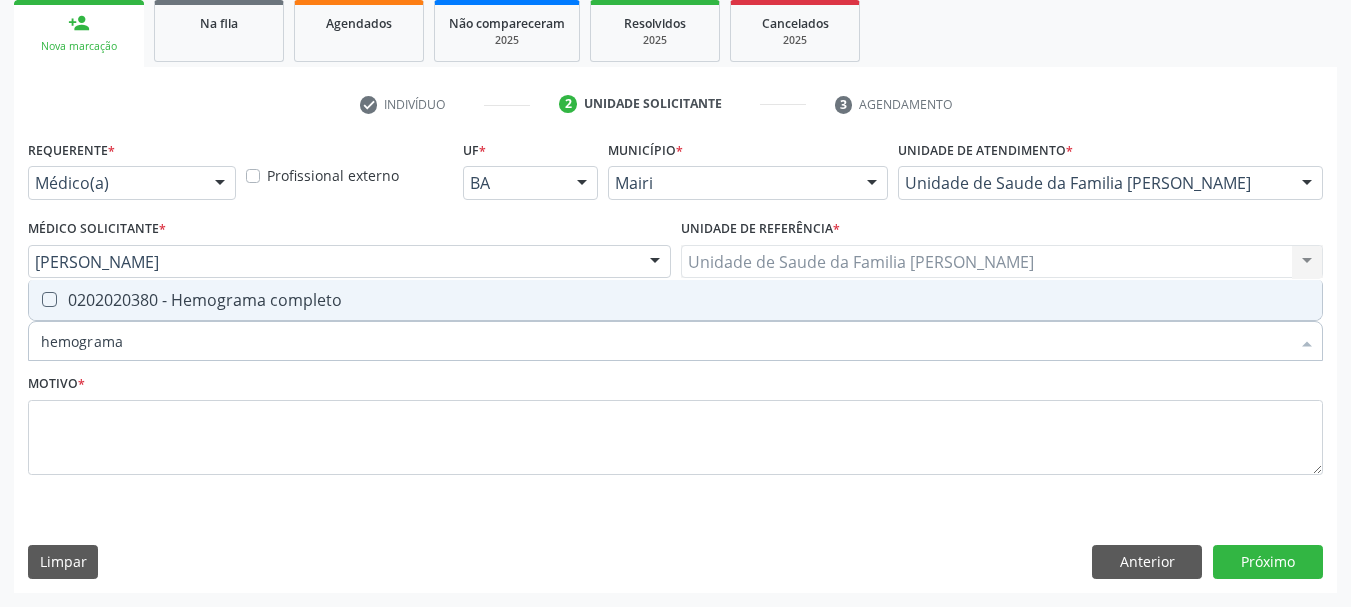 click on "0202020380 - Hemograma completo" at bounding box center [675, 300] 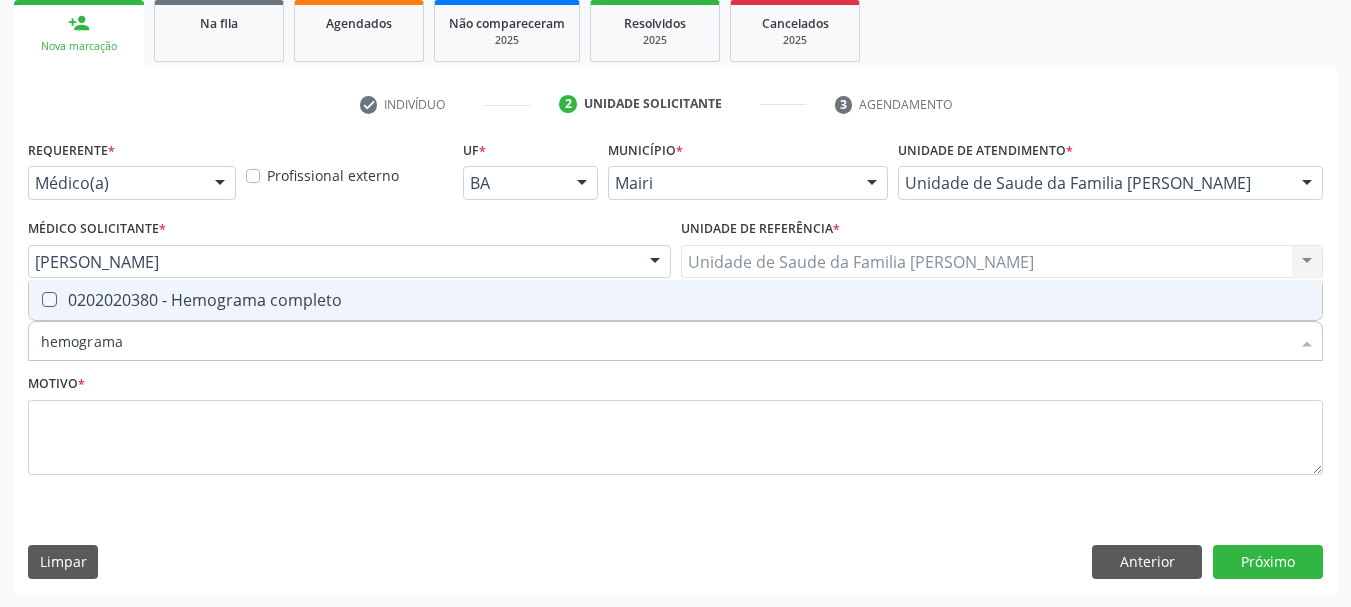 checkbox on "true" 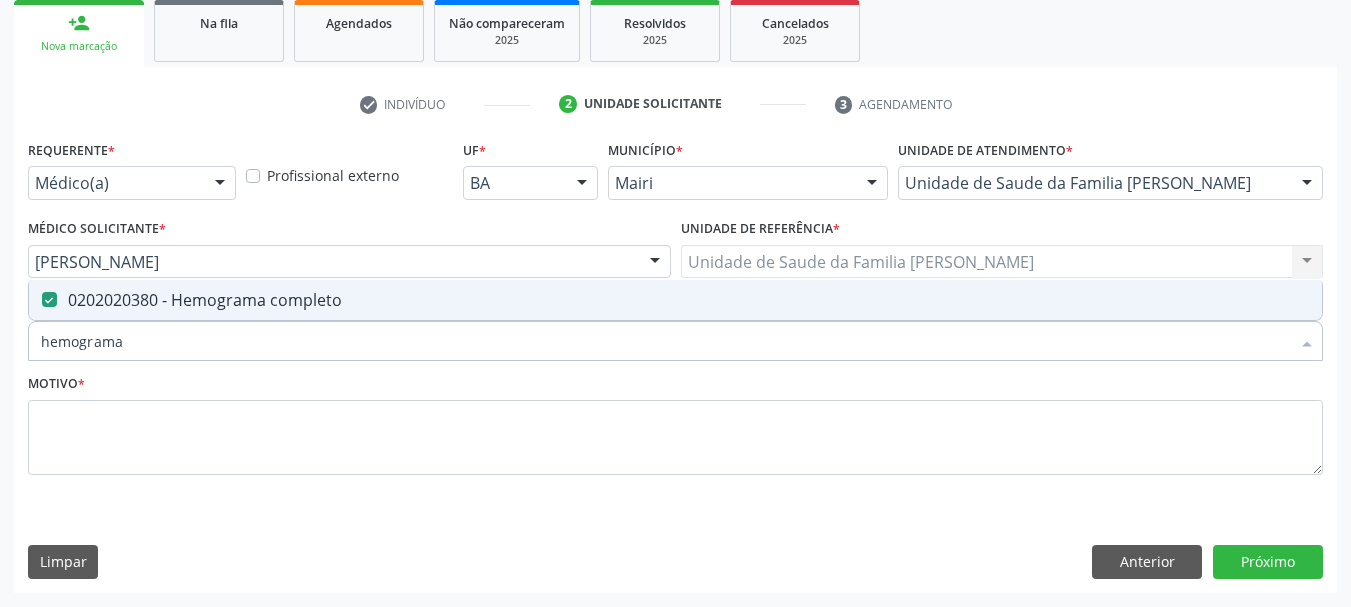 drag, startPoint x: 180, startPoint y: 334, endPoint x: 17, endPoint y: 341, distance: 163.15024 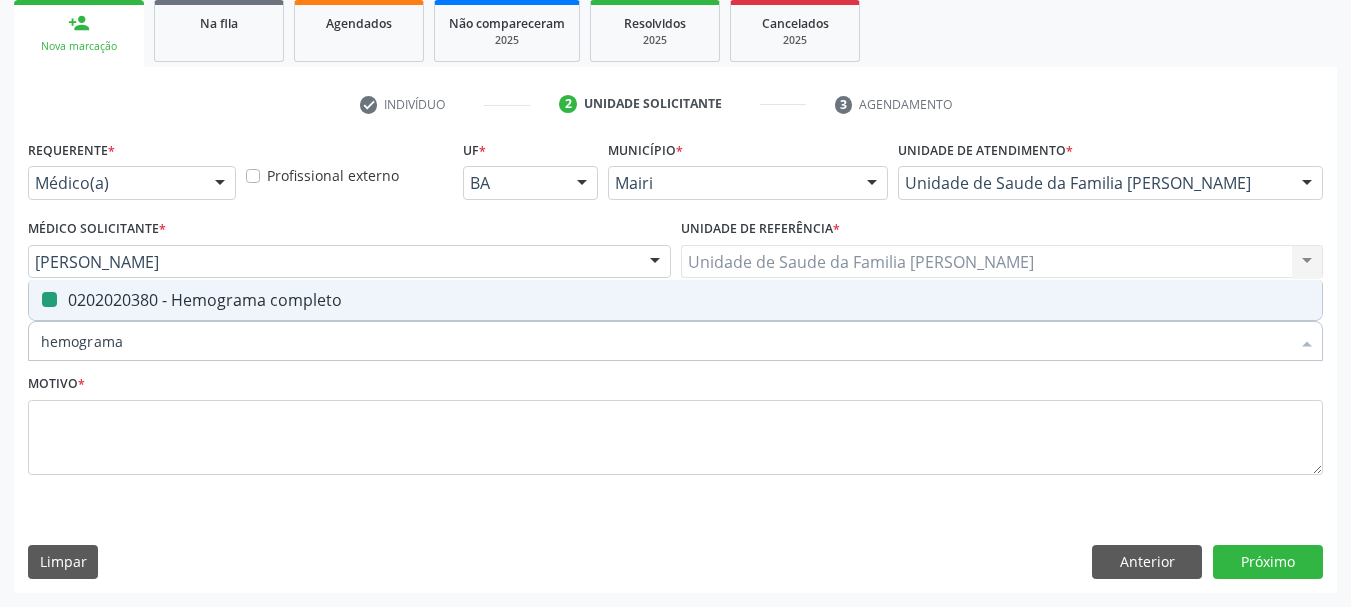 type on "v" 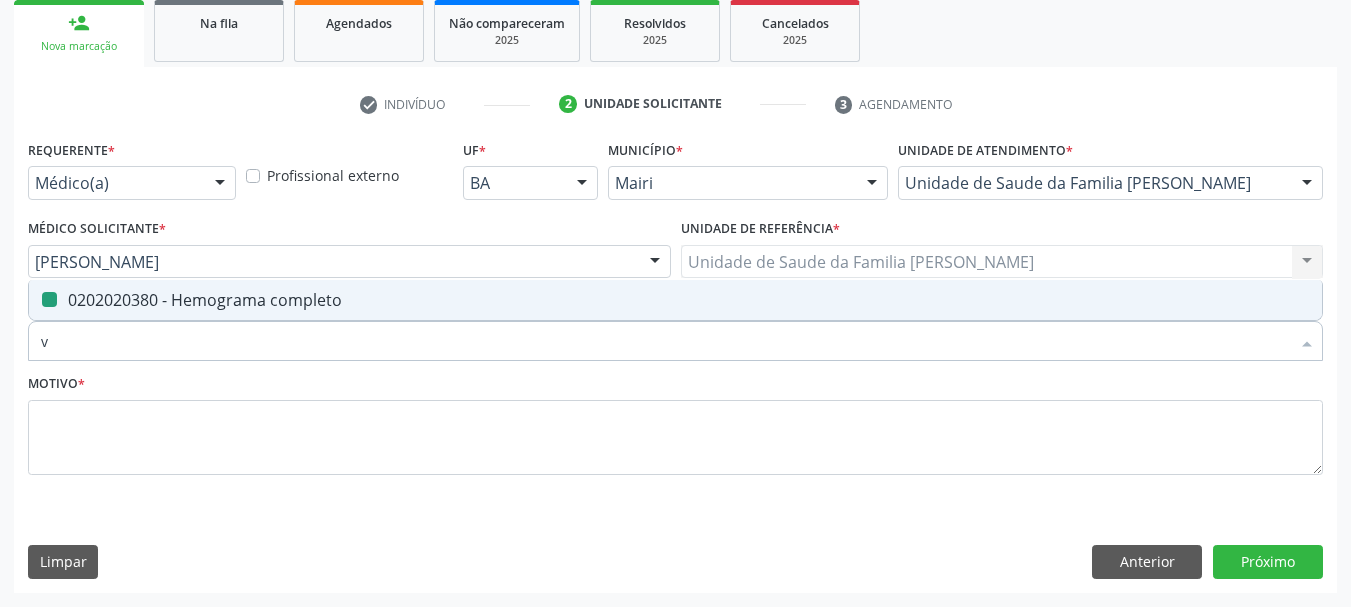 checkbox on "false" 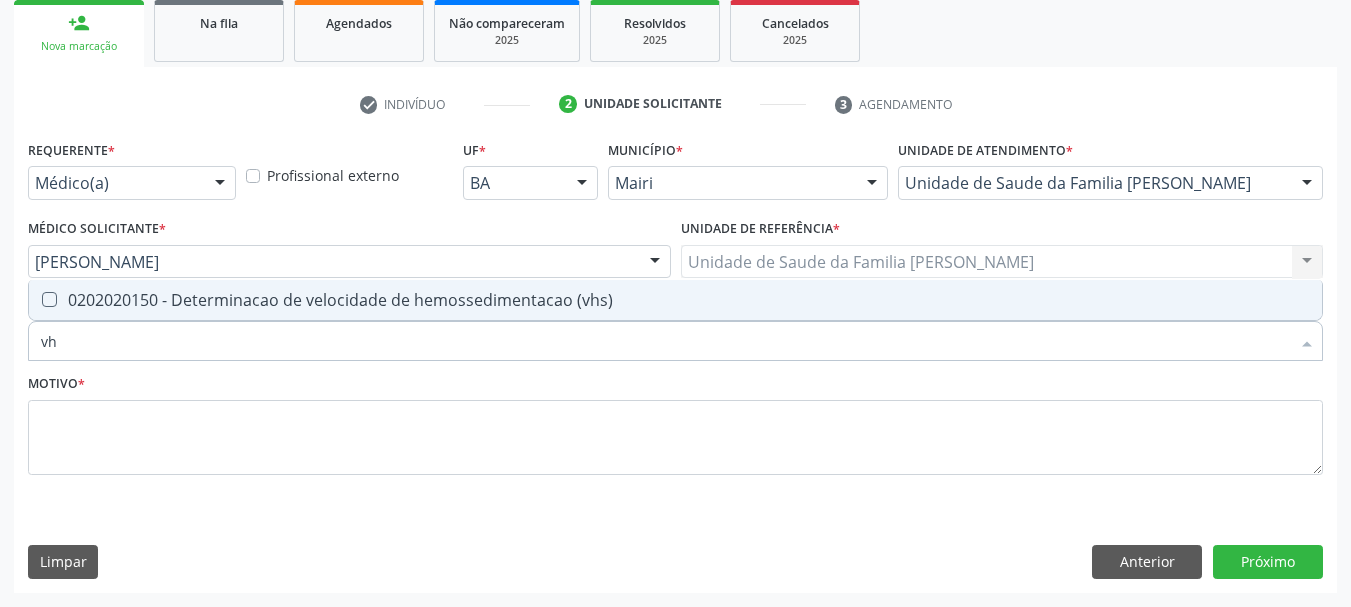 type on "vhs" 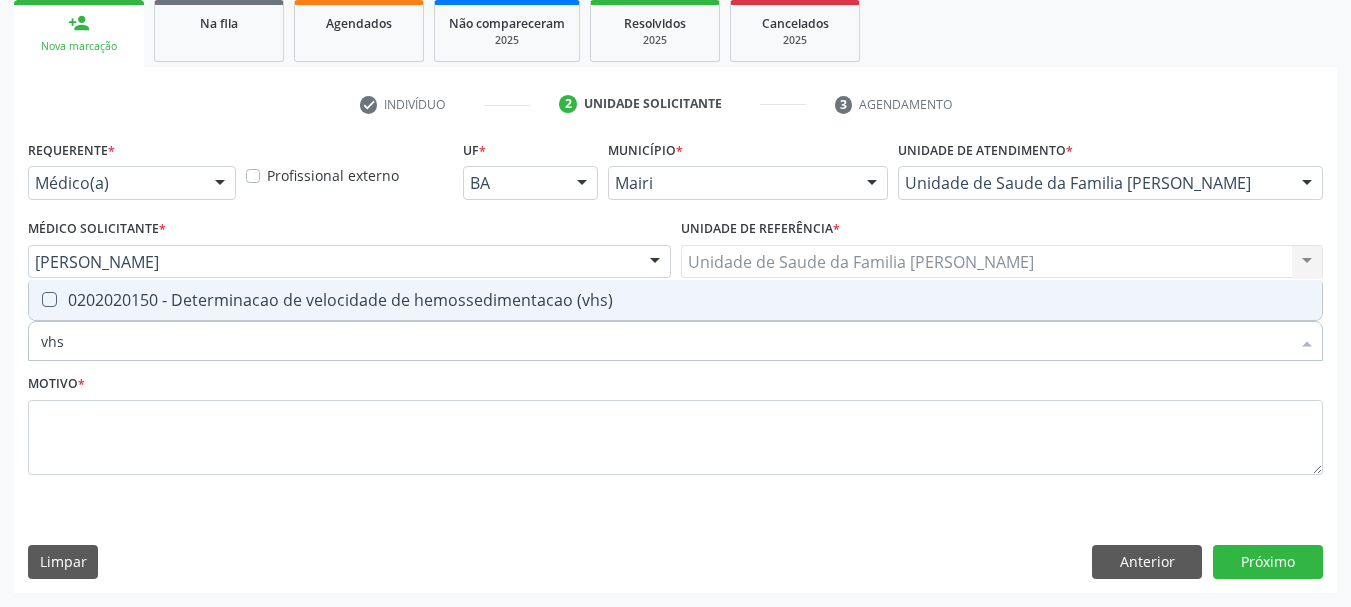 click at bounding box center [36, 300] 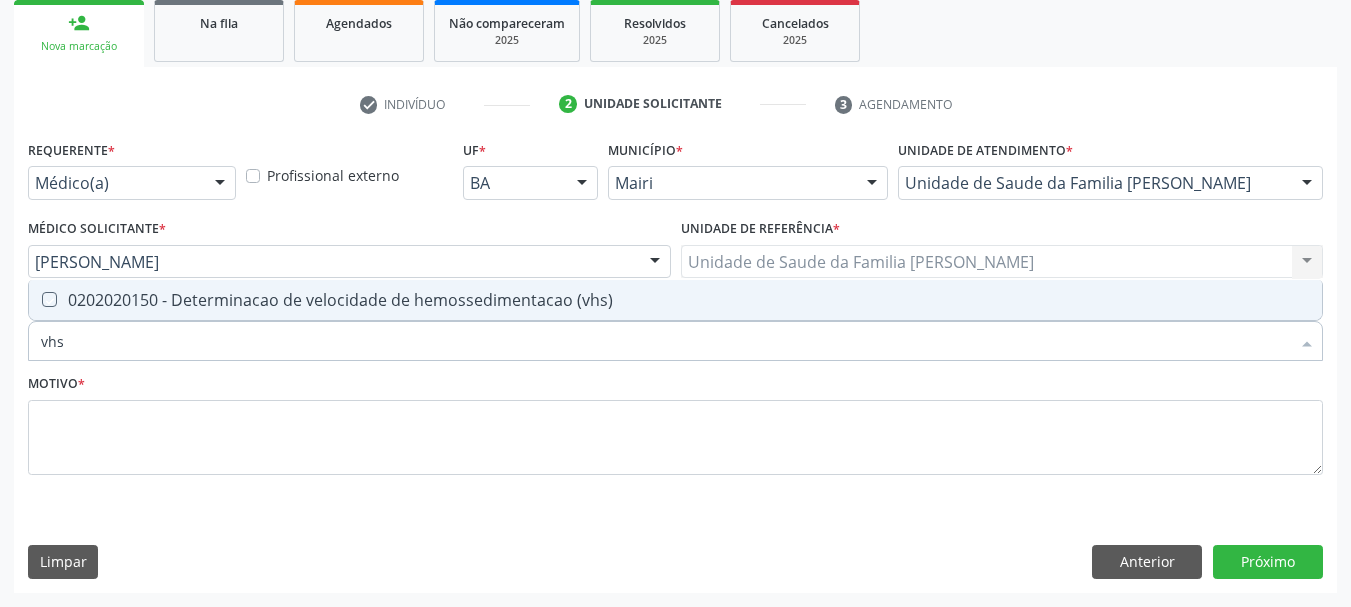 checkbox on "true" 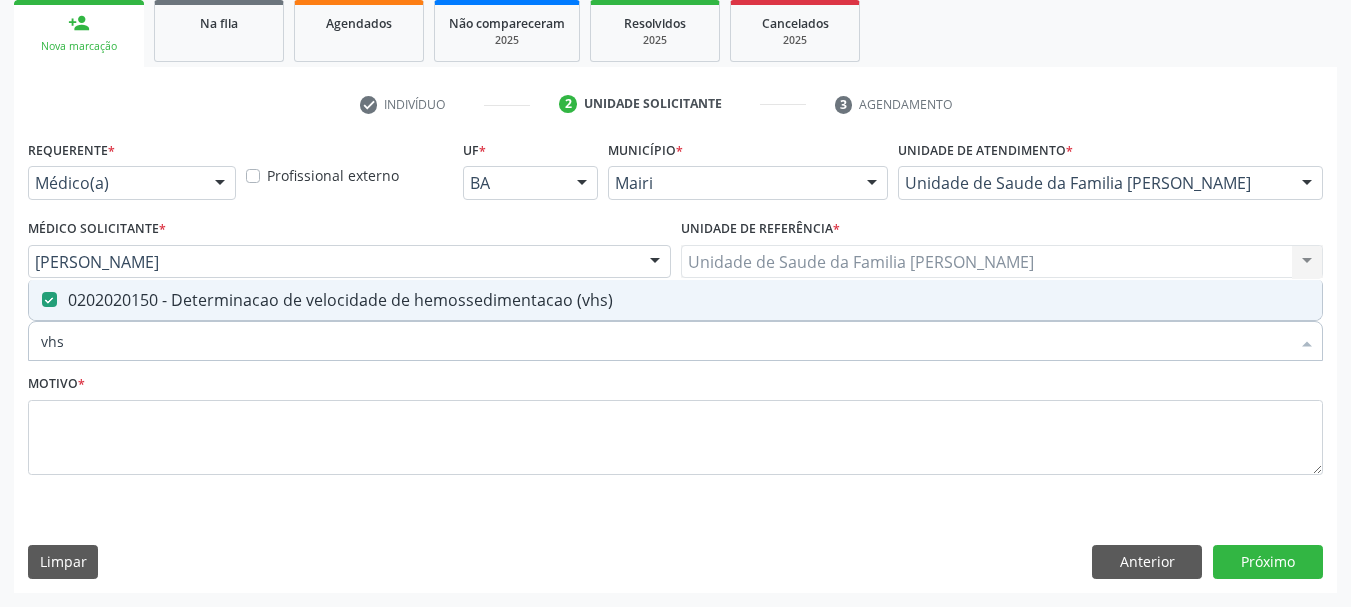 click on "Acompanhamento
Acompanhe a situação das marcações correntes e finalizadas
Relatórios
Ano de acompanhamento
2025 2024 2023 2022 2021 2020 2019
person_add
Nova marcação
Na fila   Agendados   Não compareceram
2025
Resolvidos
2025
Cancelados
2025
check
Indivíduo
2
Unidade solicitante
3
Agendamento
CNS
*
709 [CREDIT_CARD_NUMBER]       done
Nome
*
[PERSON_NAME]
[PERSON_NAME]
CNS:
709 [CREDIT_CARD_NUMBER]
CPF:    --   Nascimento:
02[DATE]
Nenhum resultado encontrado para: "   "
Digite o nome ou CNS para buscar um indivíduo
Sexo
*
Feminino         Masculino   Feminino
Nenhum resultado encontrado para: "   "" at bounding box center [675, 209] 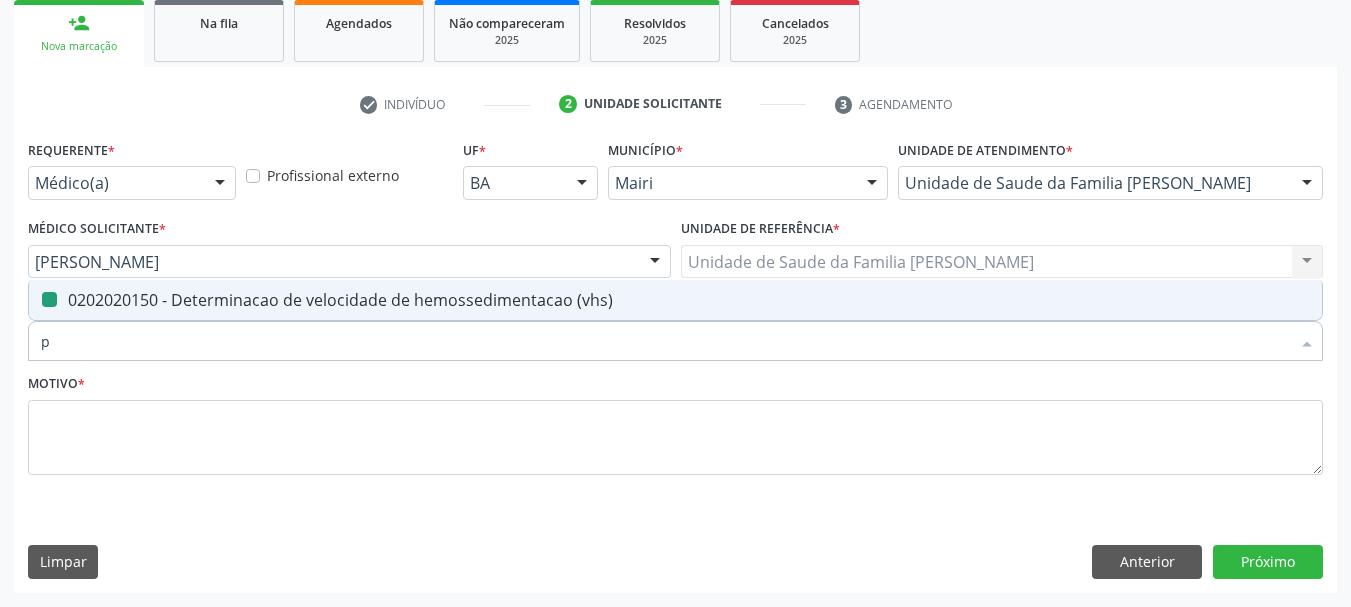 type on "pr" 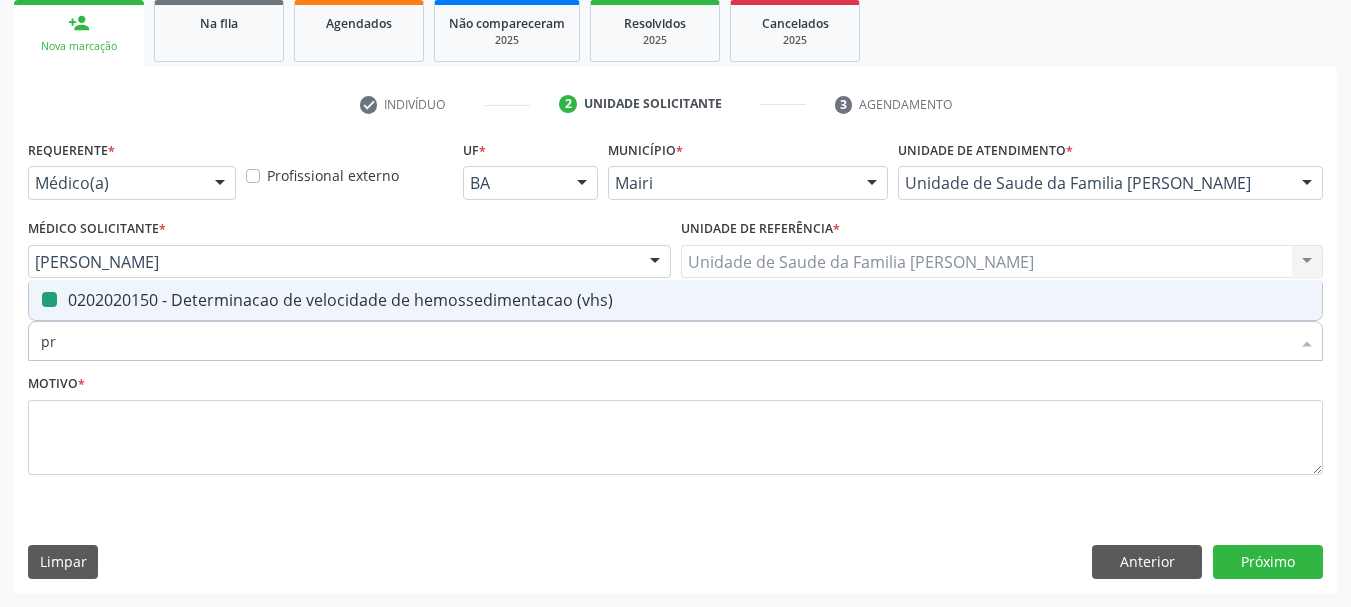 checkbox on "false" 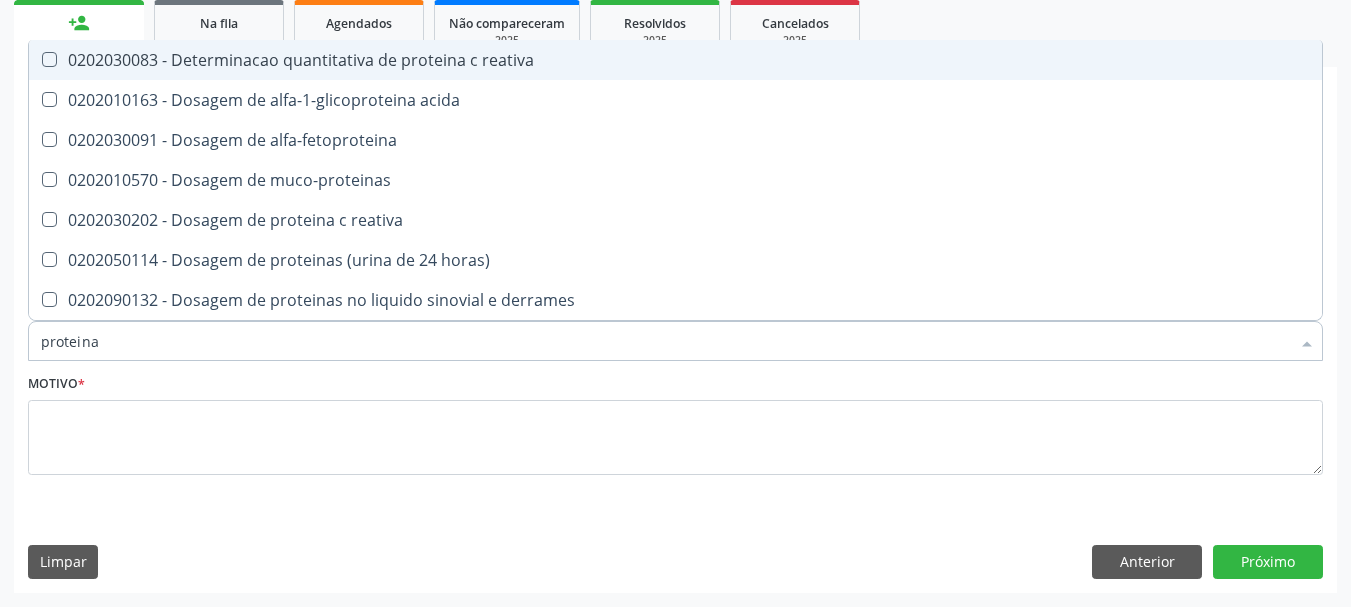 type on "proteina c" 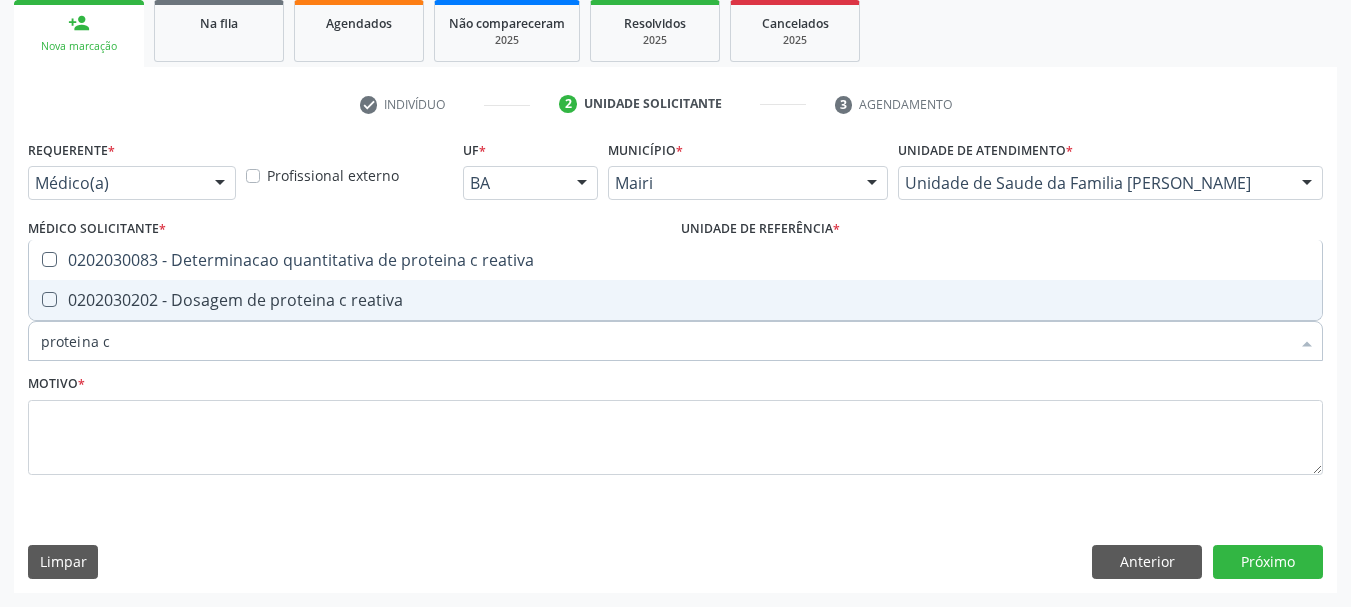 click on "0202030202 - Dosagem de proteina c reativa" at bounding box center (675, 300) 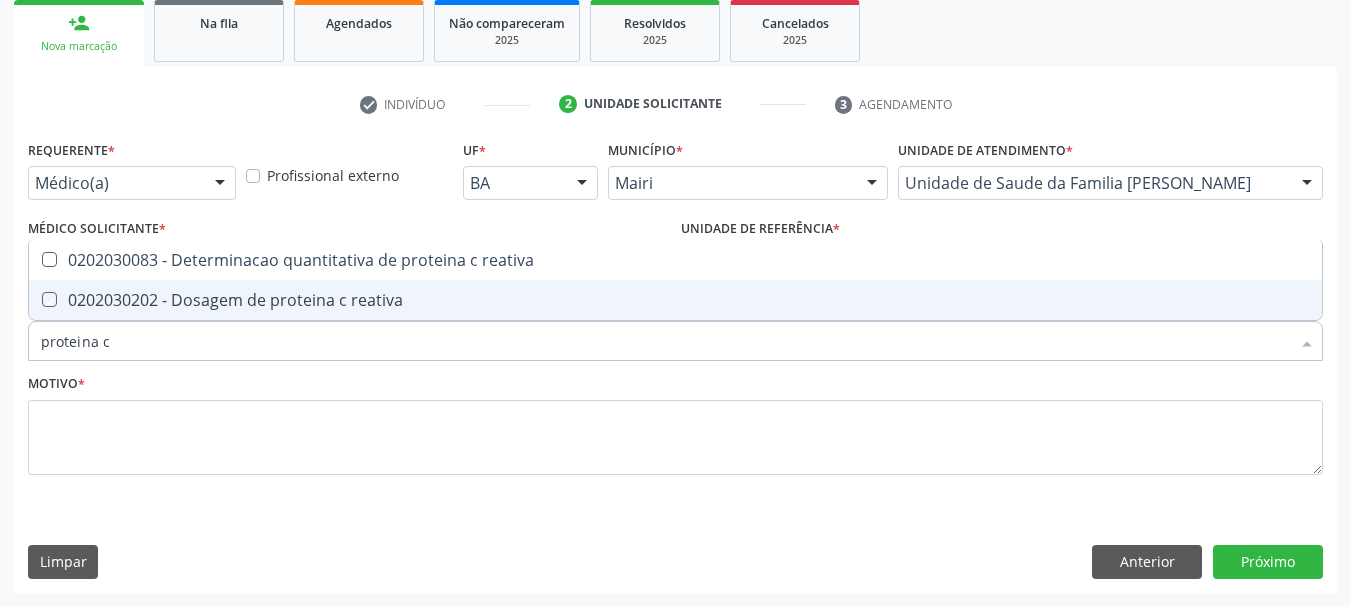checkbox on "true" 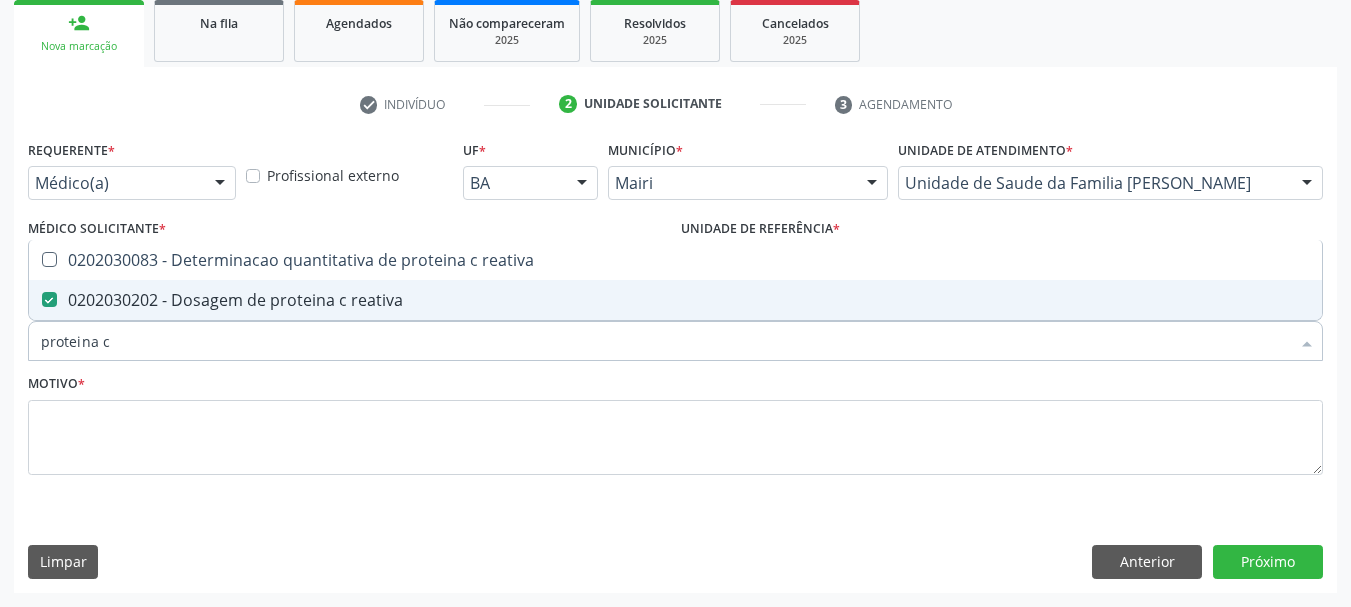drag, startPoint x: 116, startPoint y: 352, endPoint x: 0, endPoint y: 339, distance: 116.72617 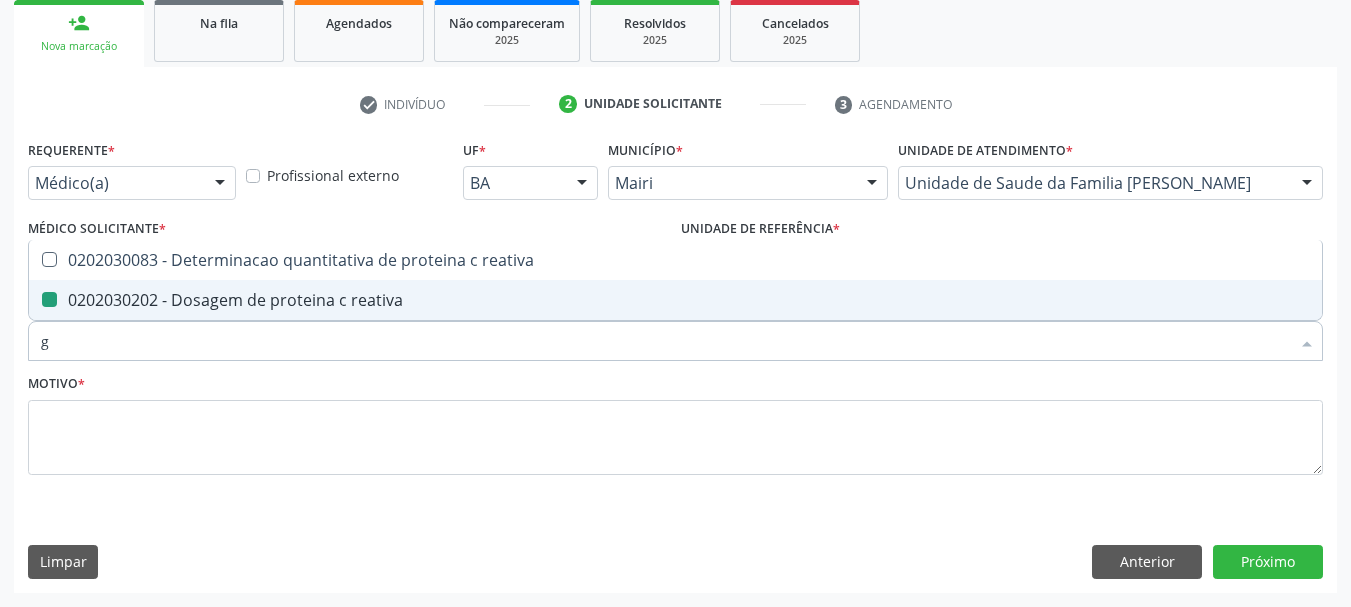 type on "gl" 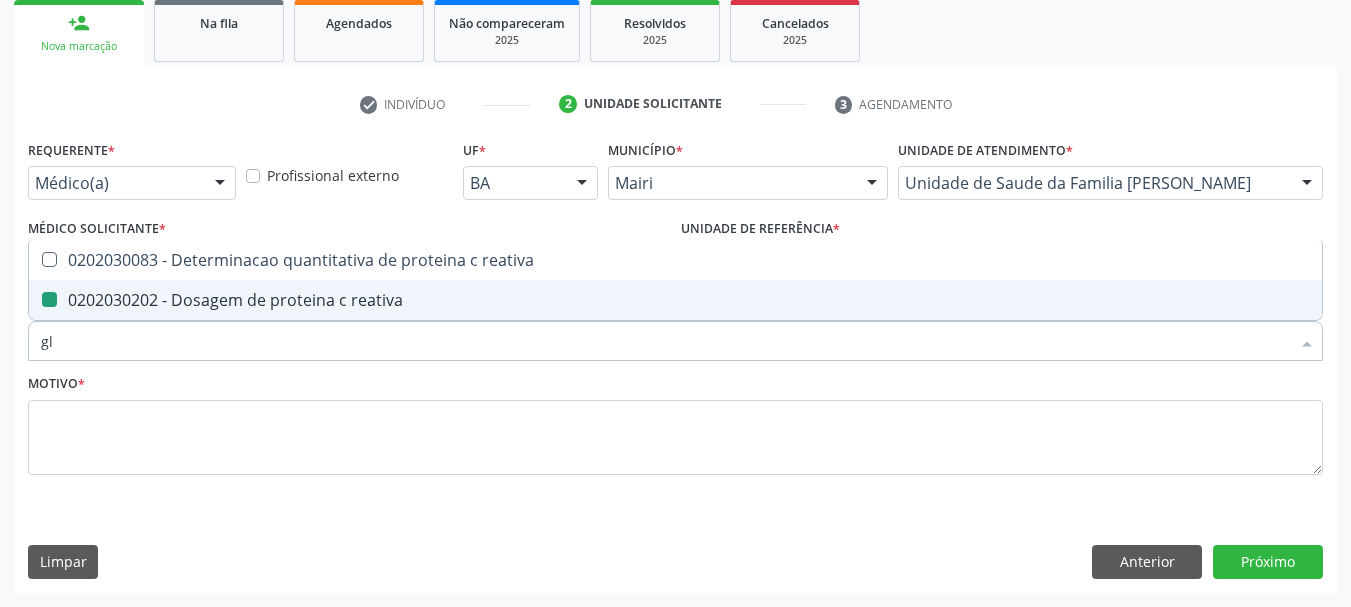 checkbox on "false" 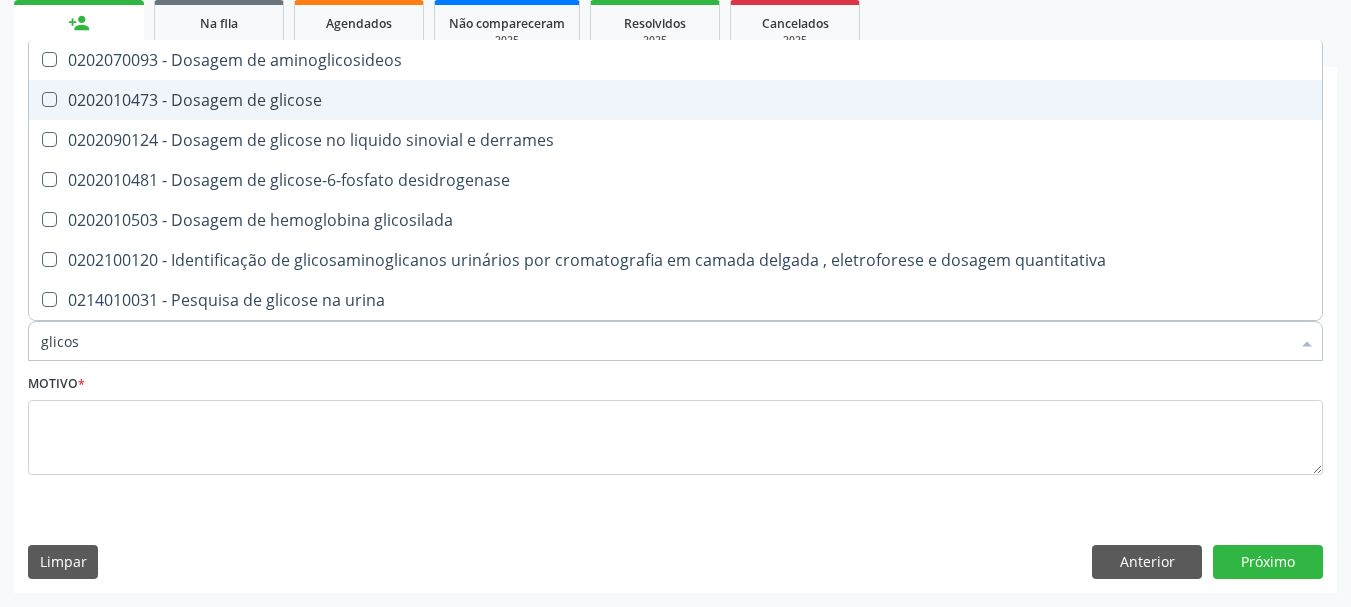 type on "glicose" 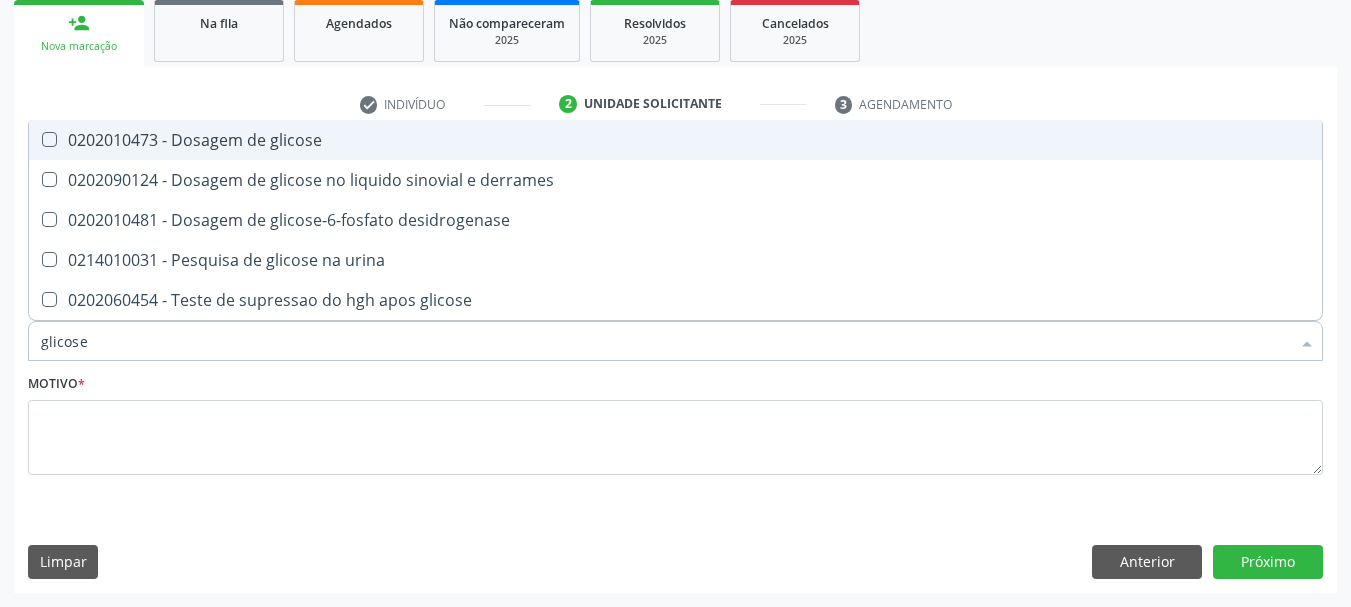 click on "0202010473 - Dosagem de glicose" at bounding box center (675, 140) 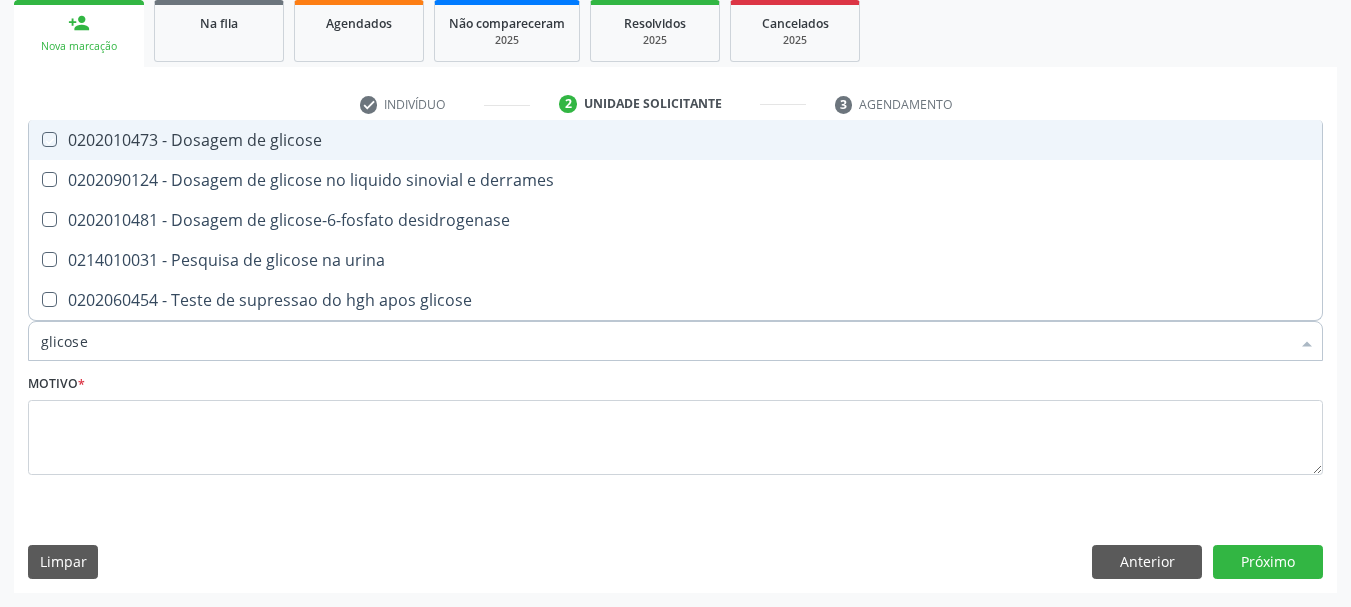 checkbox on "true" 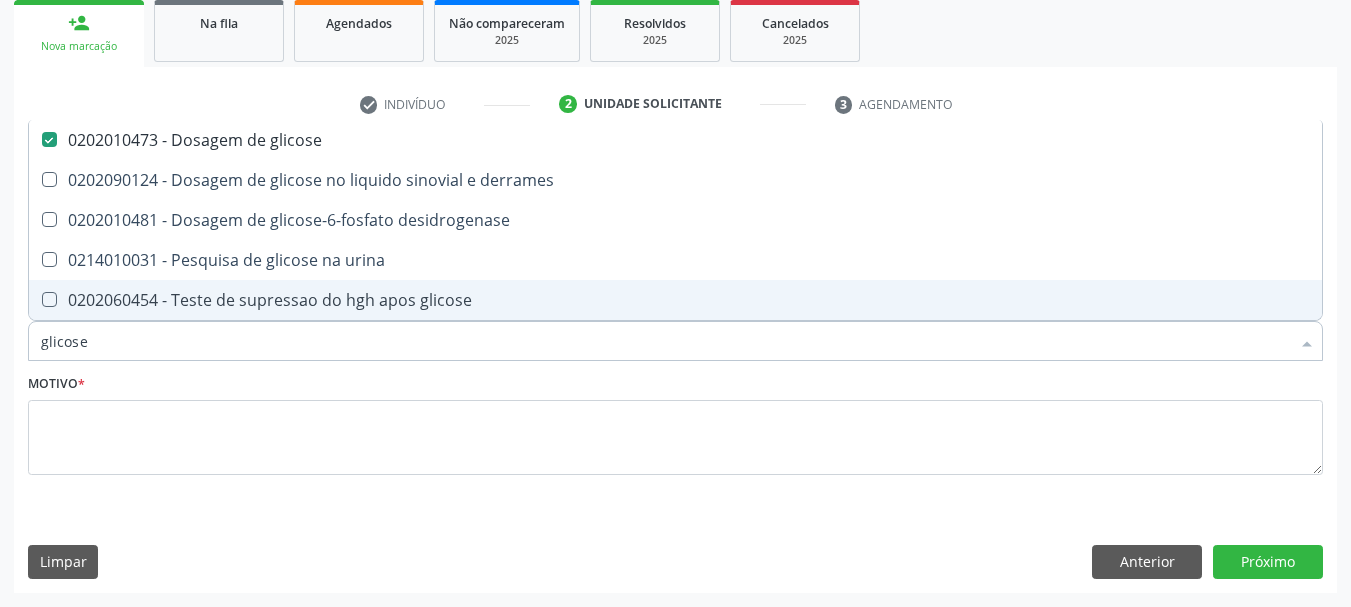 click on "Acompanhamento
Acompanhe a situação das marcações correntes e finalizadas
Relatórios
Ano de acompanhamento
2025 2024 2023 2022 2021 2020 2019
person_add
Nova marcação
Na fila   Agendados   Não compareceram
2025
Resolvidos
2025
Cancelados
2025
check
Indivíduo
2
Unidade solicitante
3
Agendamento
CNS
*
709 [CREDIT_CARD_NUMBER]       done
Nome
*
[PERSON_NAME]
[PERSON_NAME]
CNS:
709 [CREDIT_CARD_NUMBER]
CPF:    --   Nascimento:
02[DATE]
Nenhum resultado encontrado para: "   "
Digite o nome ou CNS para buscar um indivíduo
Sexo
*
Feminino         Masculino   Feminino
Nenhum resultado encontrado para: "   "" at bounding box center [675, 209] 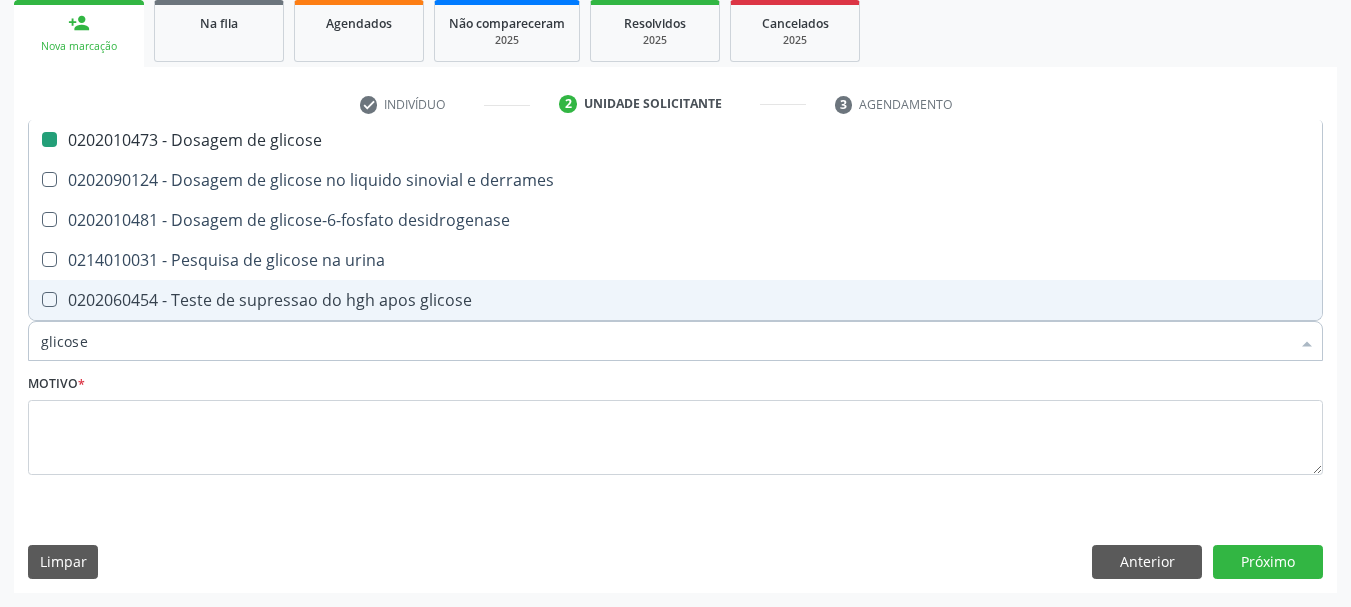type 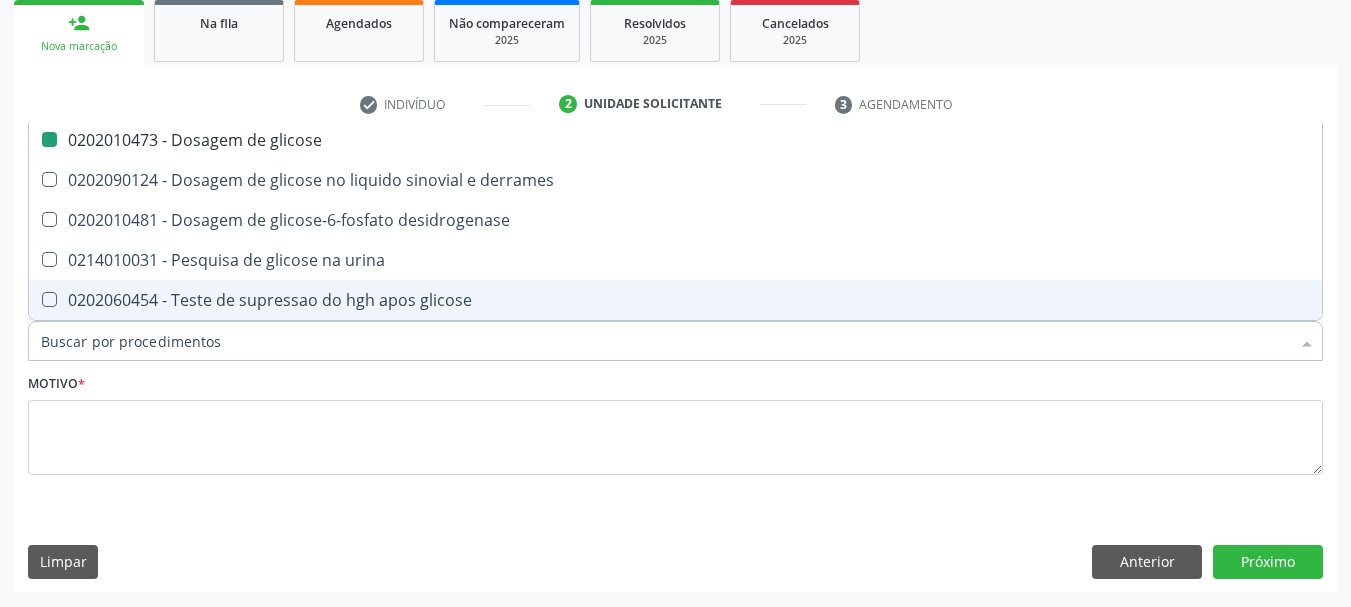 checkbox on "false" 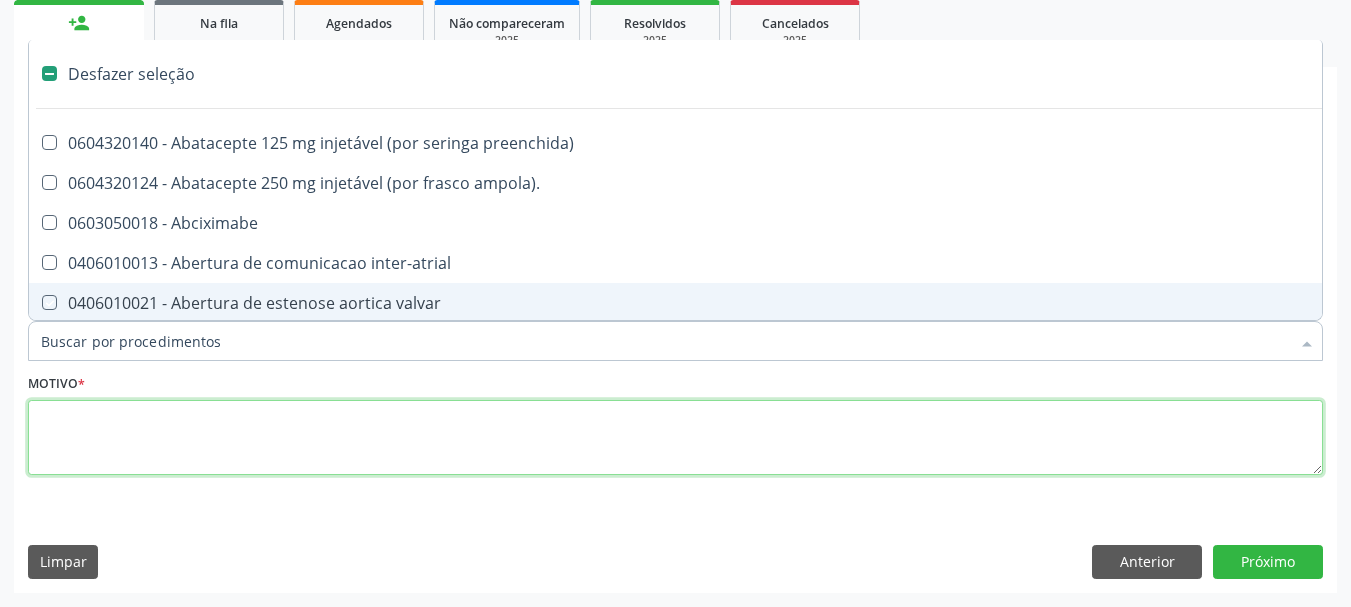 click at bounding box center [675, 438] 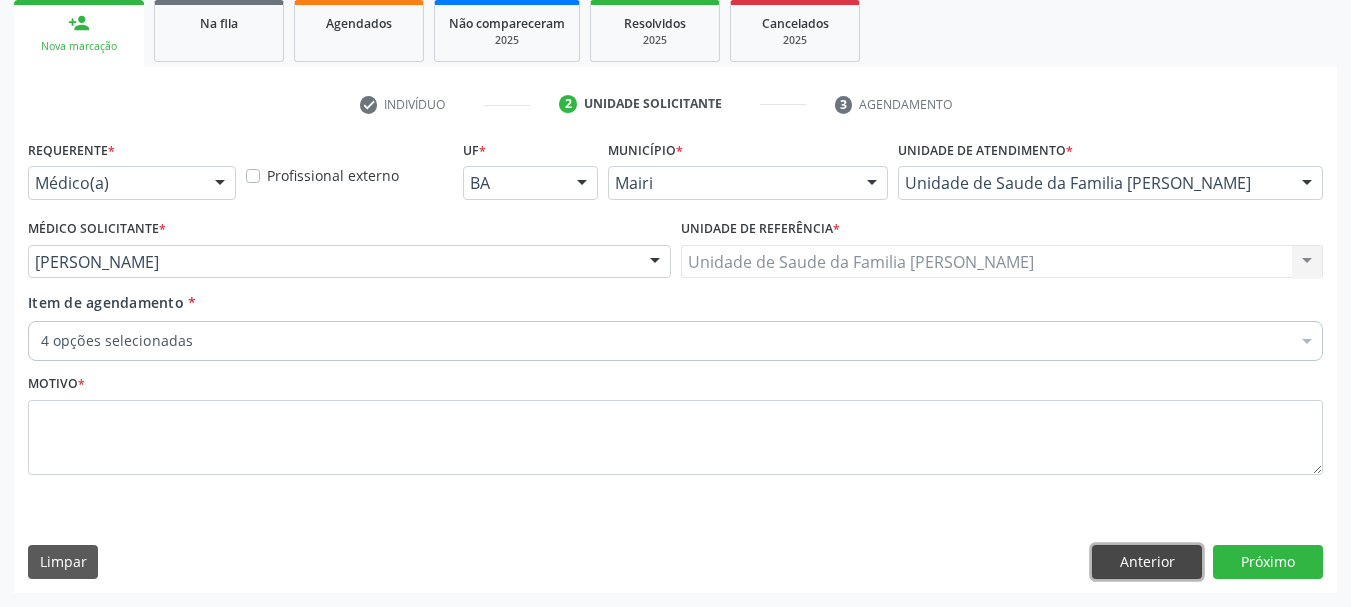 click on "Anterior" at bounding box center (1147, 562) 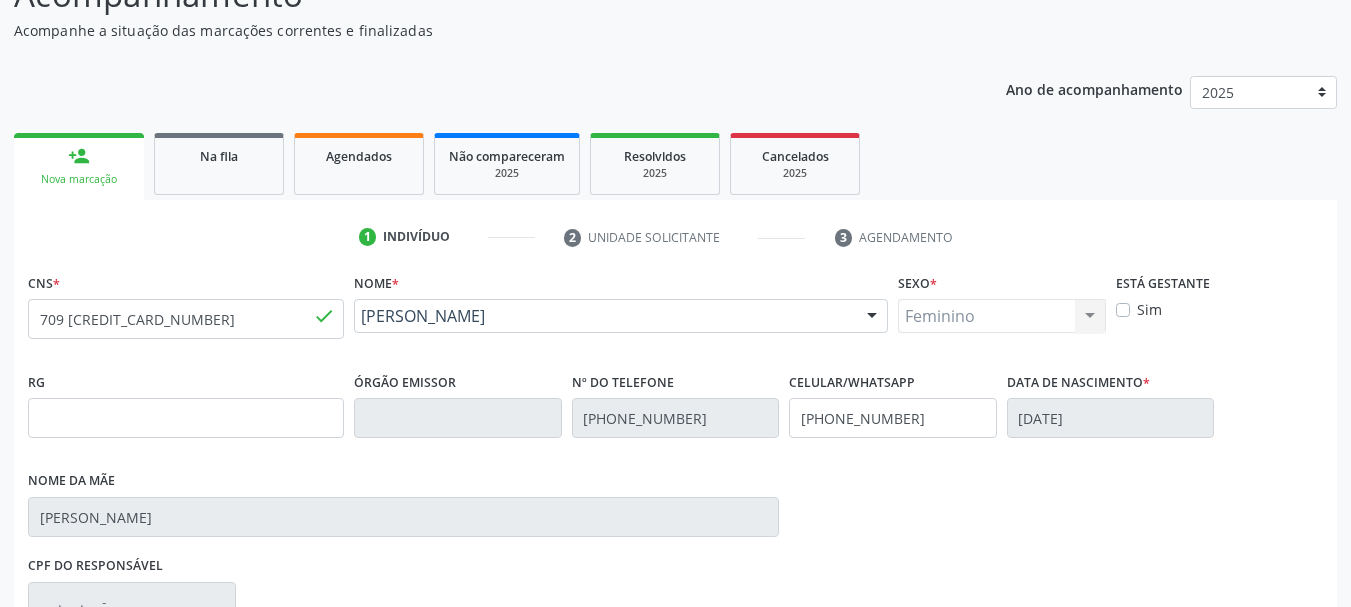 scroll, scrollTop: 0, scrollLeft: 0, axis: both 